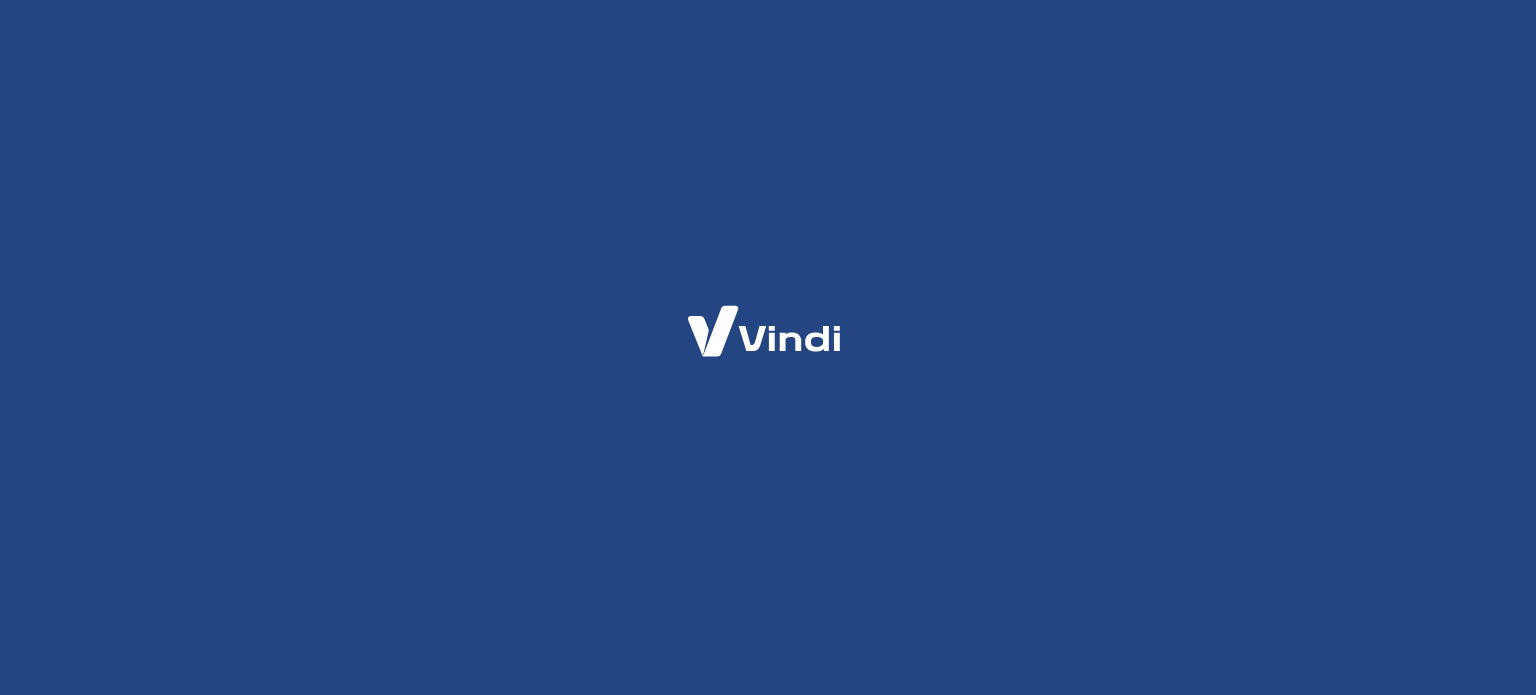 scroll, scrollTop: 0, scrollLeft: 0, axis: both 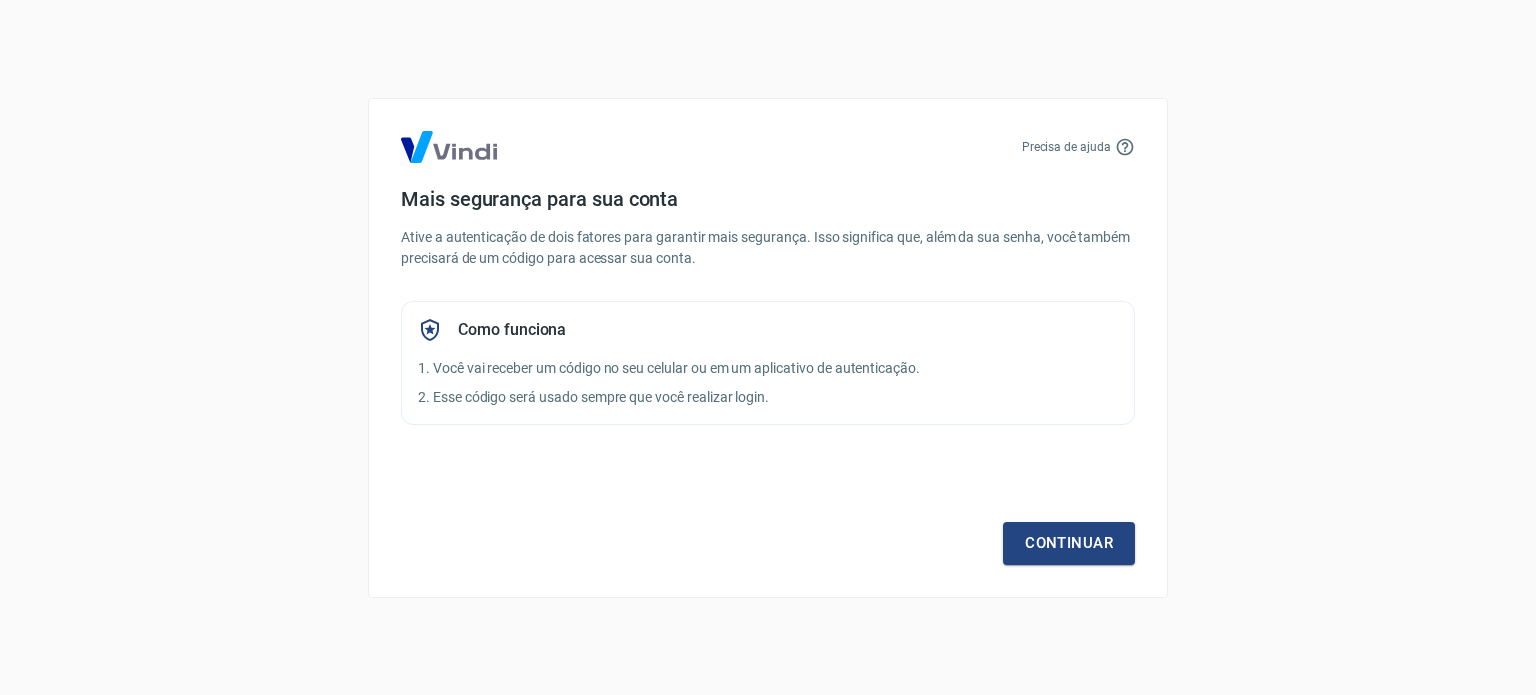 click on "Precisa de ajuda Mais segurança para sua conta Ative a autenticação de dois fatores para garantir mais segurança. Isso significa que, além da sua senha, você também precisará de um código para acessar sua conta. Como funciona 1. Você vai receber um código no seu celular ou em um aplicativo de autenticação. 2. Esse código será usado sempre que você realizar login. Continuar" at bounding box center (768, 348) 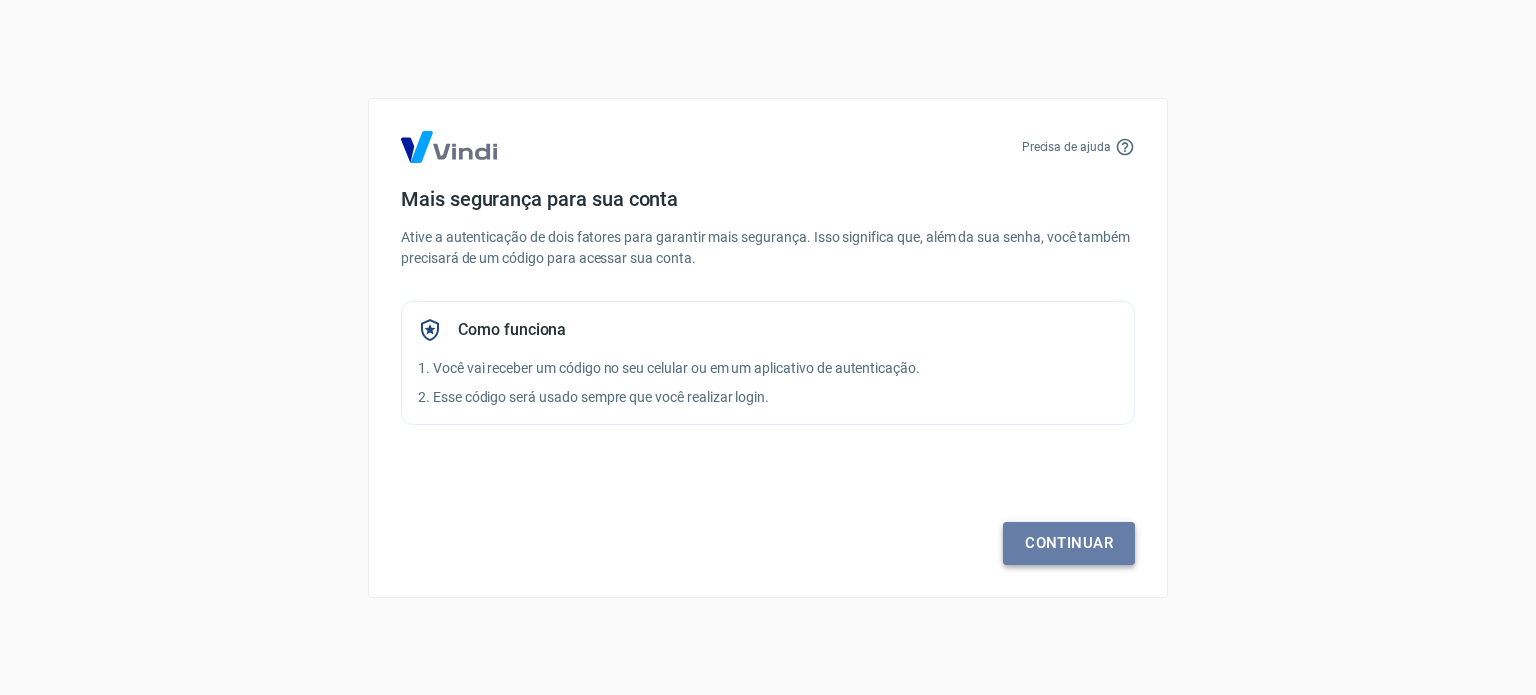 click on "Continuar" at bounding box center [1069, 543] 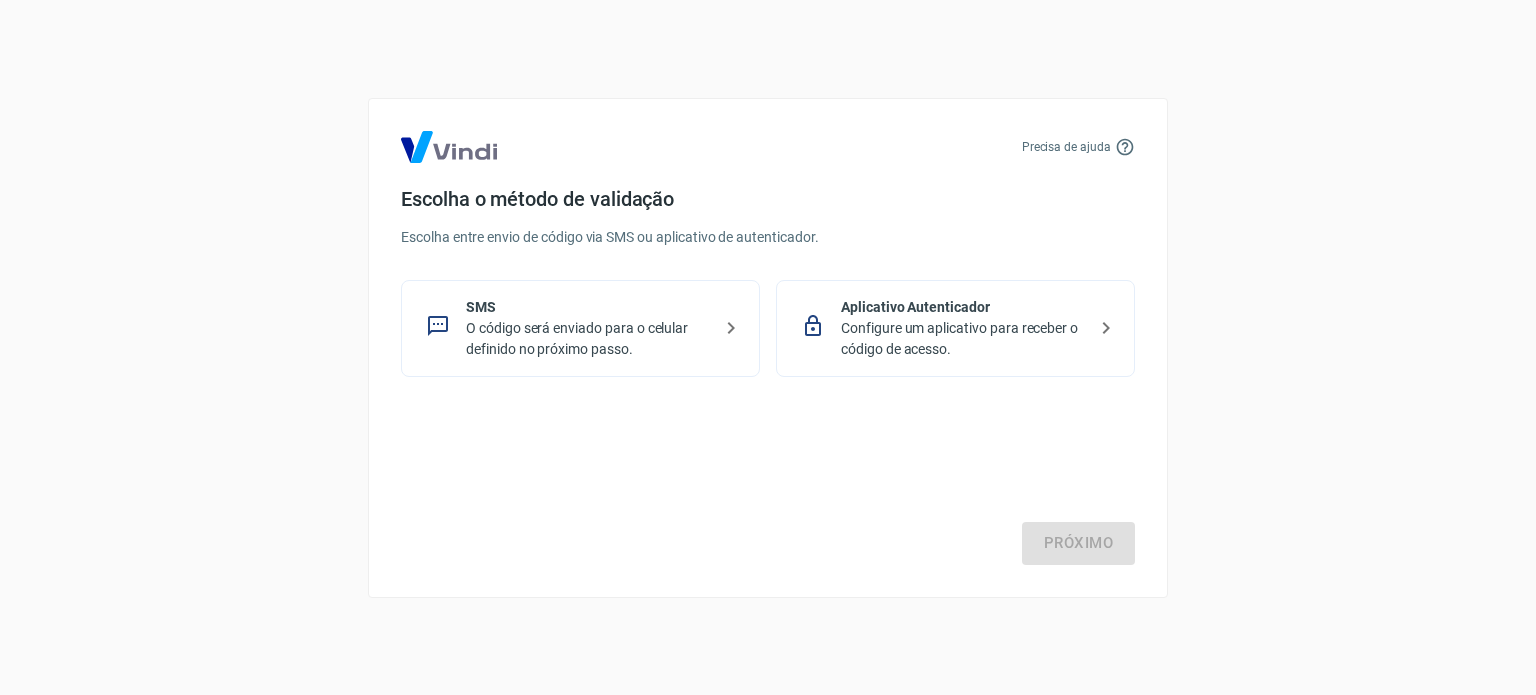 click on "O código será enviado para o celular definido no próximo passo." at bounding box center (588, 339) 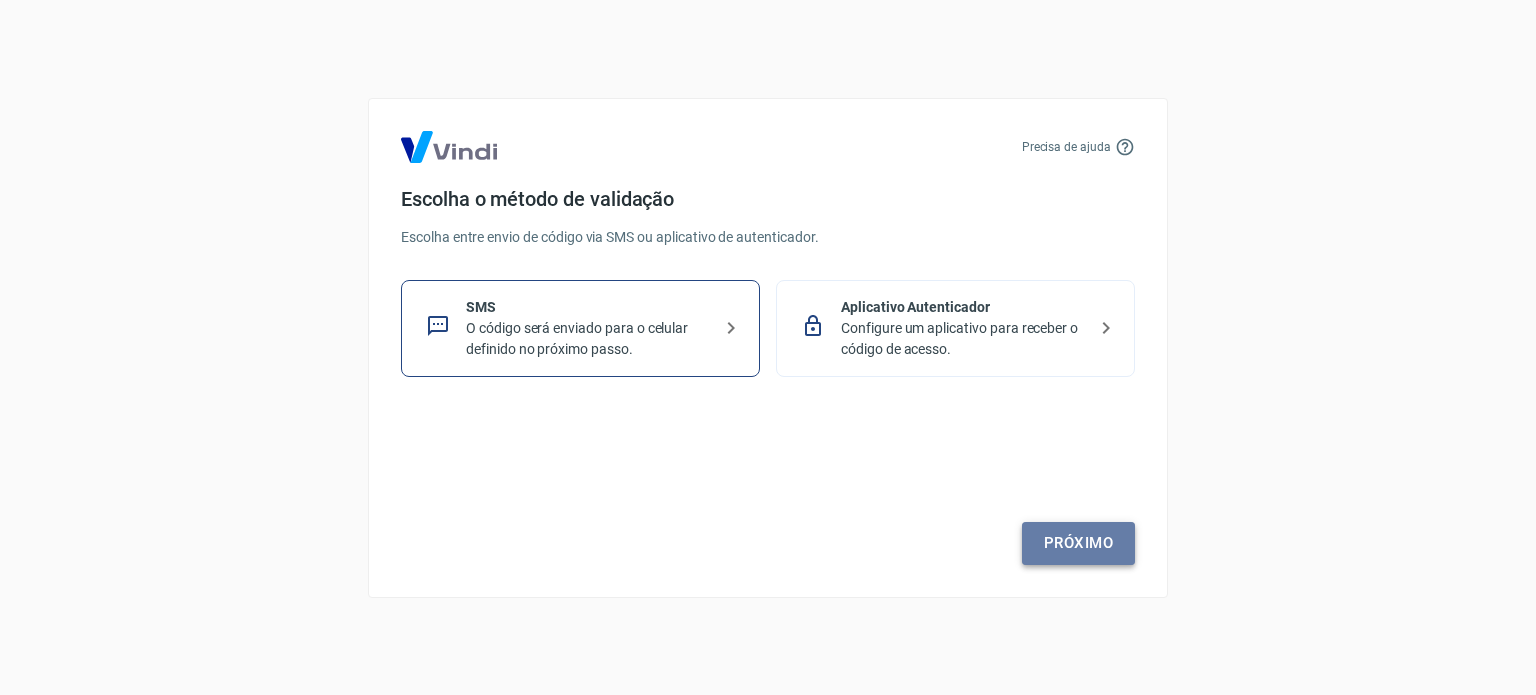 click on "Próximo" at bounding box center [1078, 543] 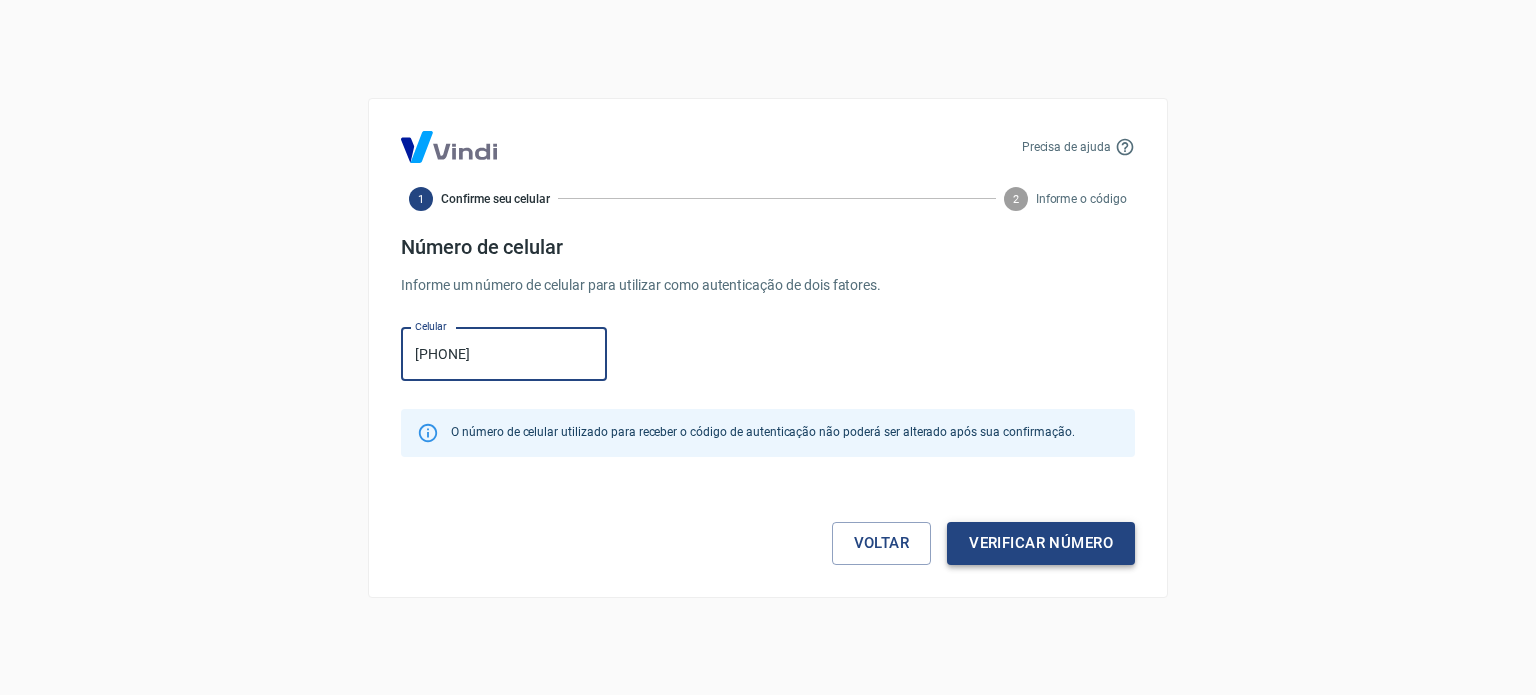 type on "[PHONE]" 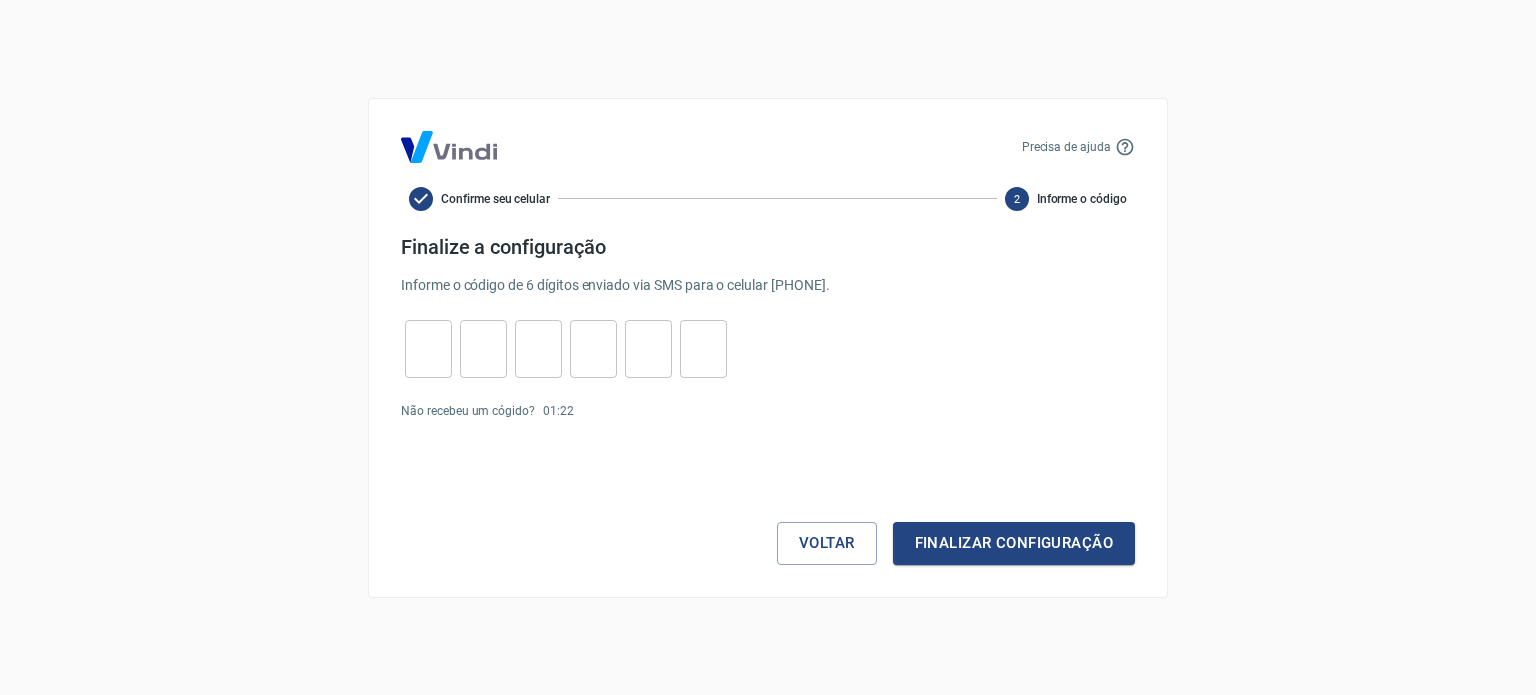 click at bounding box center (428, 348) 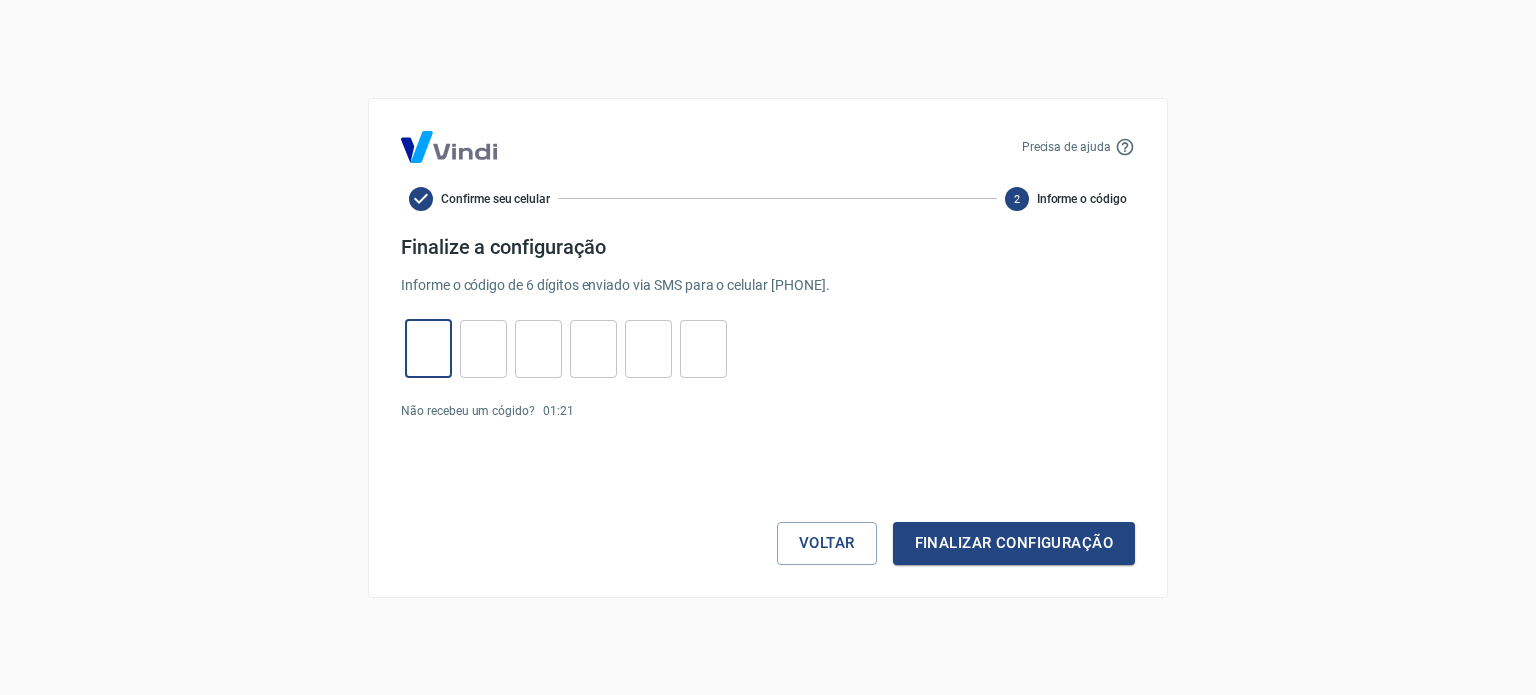 type on "7" 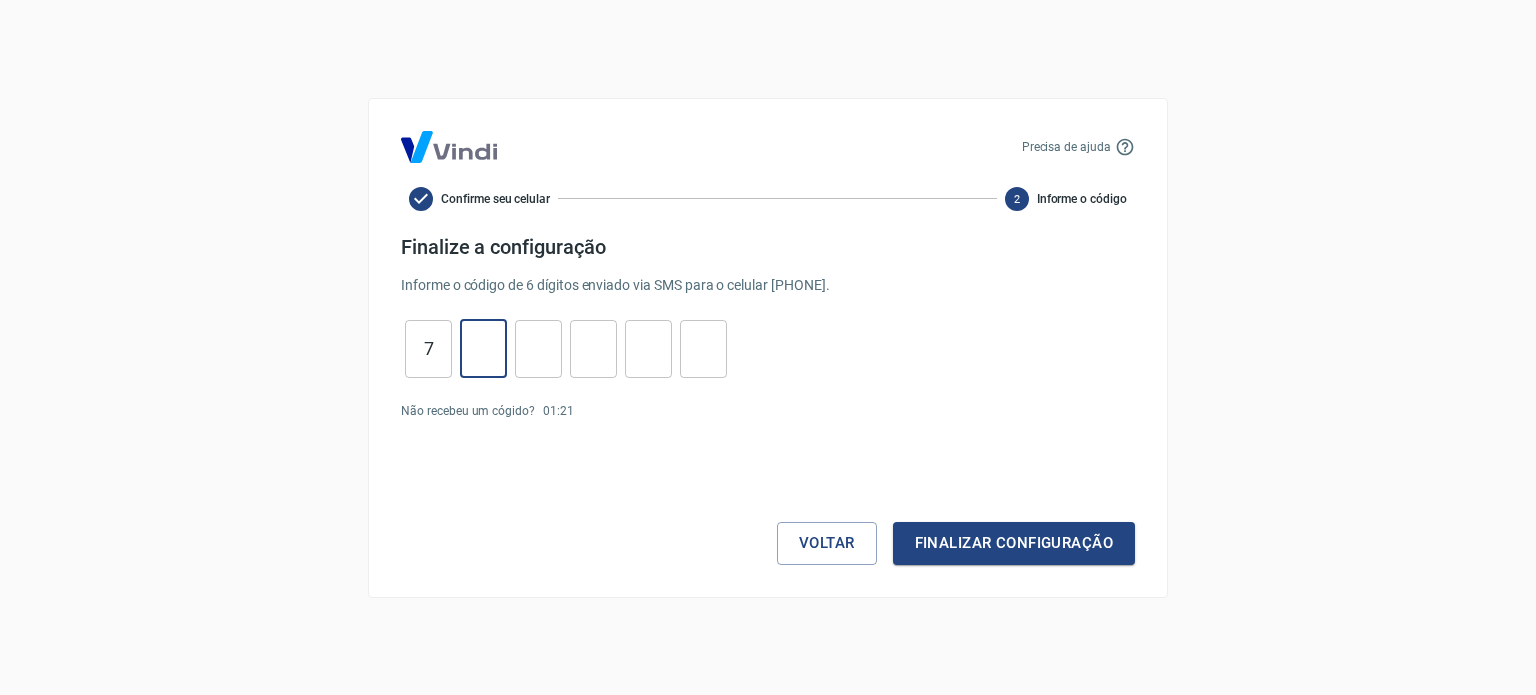 type on "0" 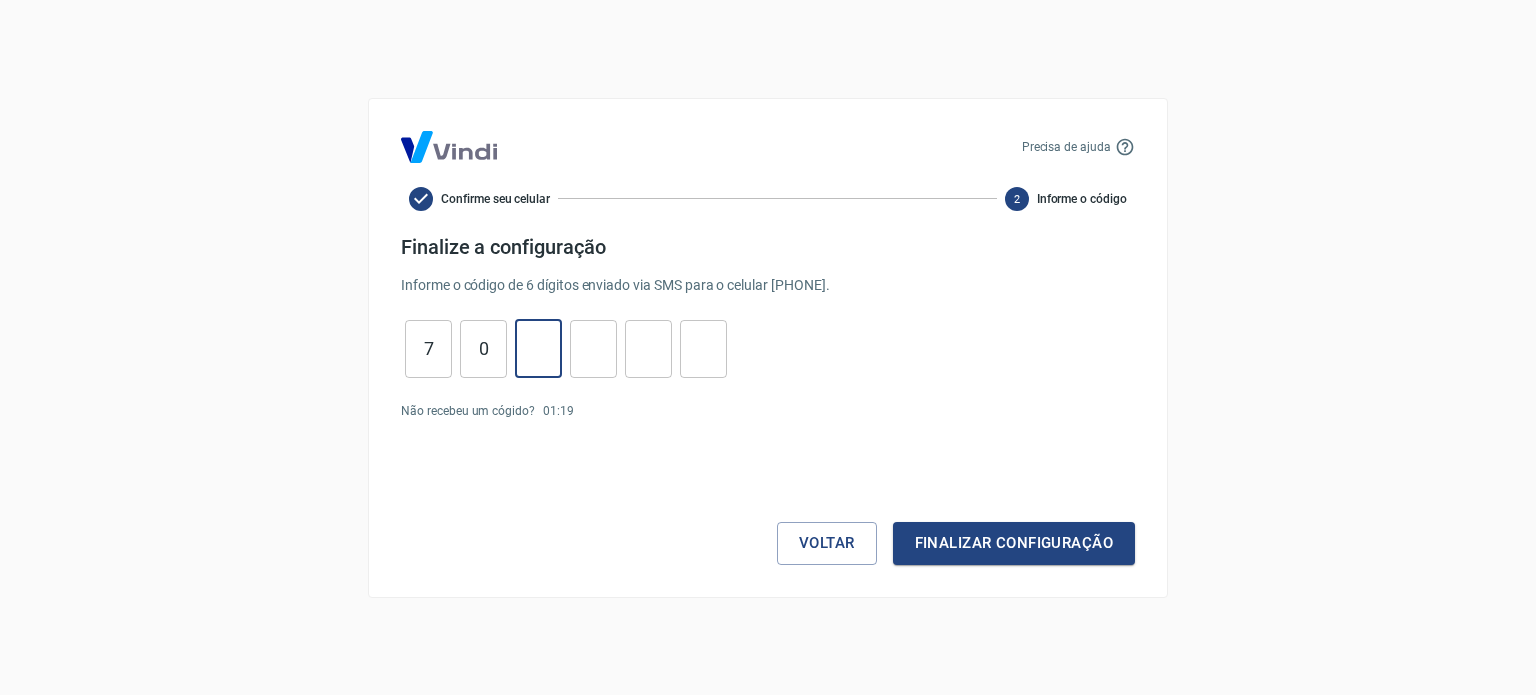 type on "9" 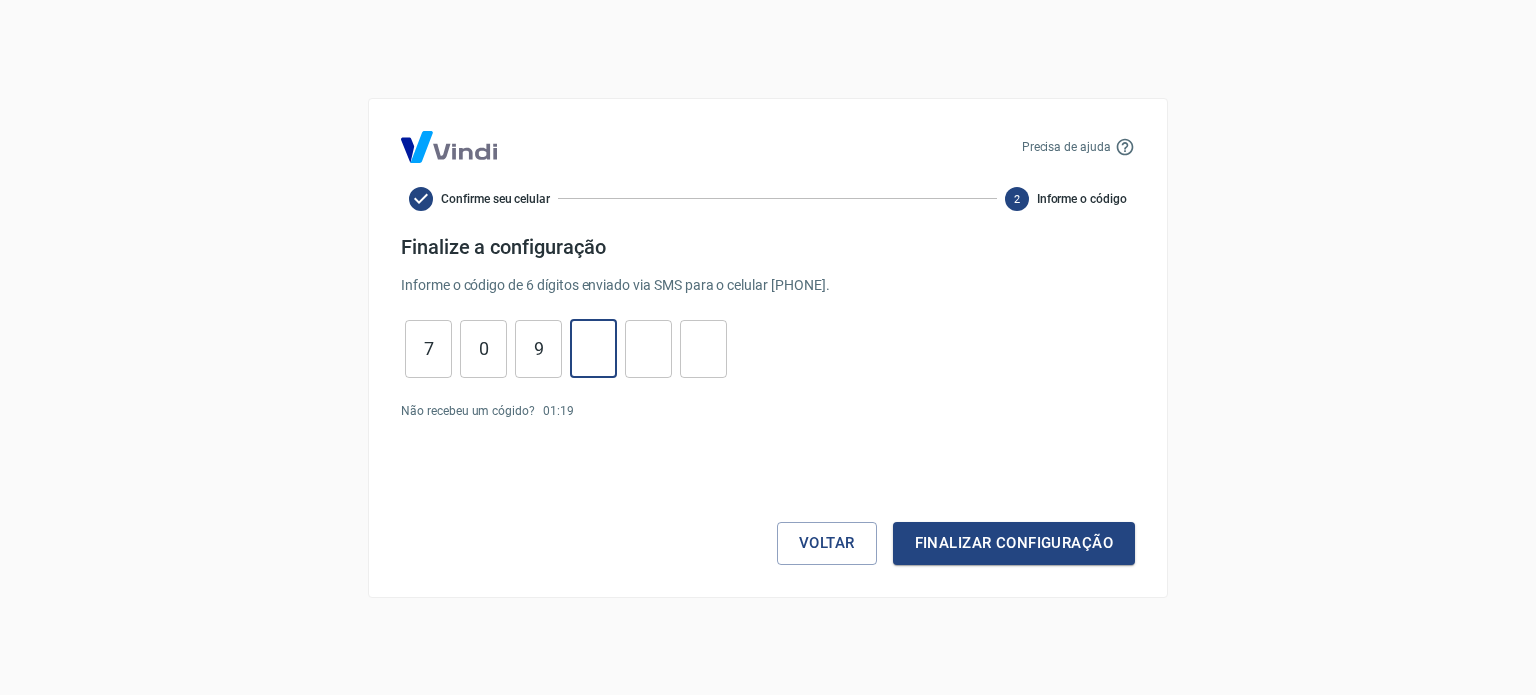 type on "6" 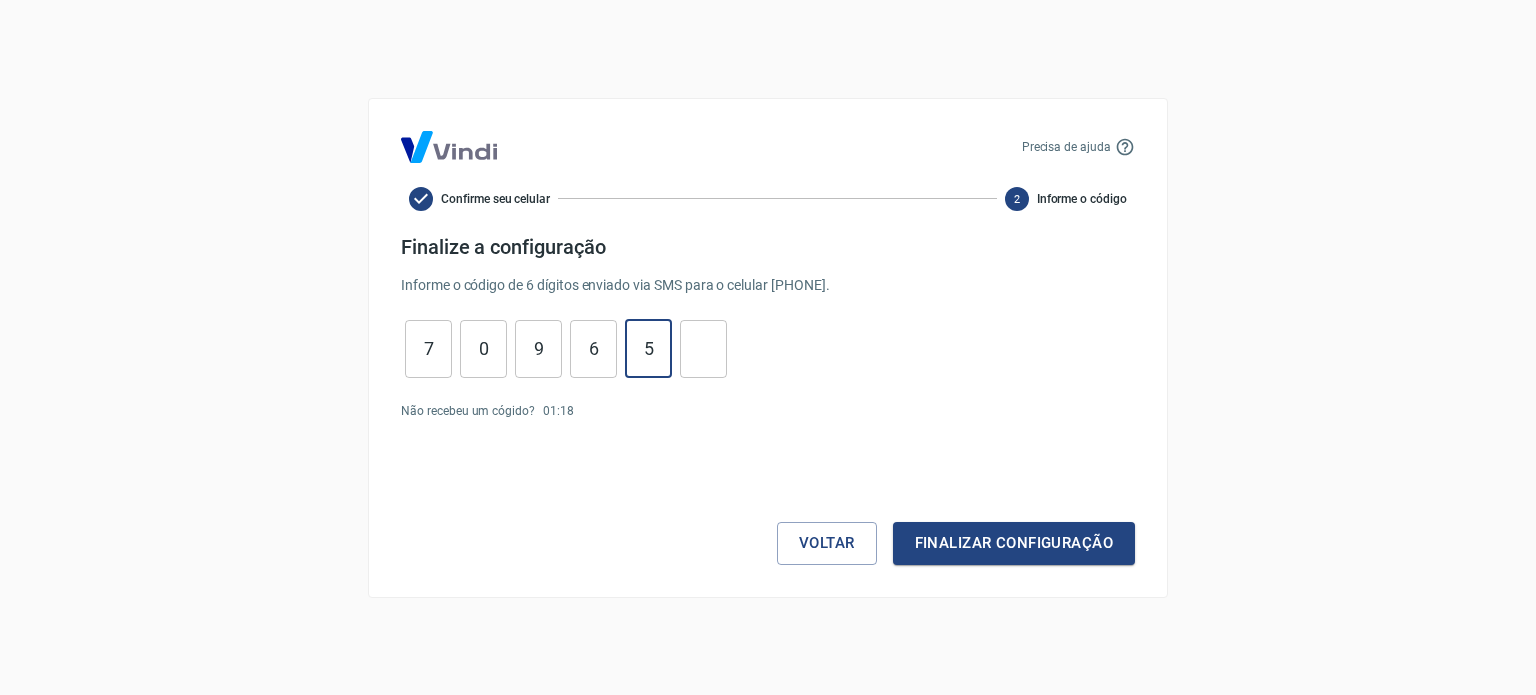 type on "5" 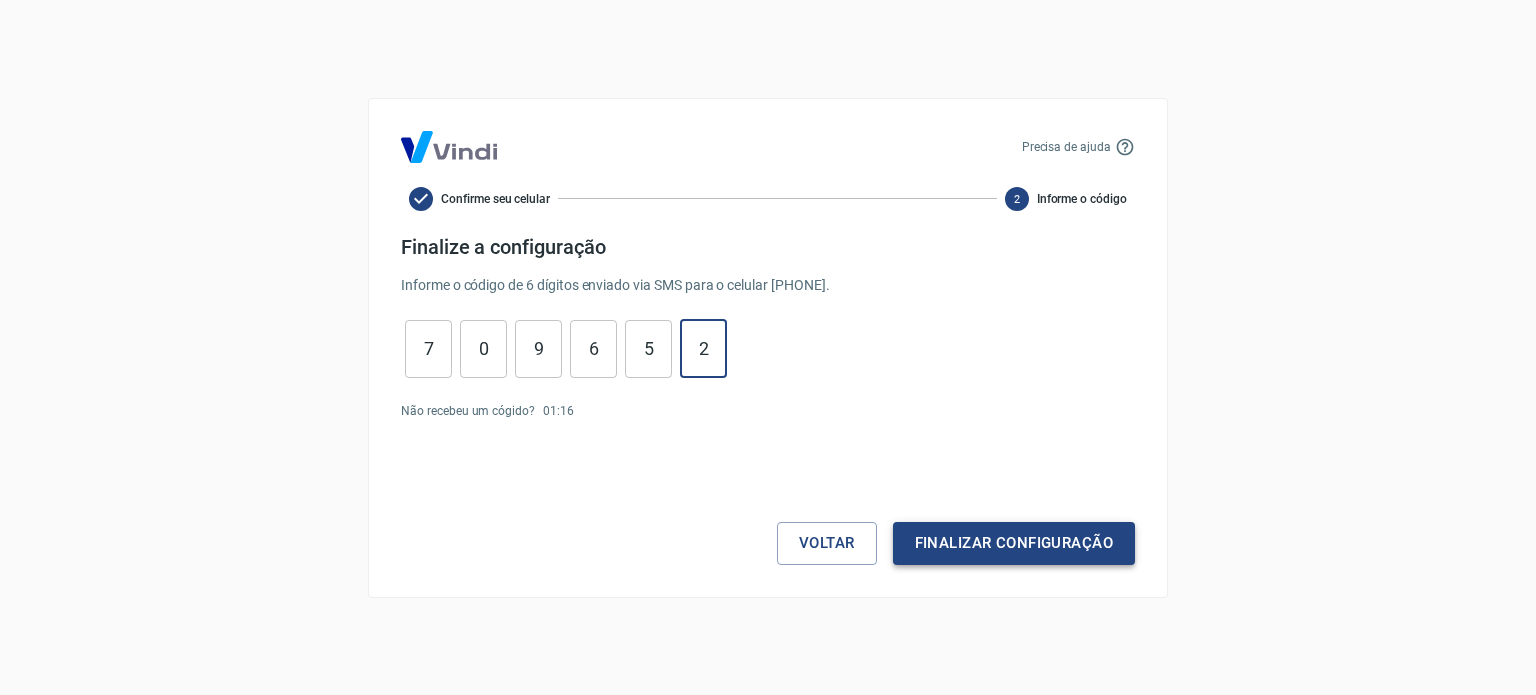type on "2" 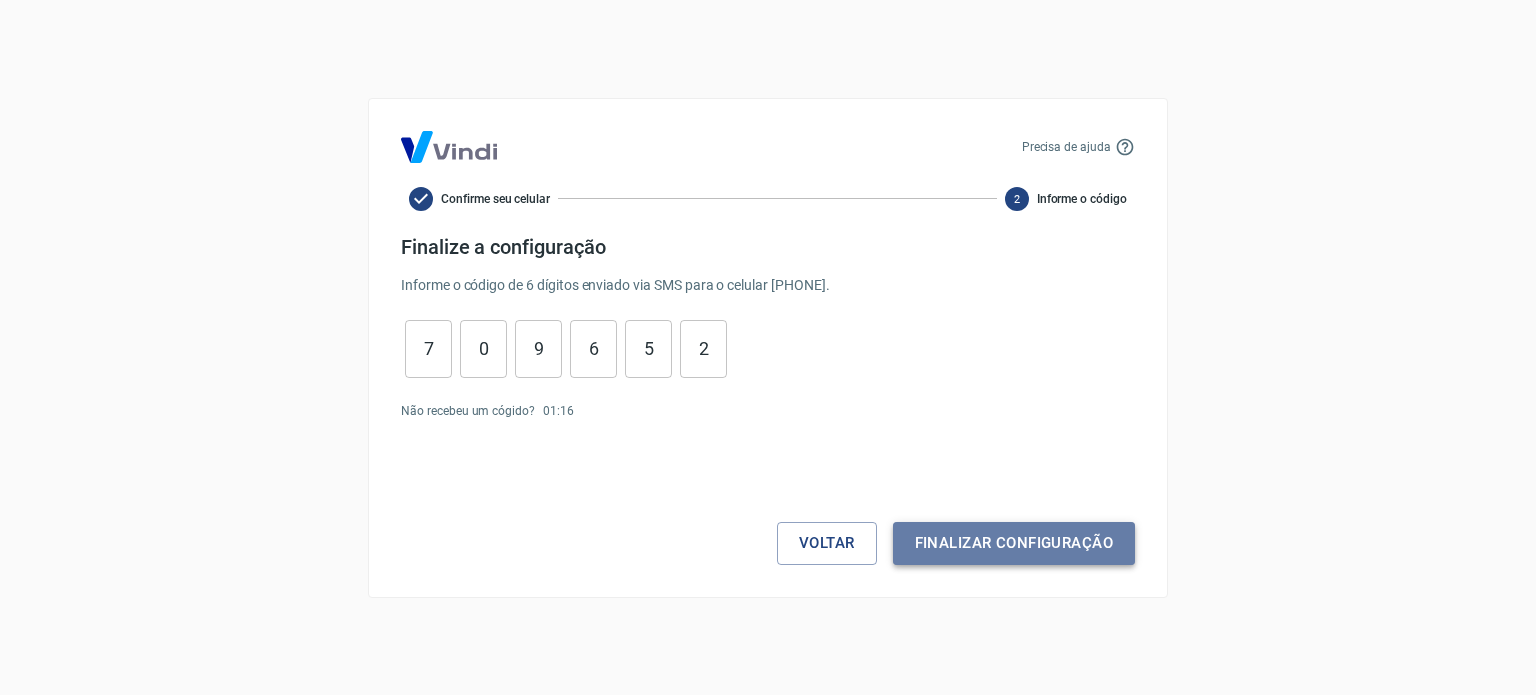 click on "Finalizar configuração" at bounding box center (1014, 543) 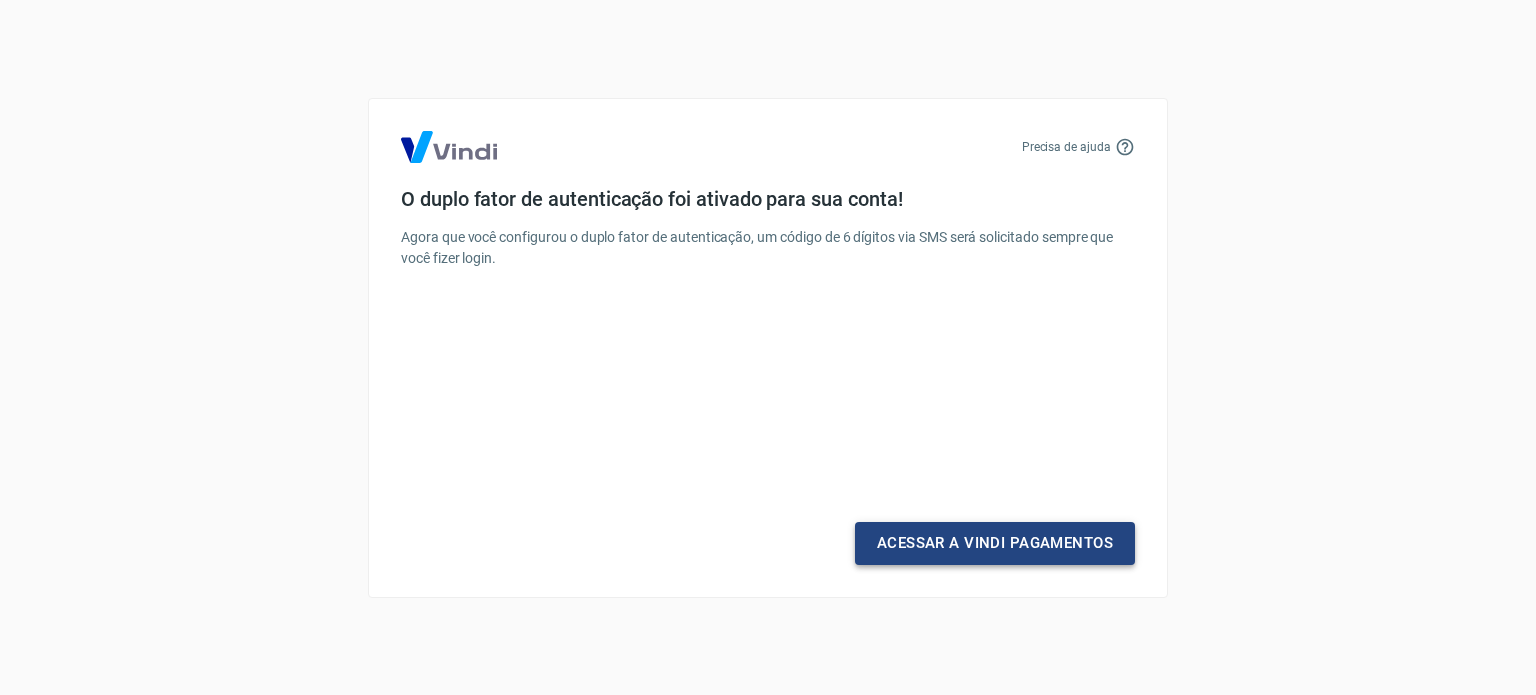 click on "Acessar a Vindi Pagamentos" at bounding box center (995, 543) 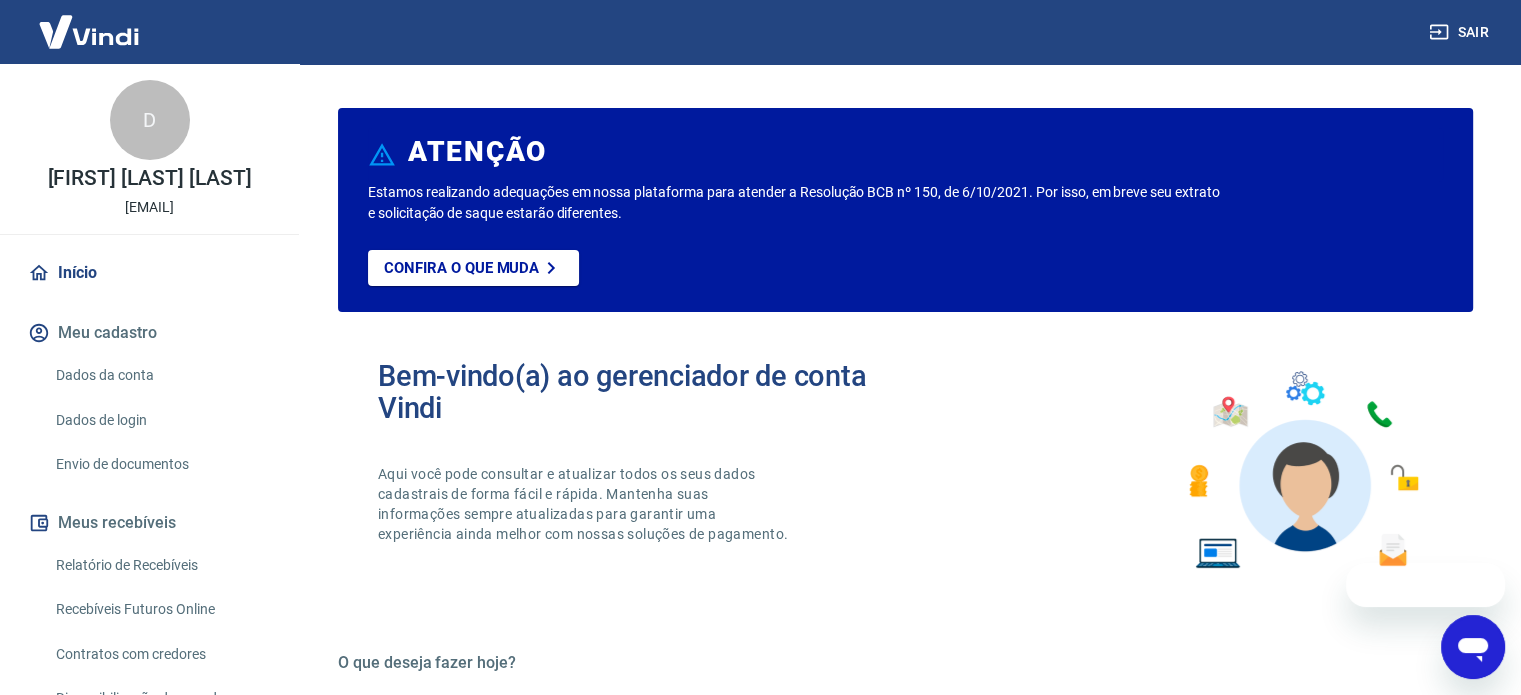 scroll, scrollTop: 0, scrollLeft: 0, axis: both 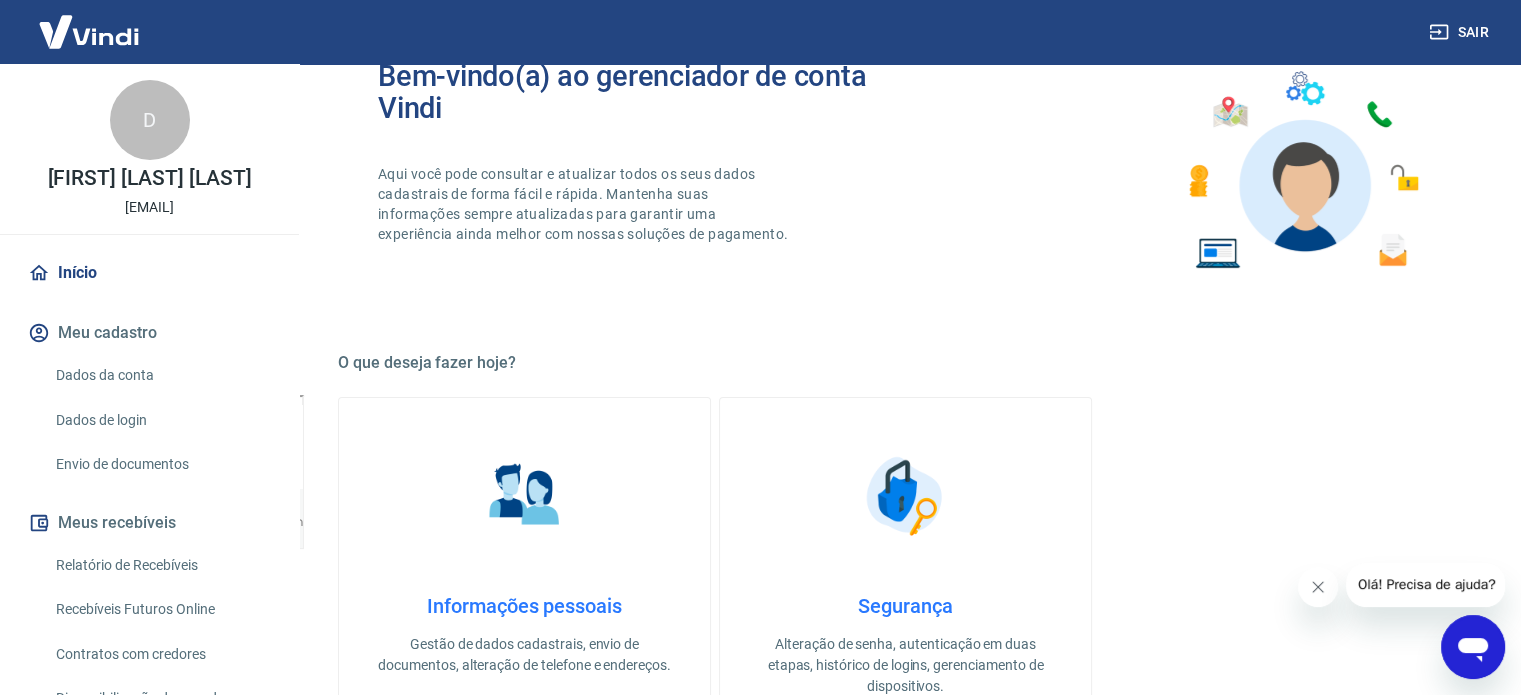 click on "Meu cadastro" at bounding box center (149, 333) 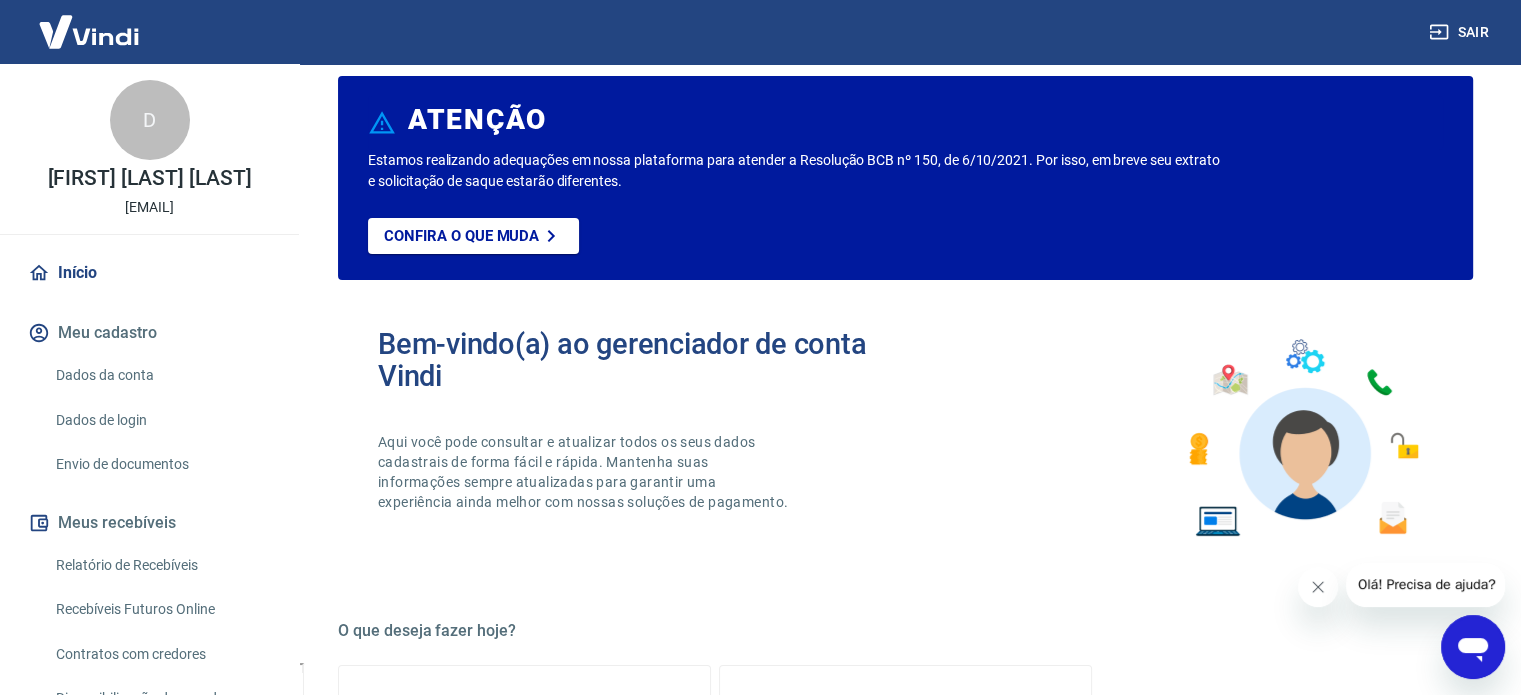 scroll, scrollTop: 0, scrollLeft: 0, axis: both 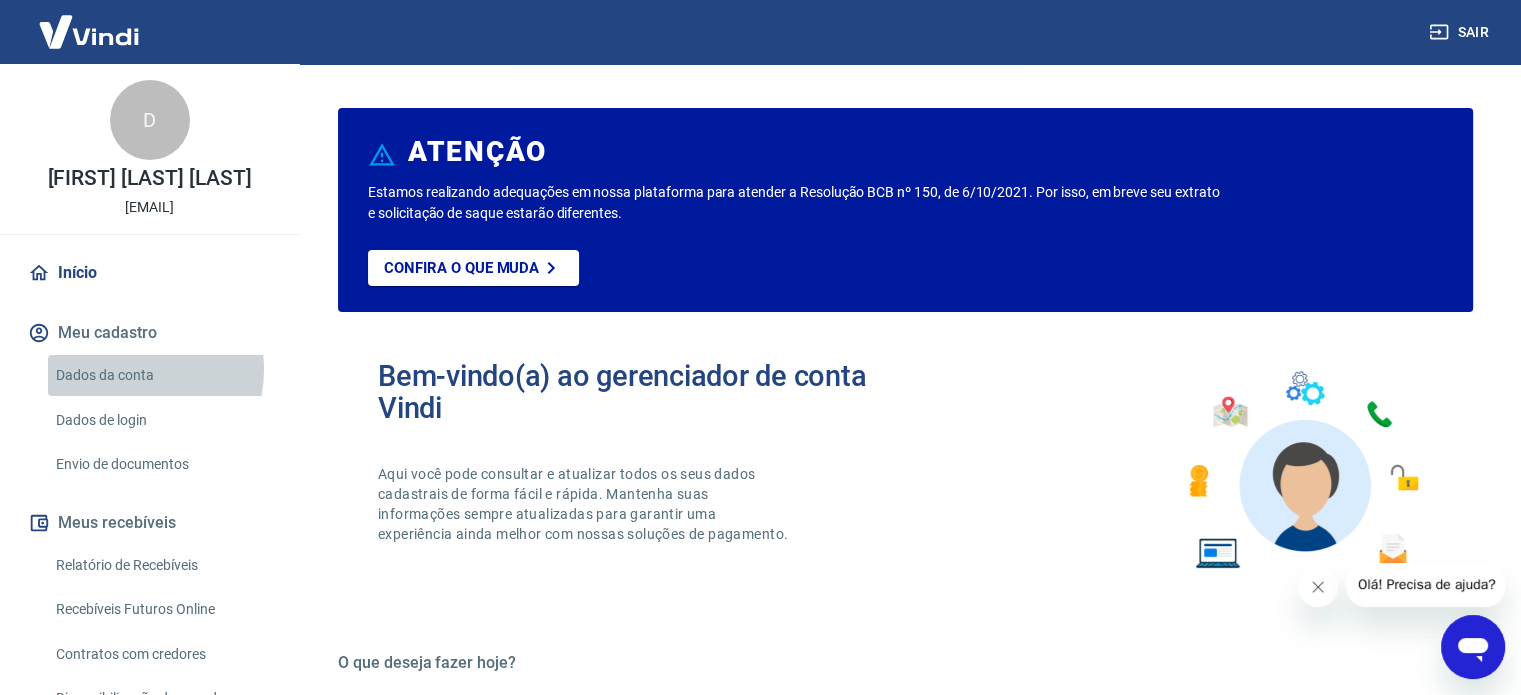 click on "Dados da conta" at bounding box center [161, 375] 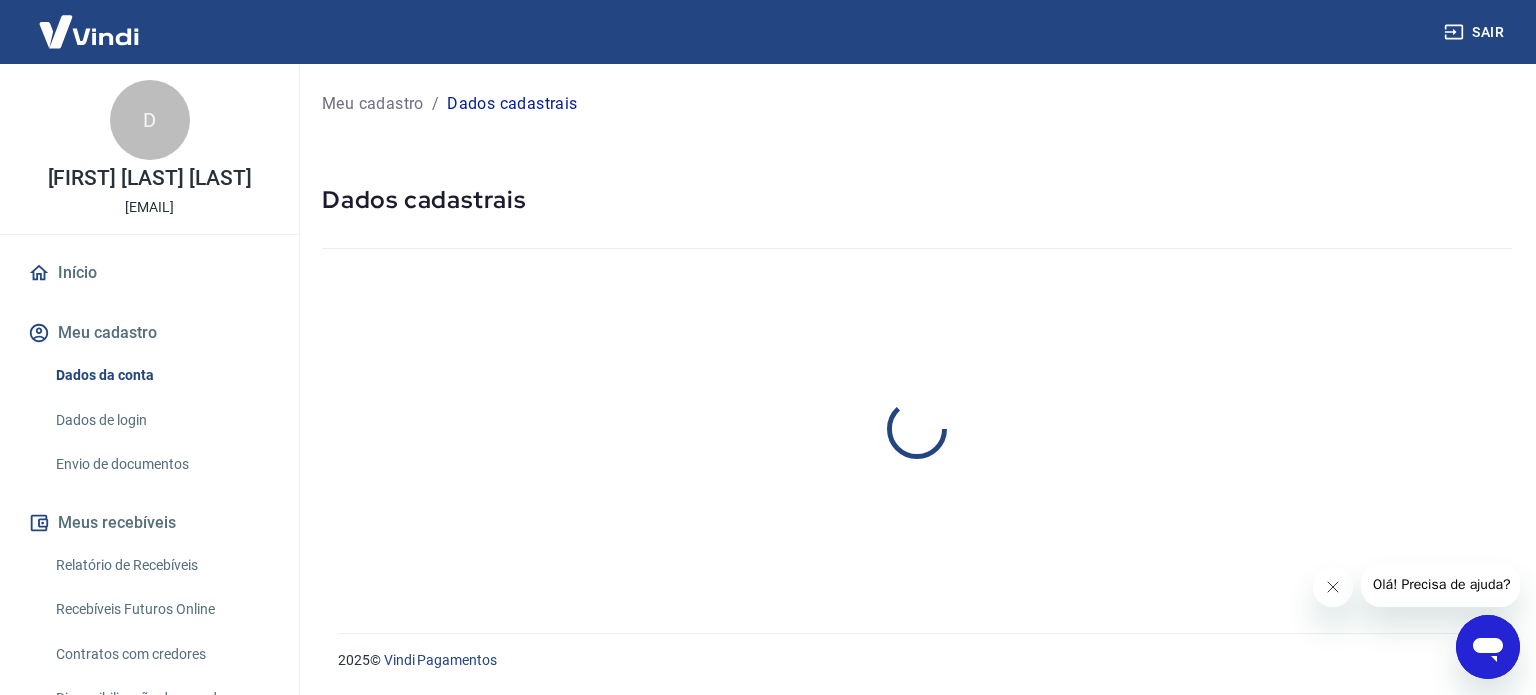 select on "SP" 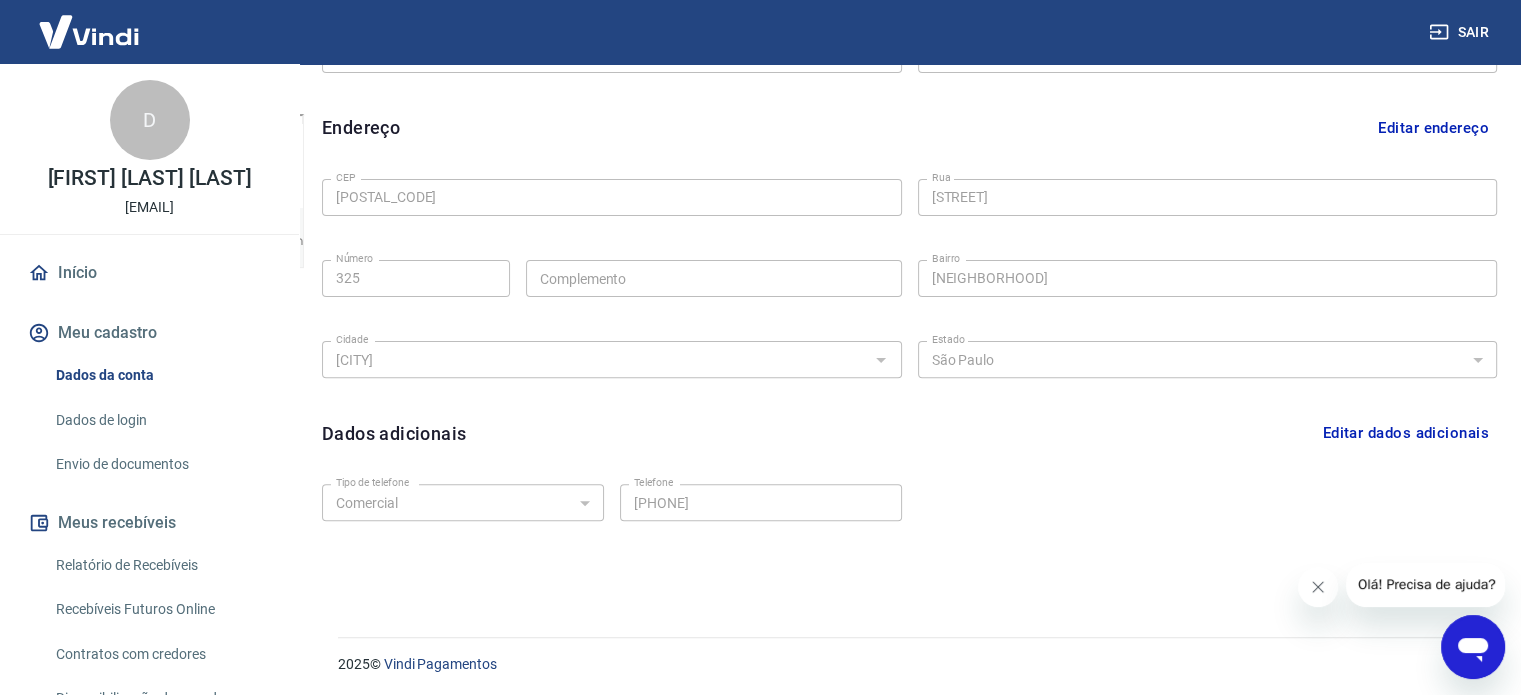 scroll, scrollTop: 584, scrollLeft: 0, axis: vertical 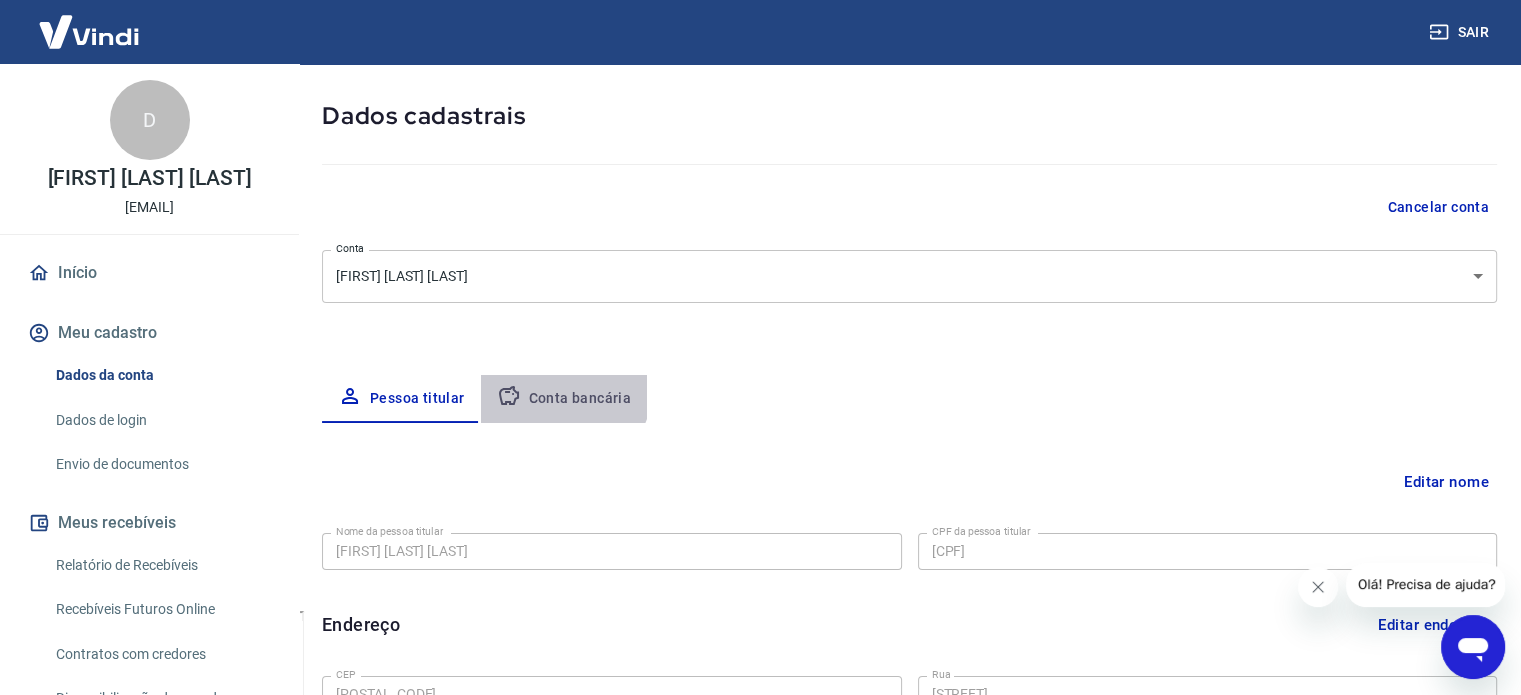 click on "Conta bancária" at bounding box center (564, 399) 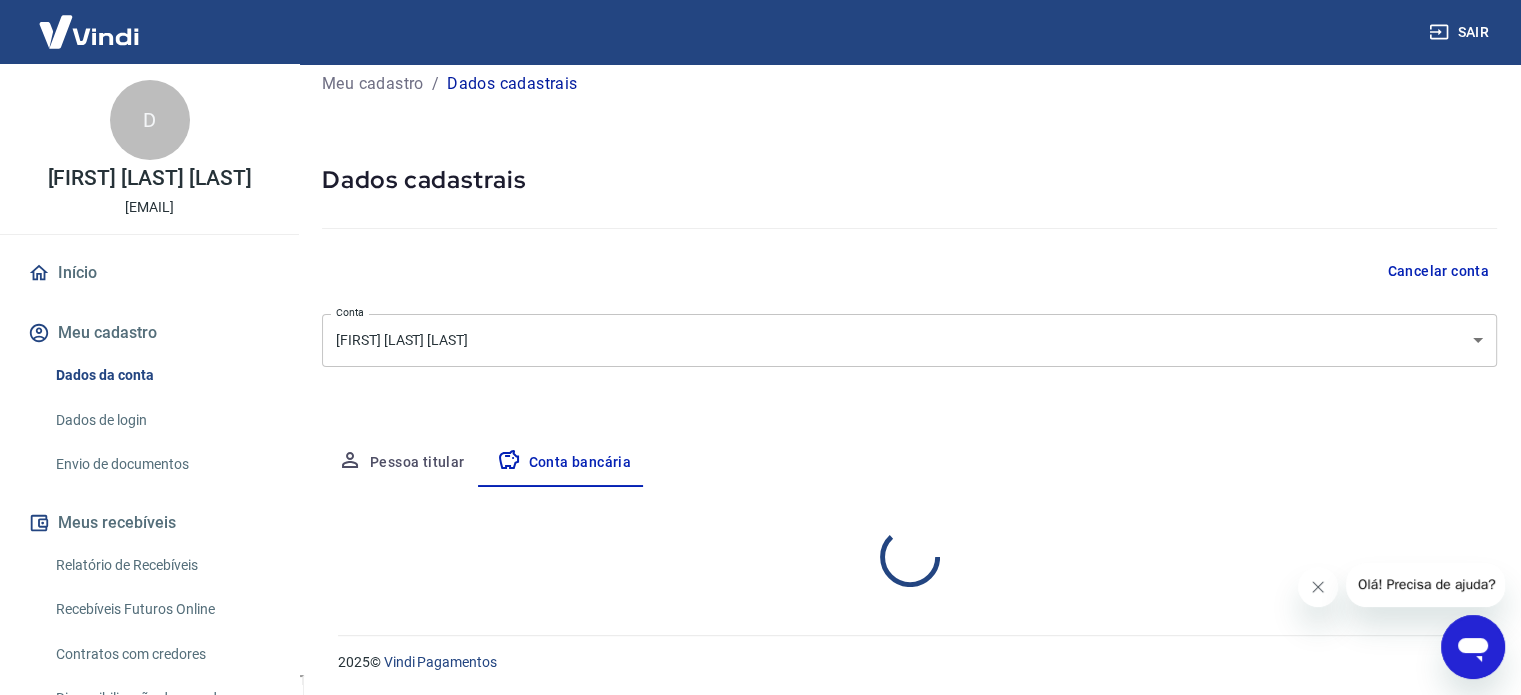 select on "1" 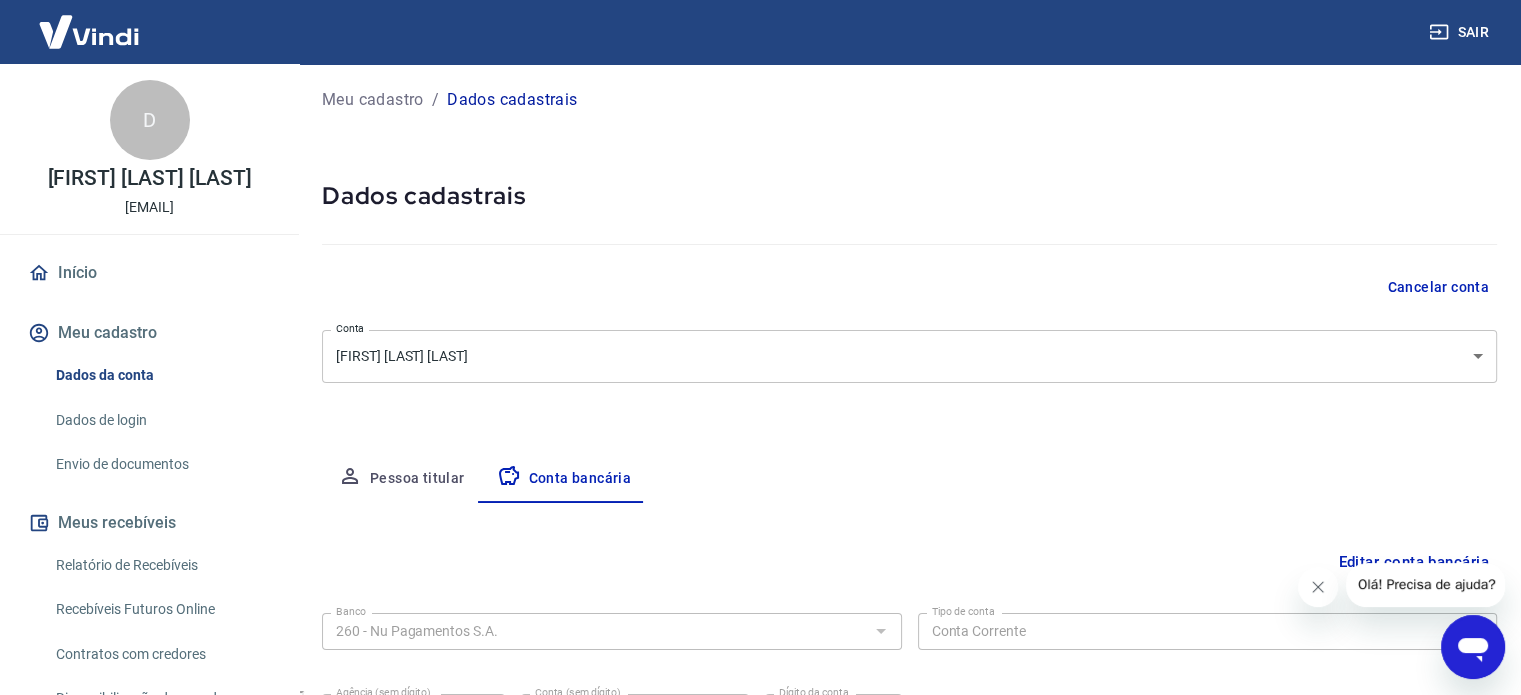 scroll, scrollTop: 0, scrollLeft: 0, axis: both 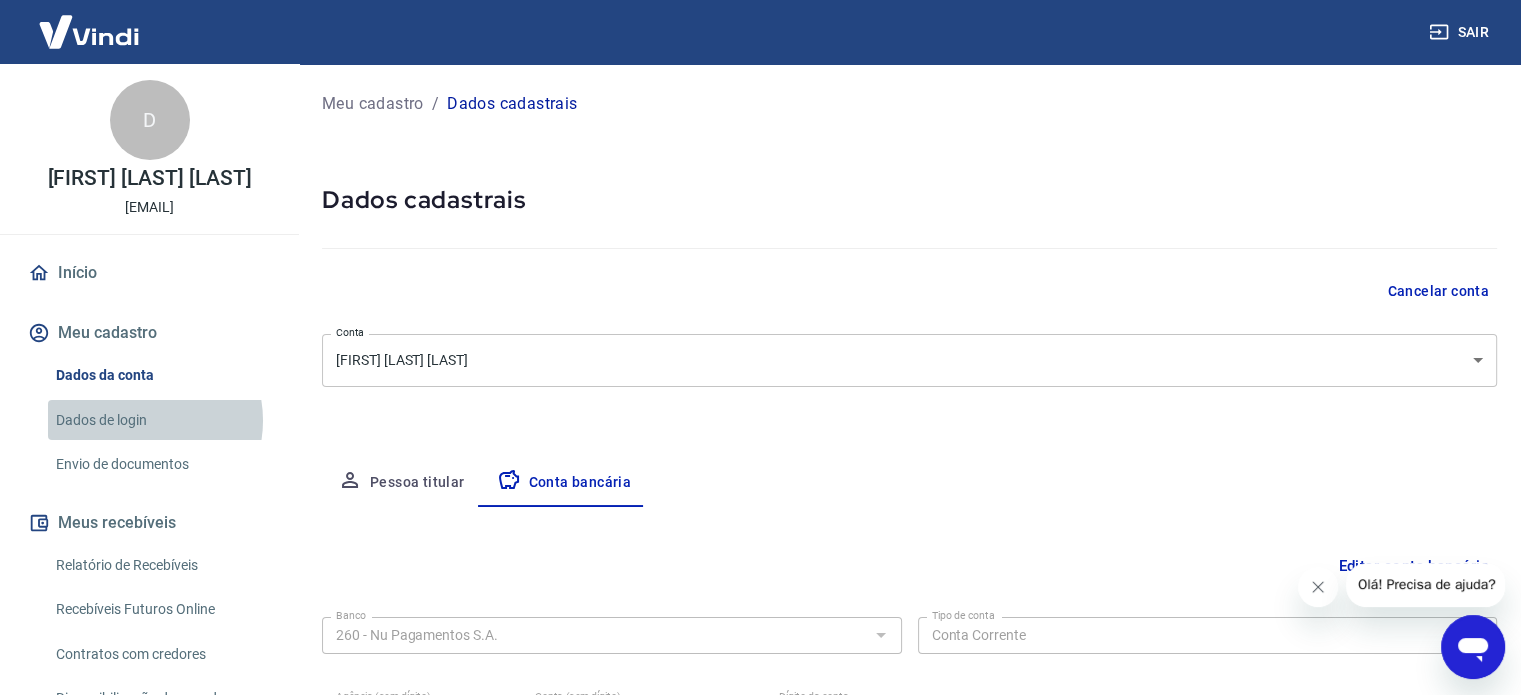 click on "Dados de login" at bounding box center (161, 420) 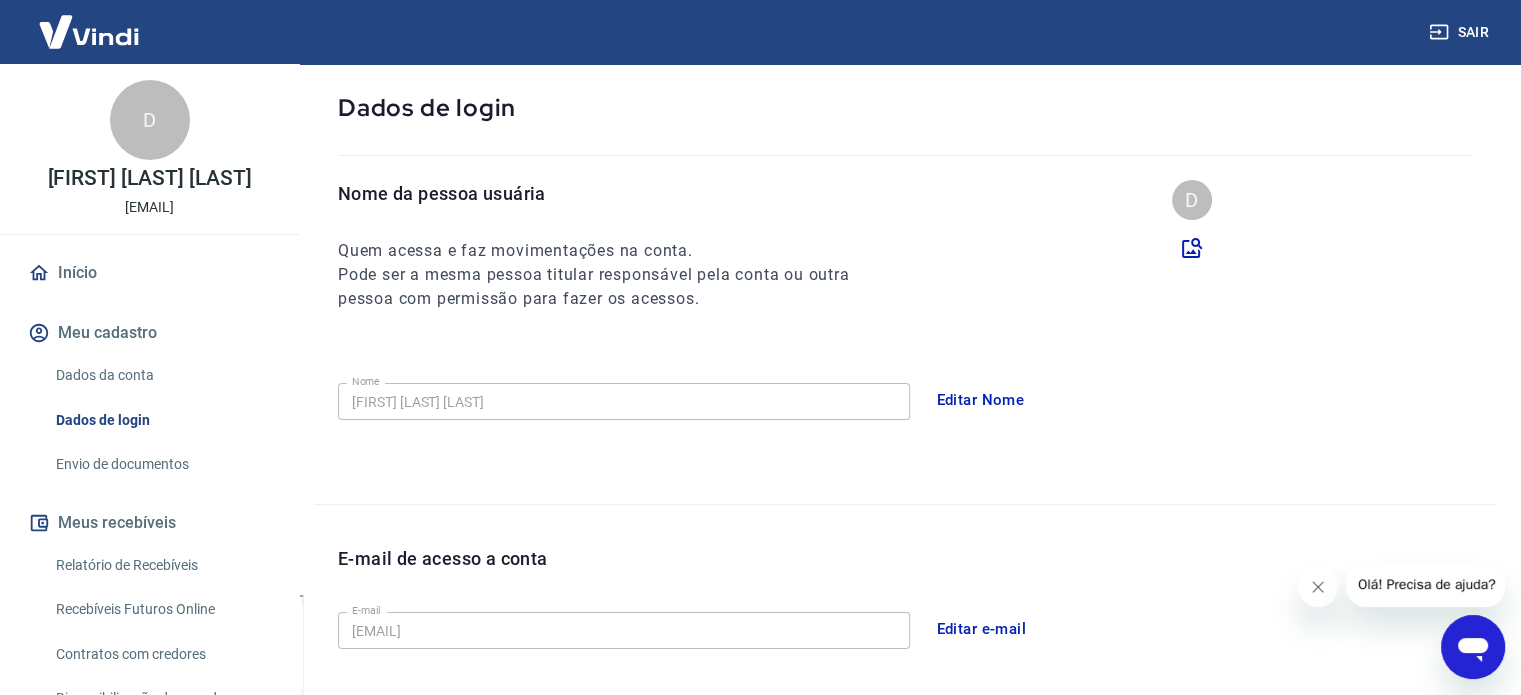 scroll, scrollTop: 300, scrollLeft: 0, axis: vertical 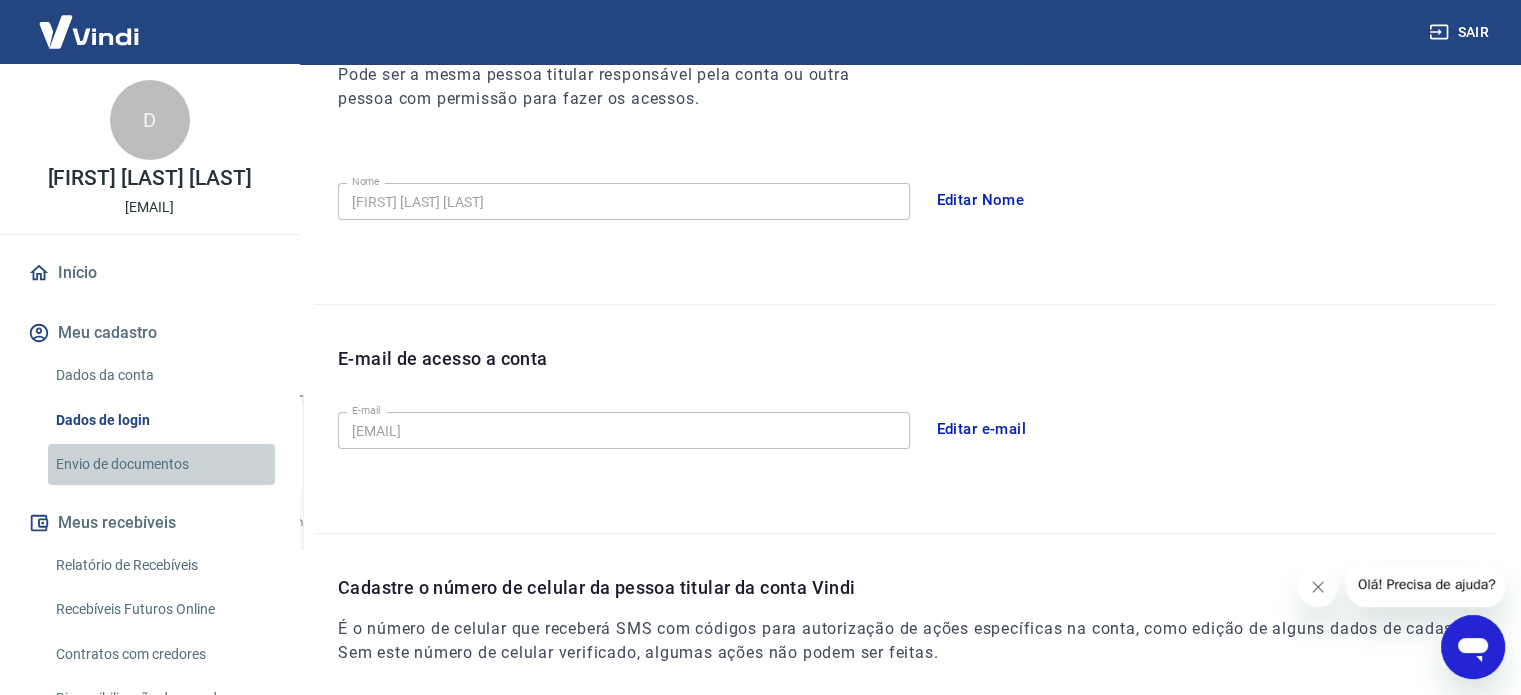 click on "Envio de documentos" at bounding box center (161, 464) 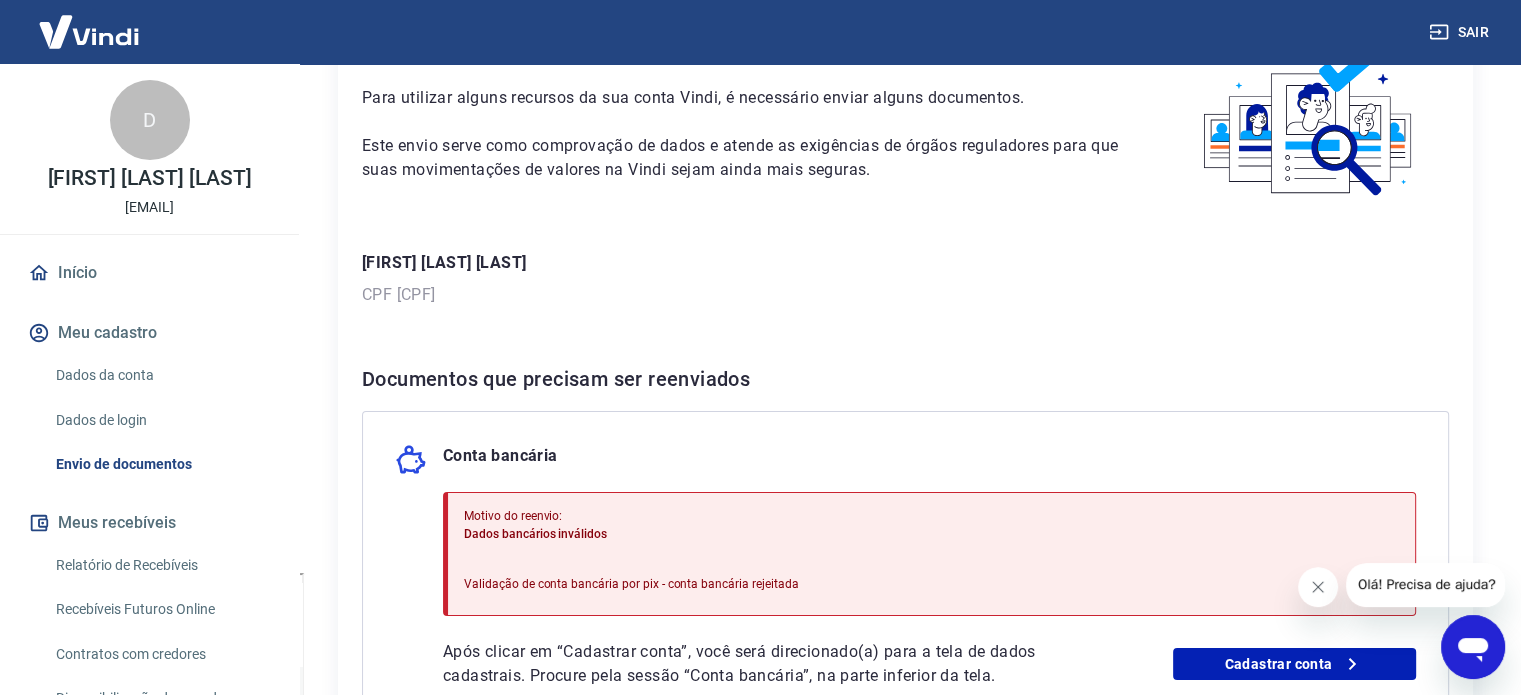 scroll, scrollTop: 300, scrollLeft: 0, axis: vertical 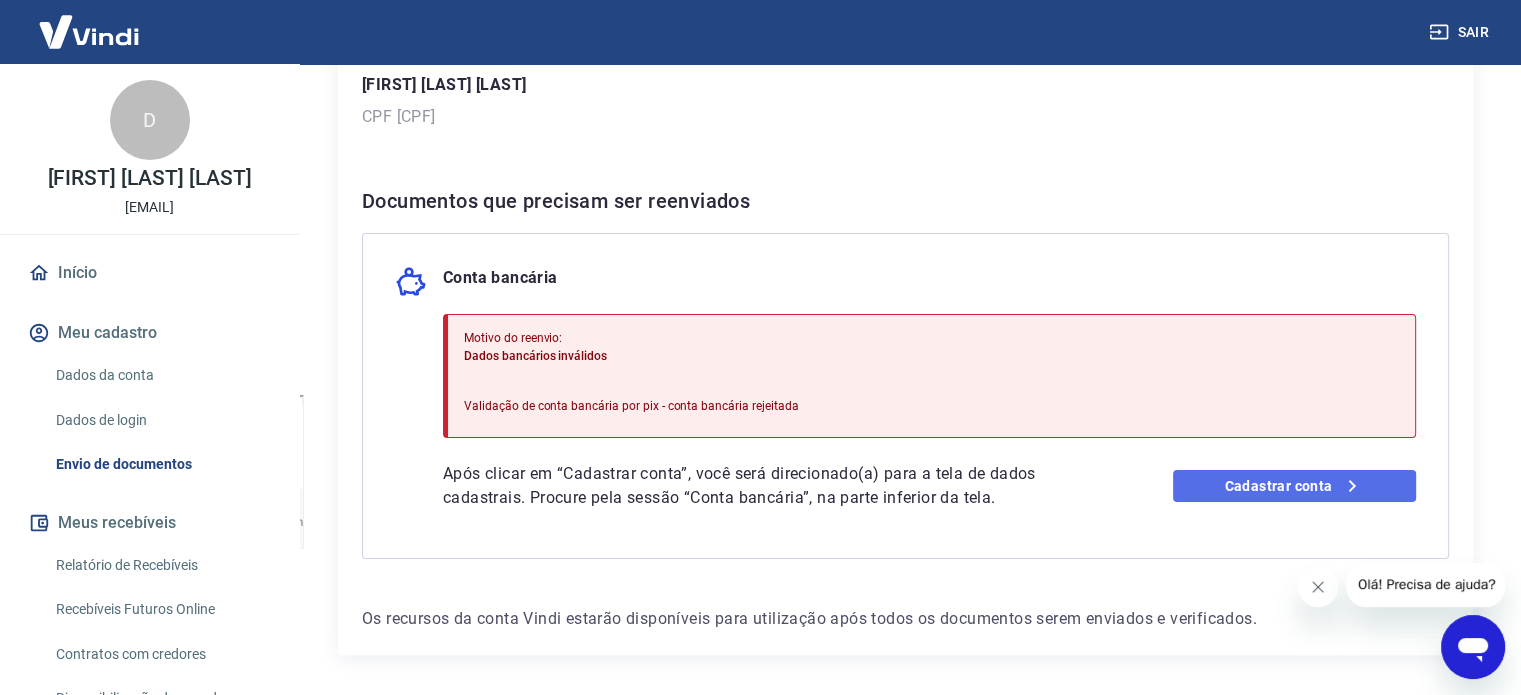 click on "Cadastrar conta" at bounding box center [1294, 486] 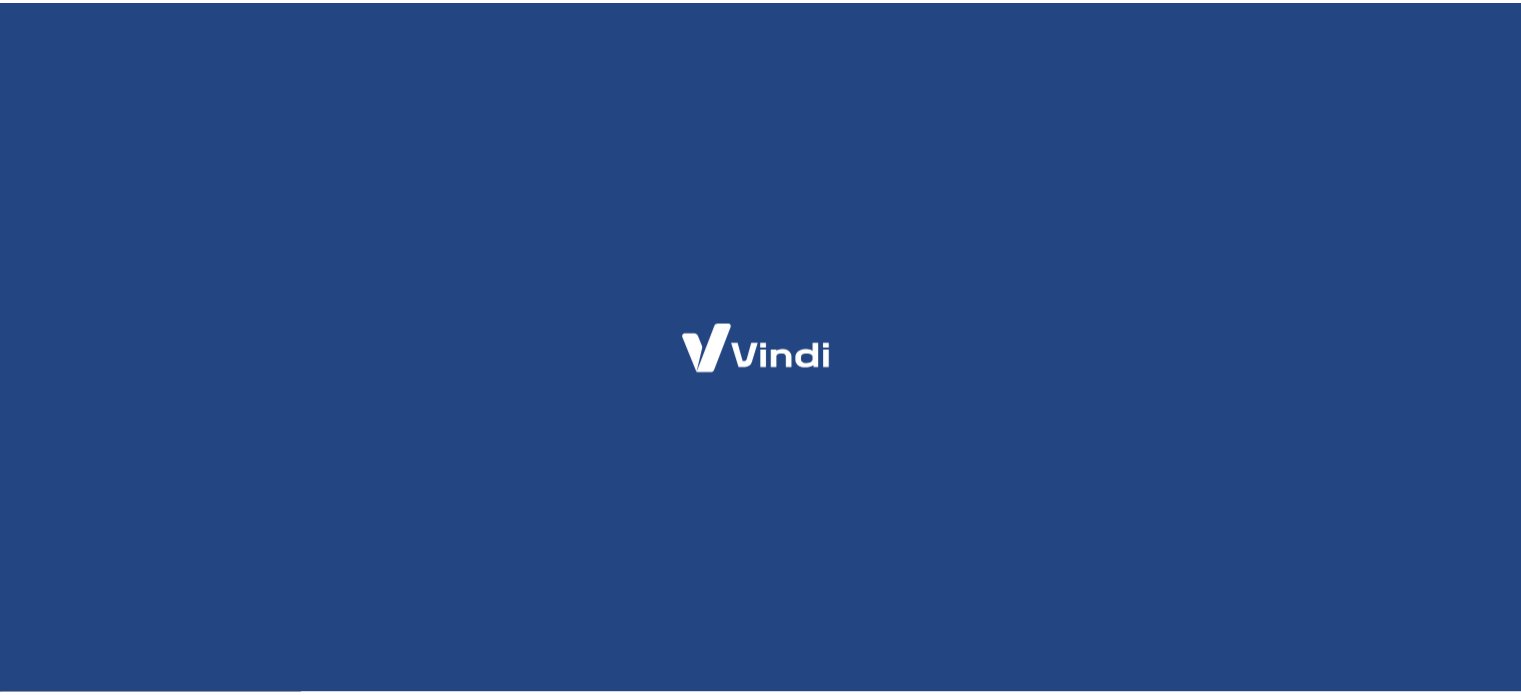 scroll, scrollTop: 0, scrollLeft: 0, axis: both 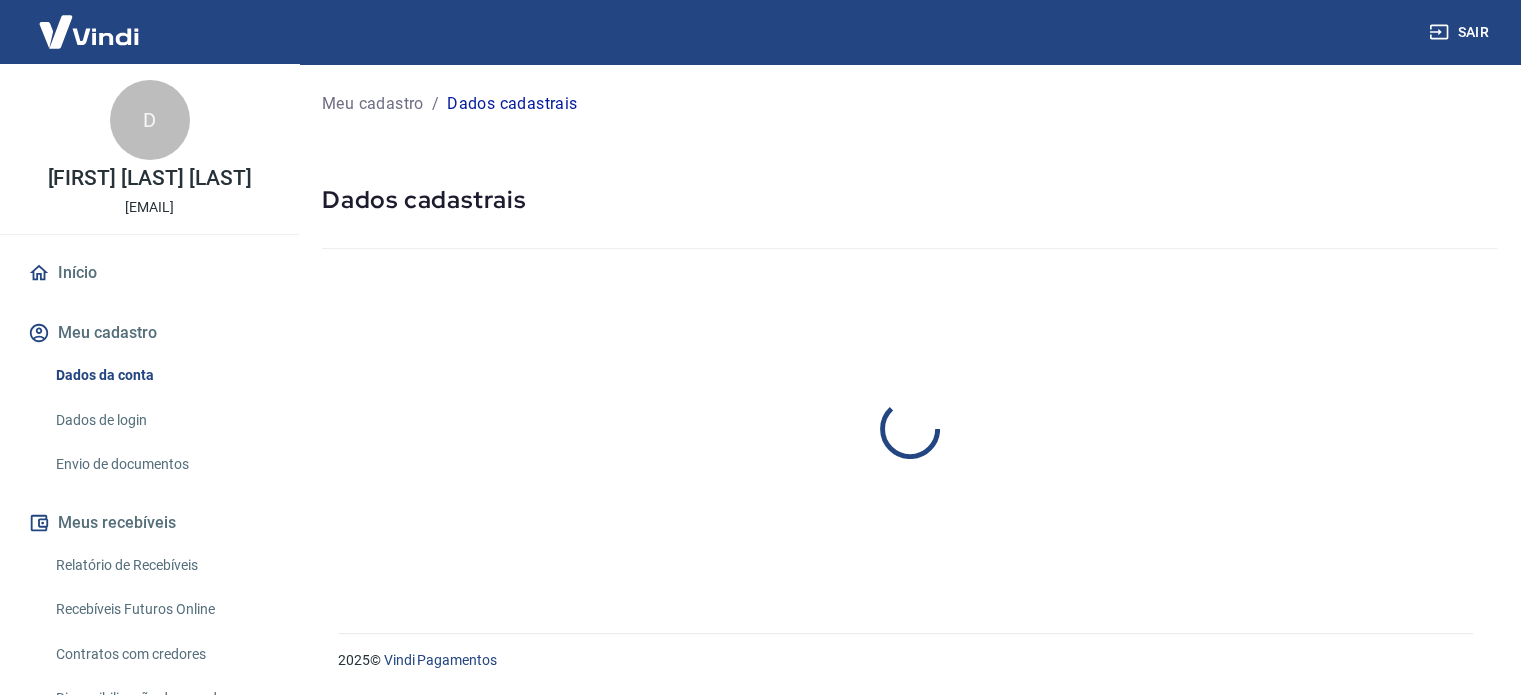 select on "SP" 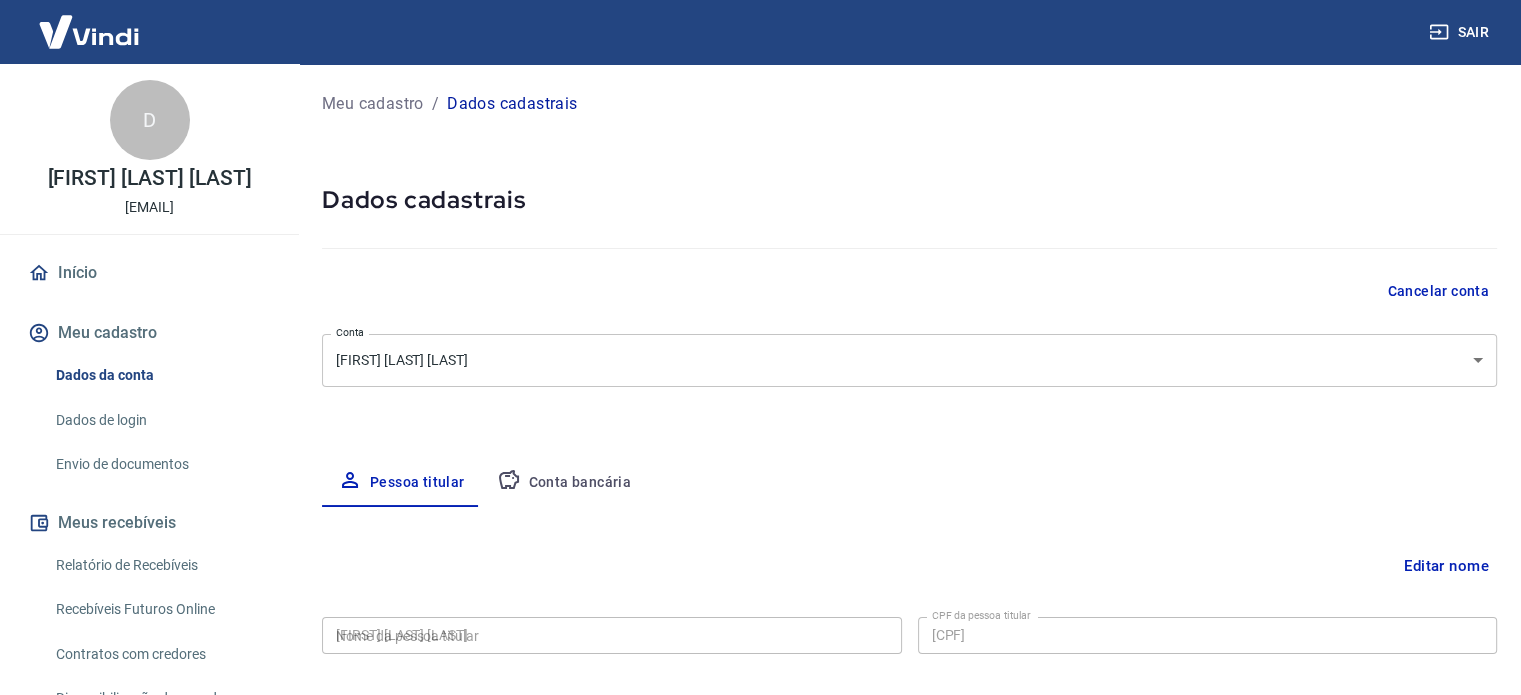 type on "[CPF]" 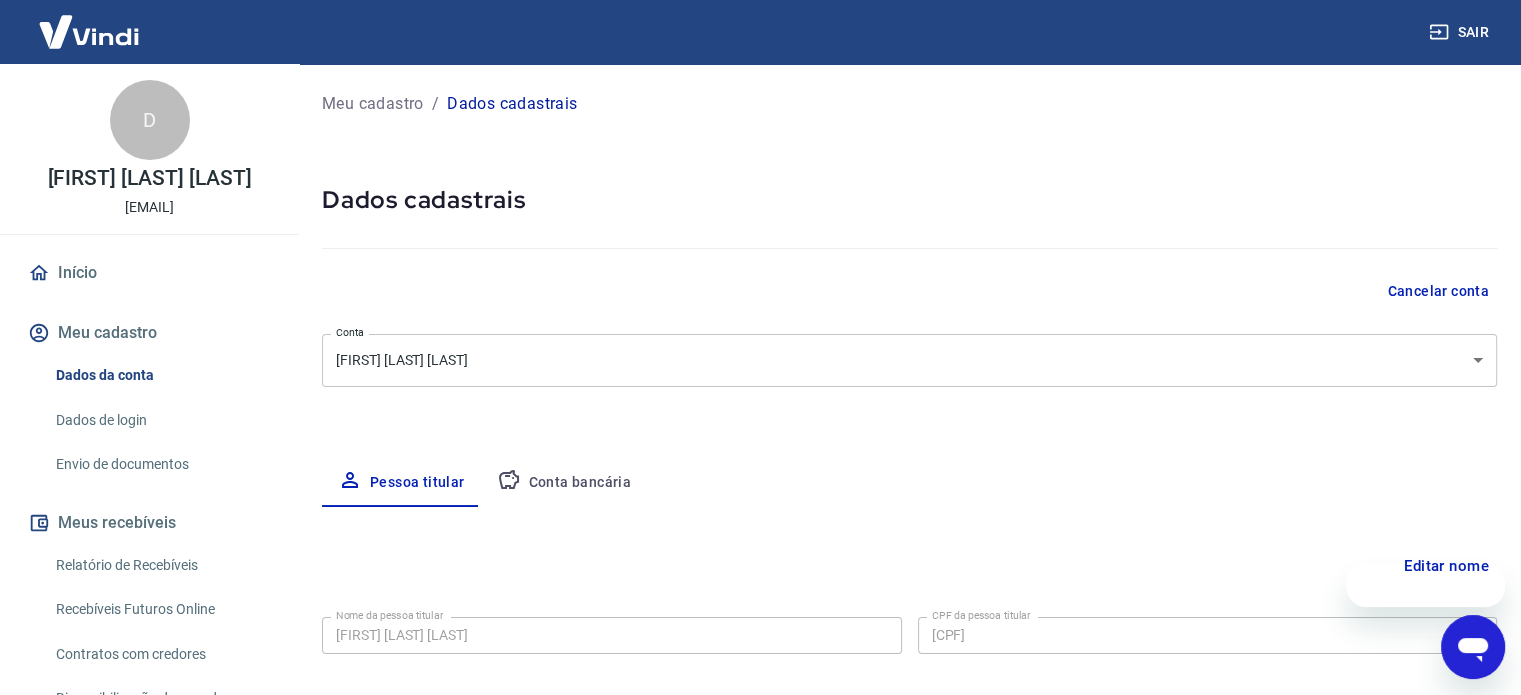 scroll, scrollTop: 0, scrollLeft: 0, axis: both 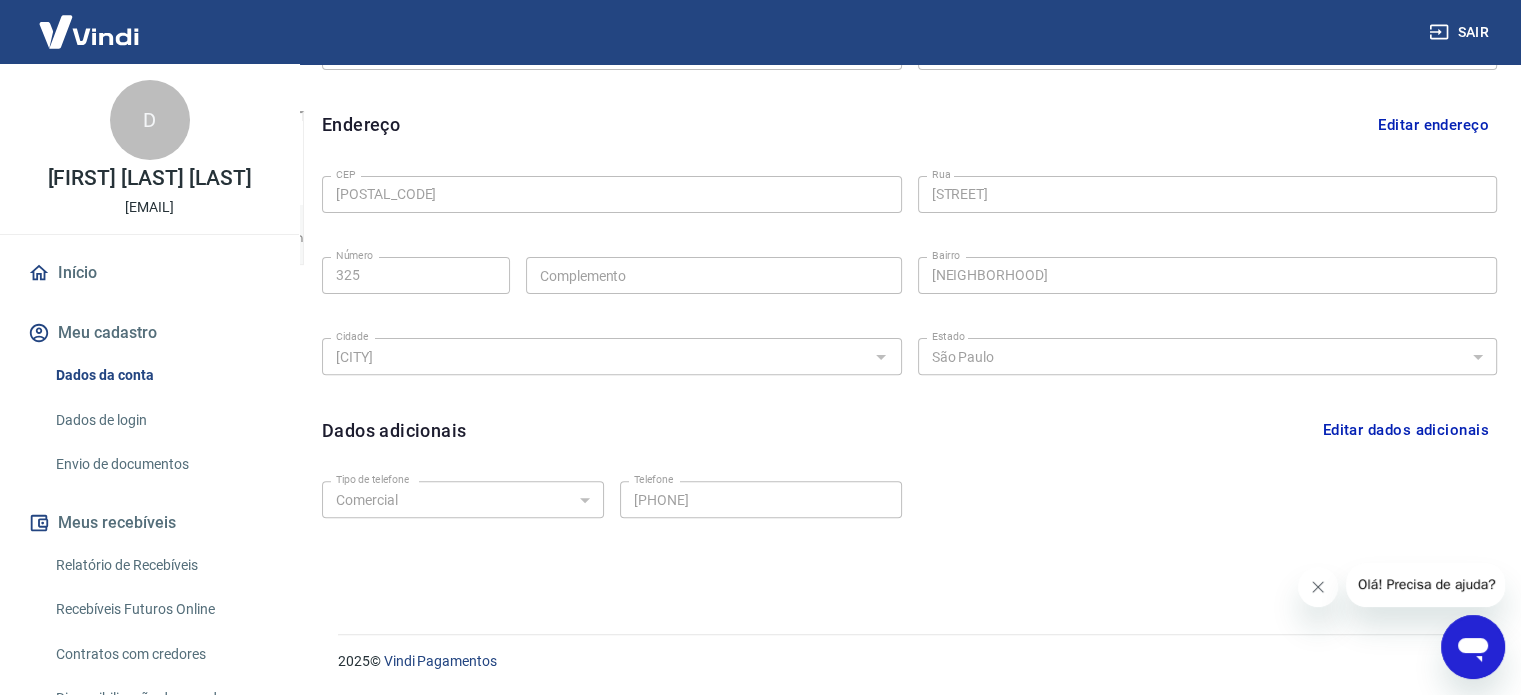 click on "Envio de documentos" at bounding box center [161, 464] 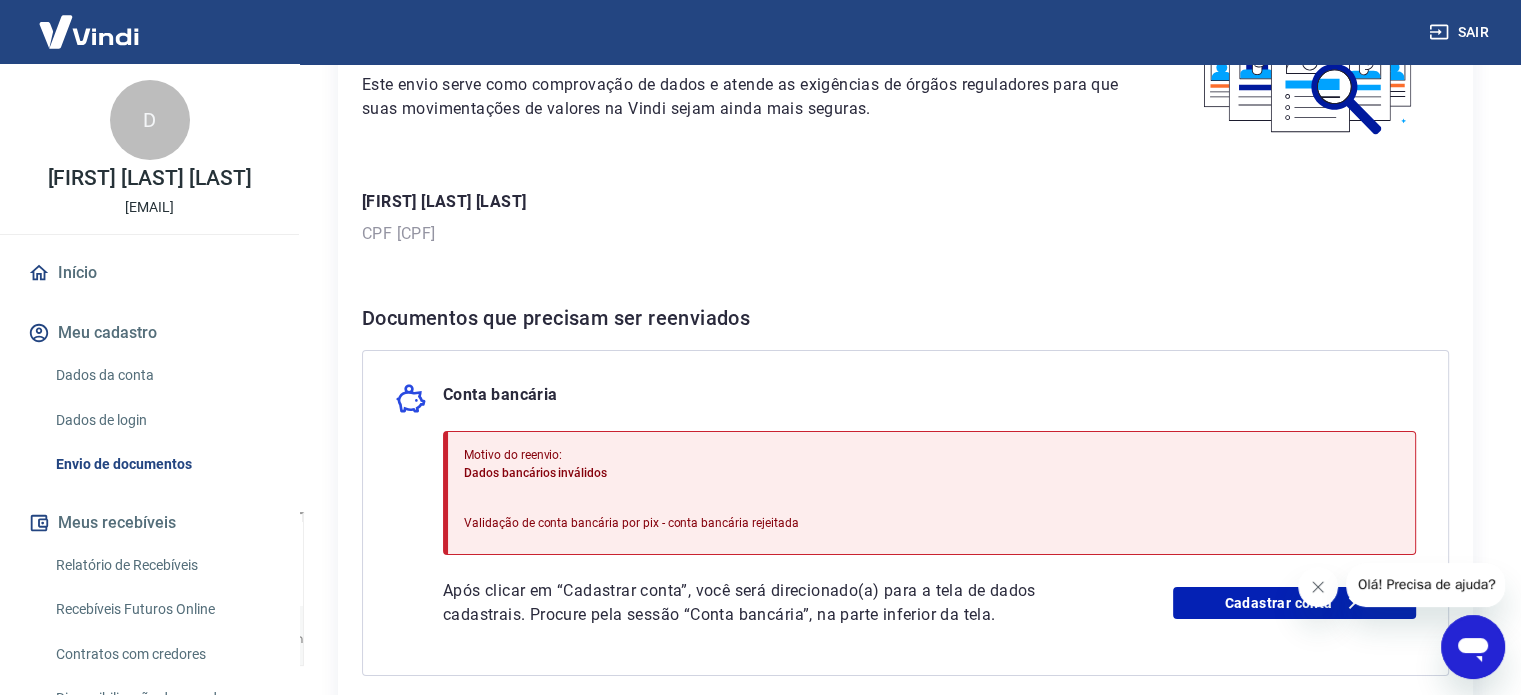scroll, scrollTop: 200, scrollLeft: 0, axis: vertical 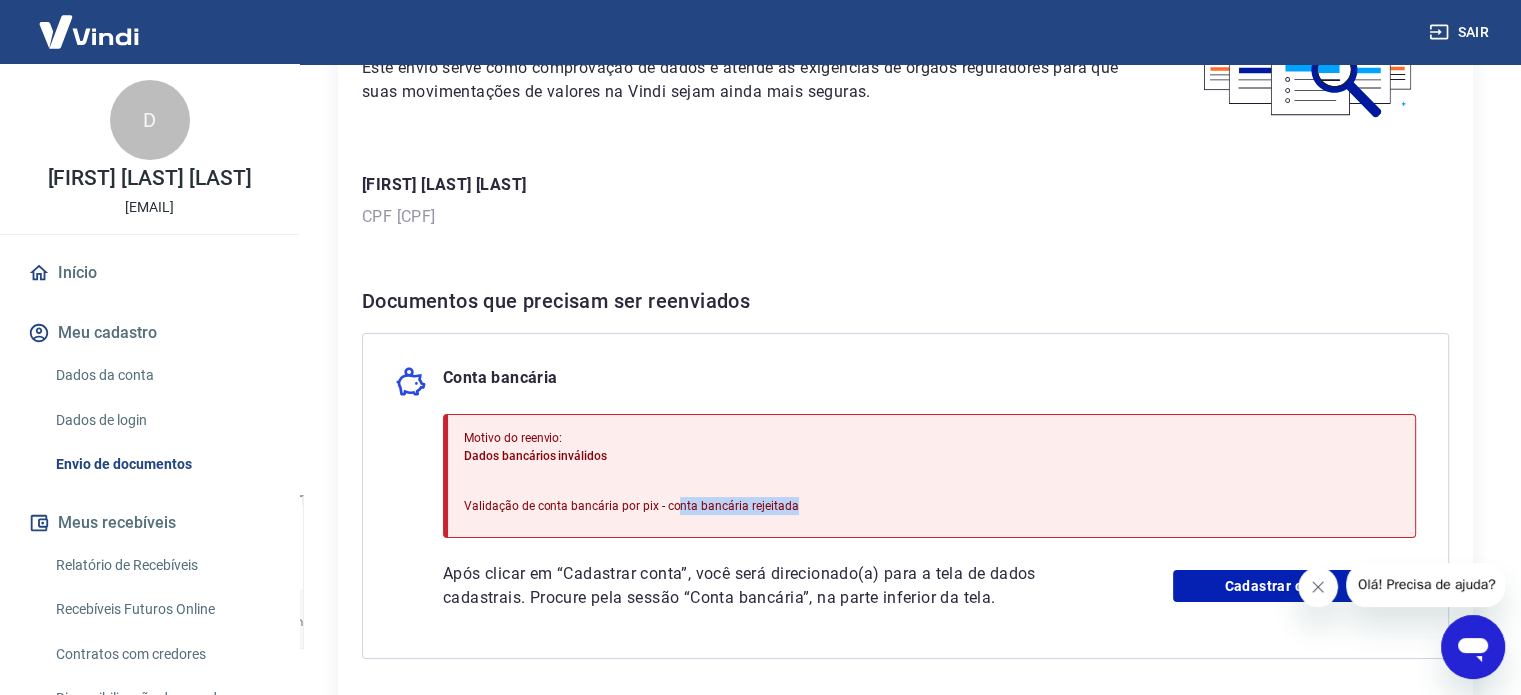 drag, startPoint x: 677, startPoint y: 501, endPoint x: 813, endPoint y: 498, distance: 136.03308 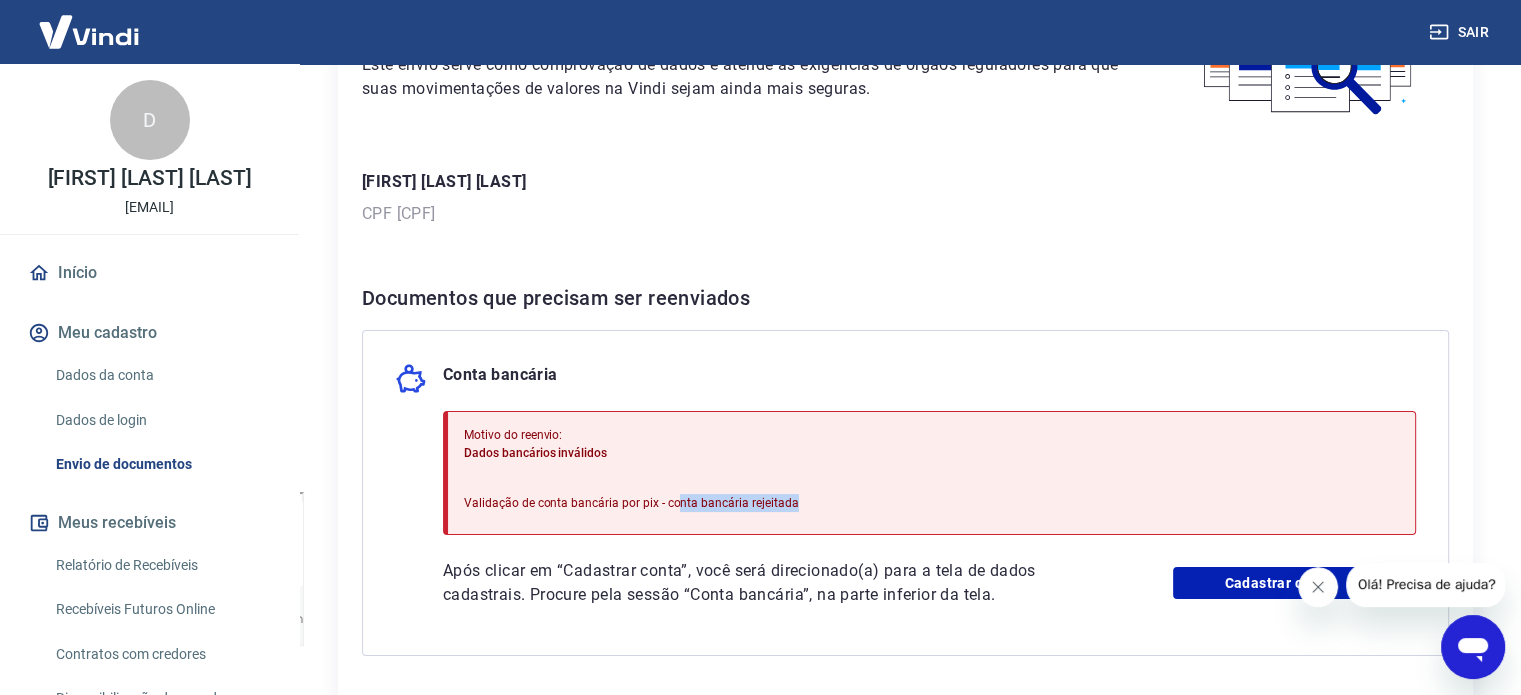 scroll, scrollTop: 368, scrollLeft: 0, axis: vertical 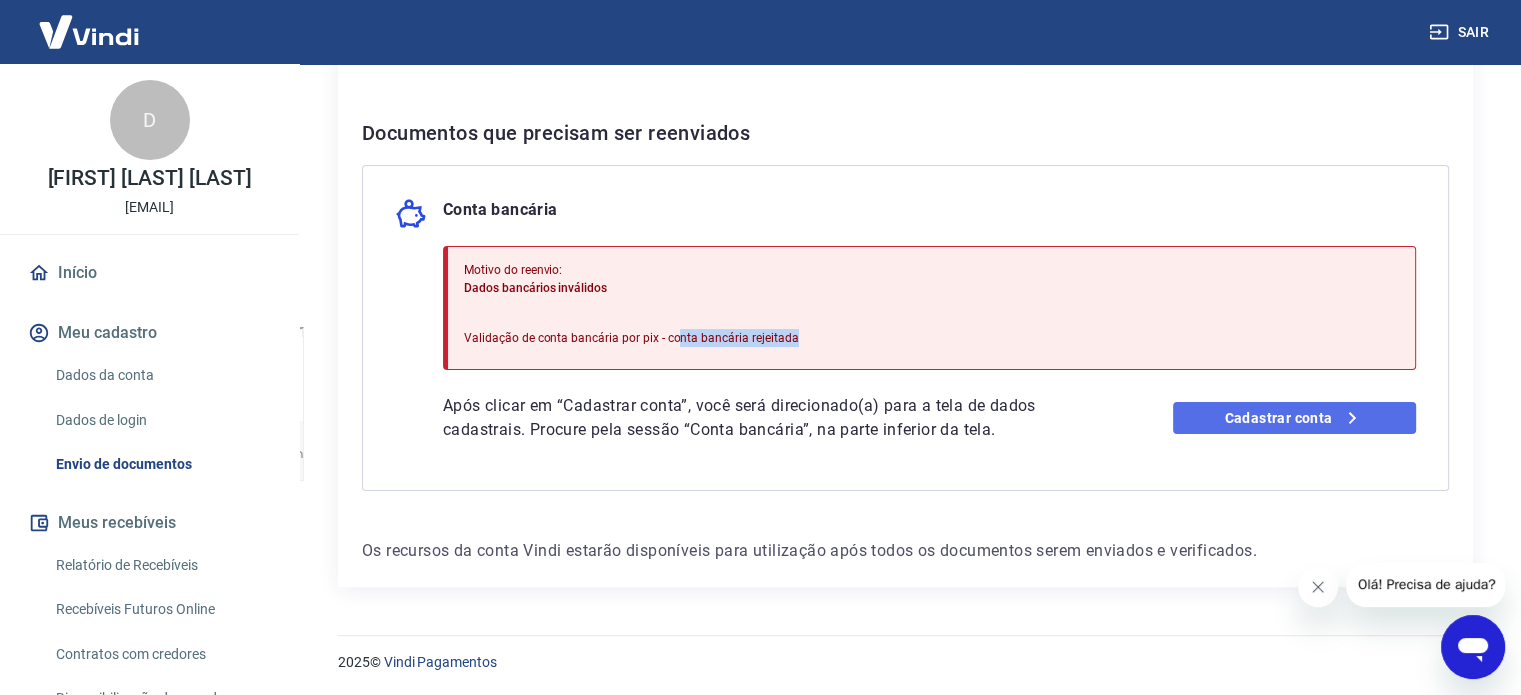 click on "Cadastrar conta" at bounding box center (1294, 418) 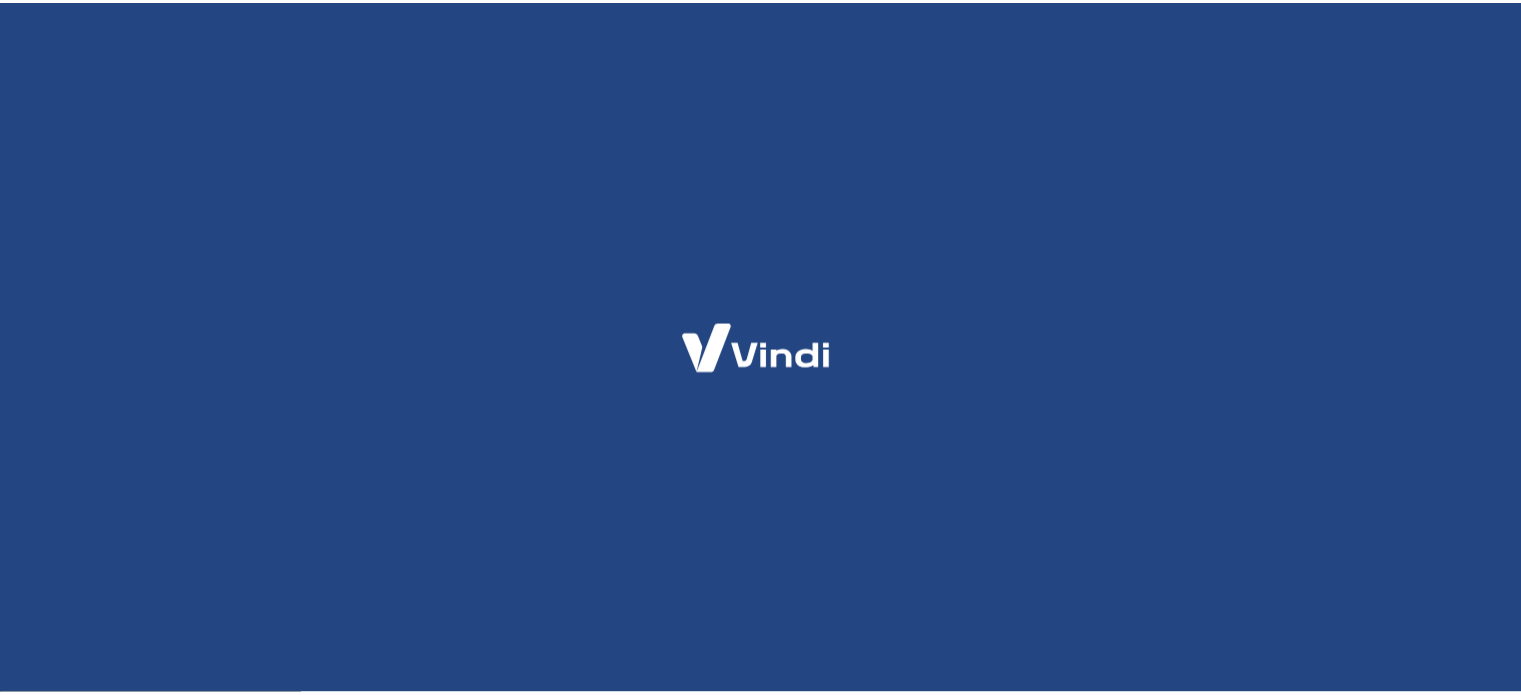 scroll, scrollTop: 0, scrollLeft: 0, axis: both 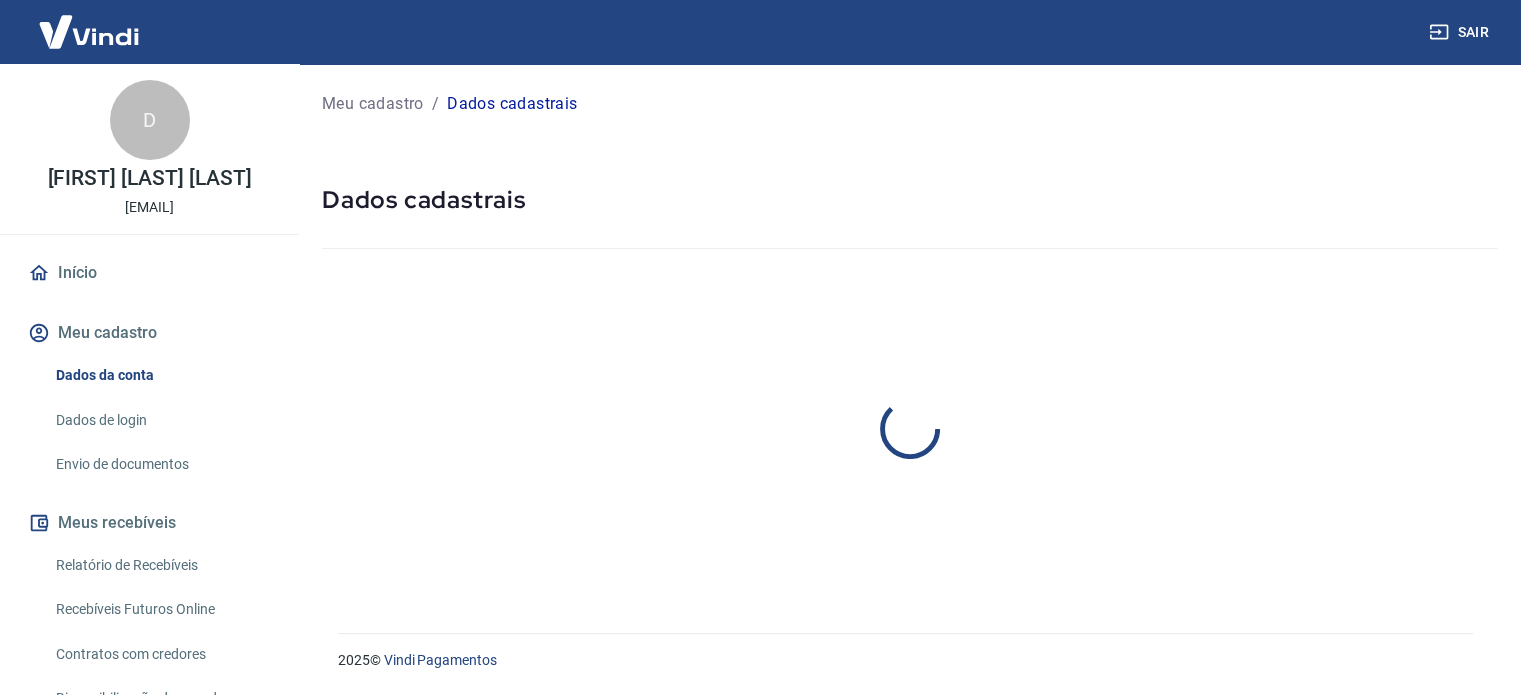 select on "SP" 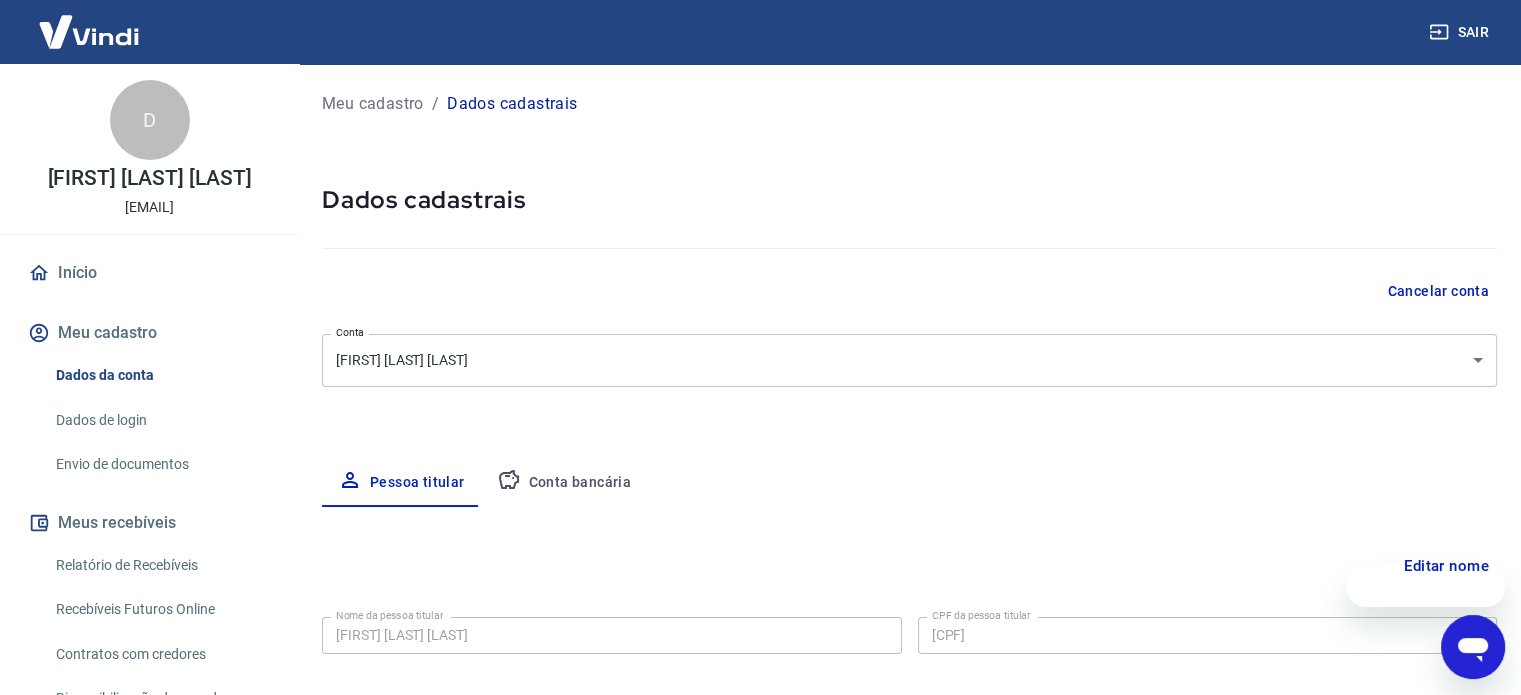 scroll, scrollTop: 0, scrollLeft: 0, axis: both 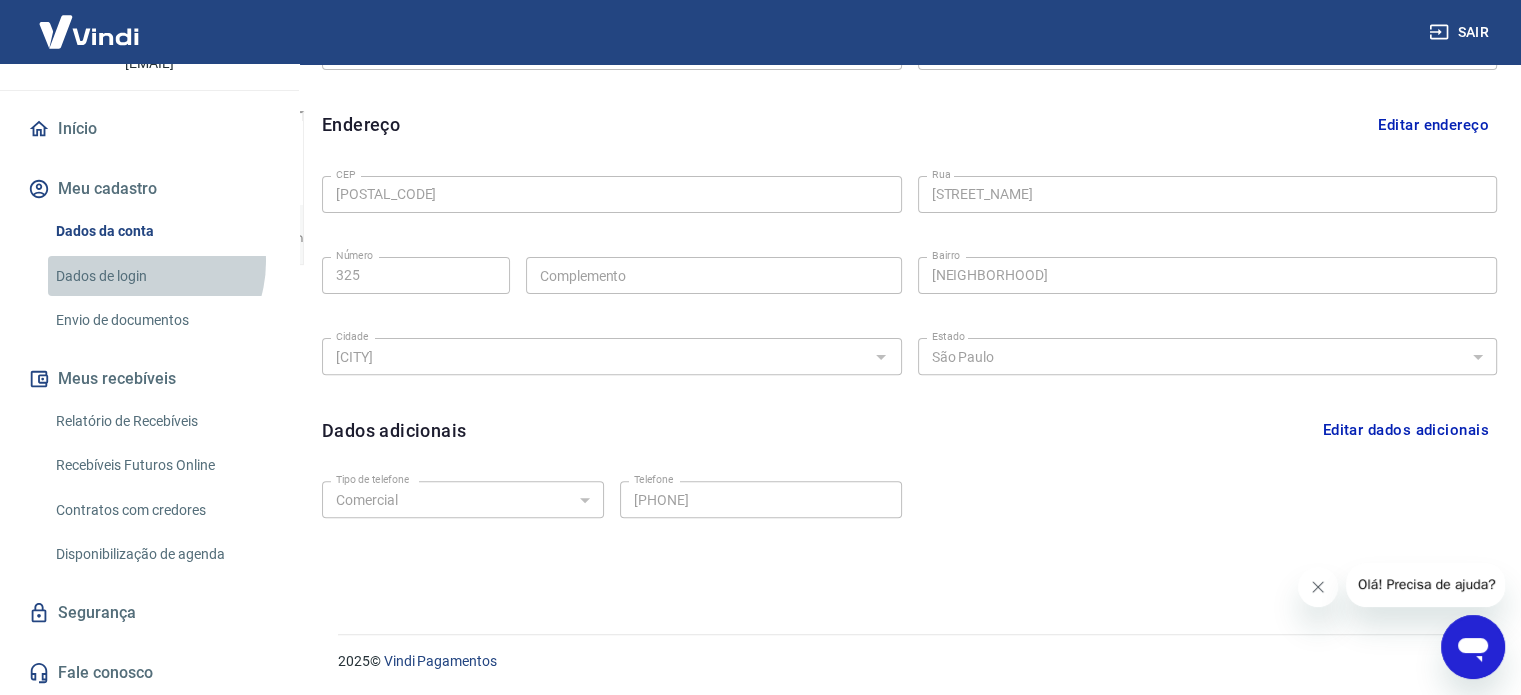 click on "Dados de login" at bounding box center (161, 276) 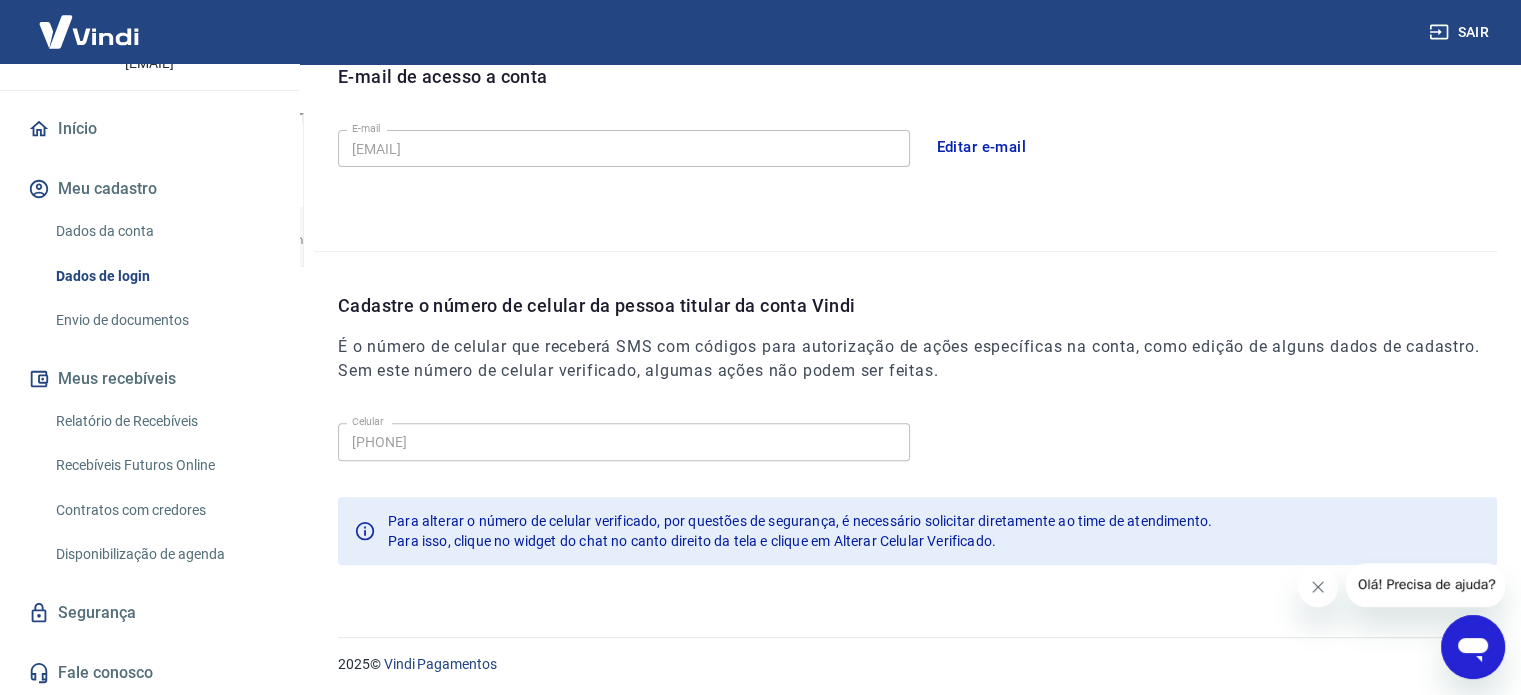 scroll, scrollTop: 584, scrollLeft: 0, axis: vertical 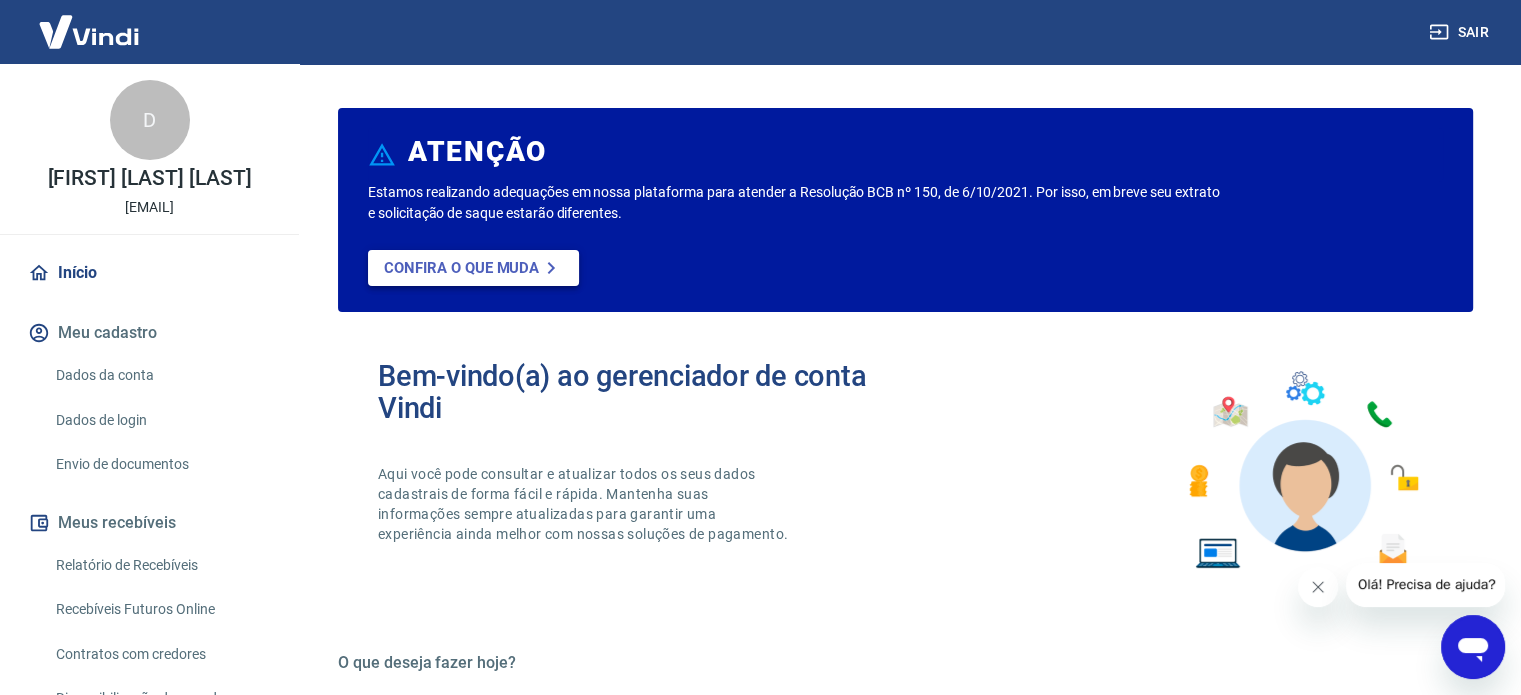 click on "Confira o que muda" at bounding box center (461, 268) 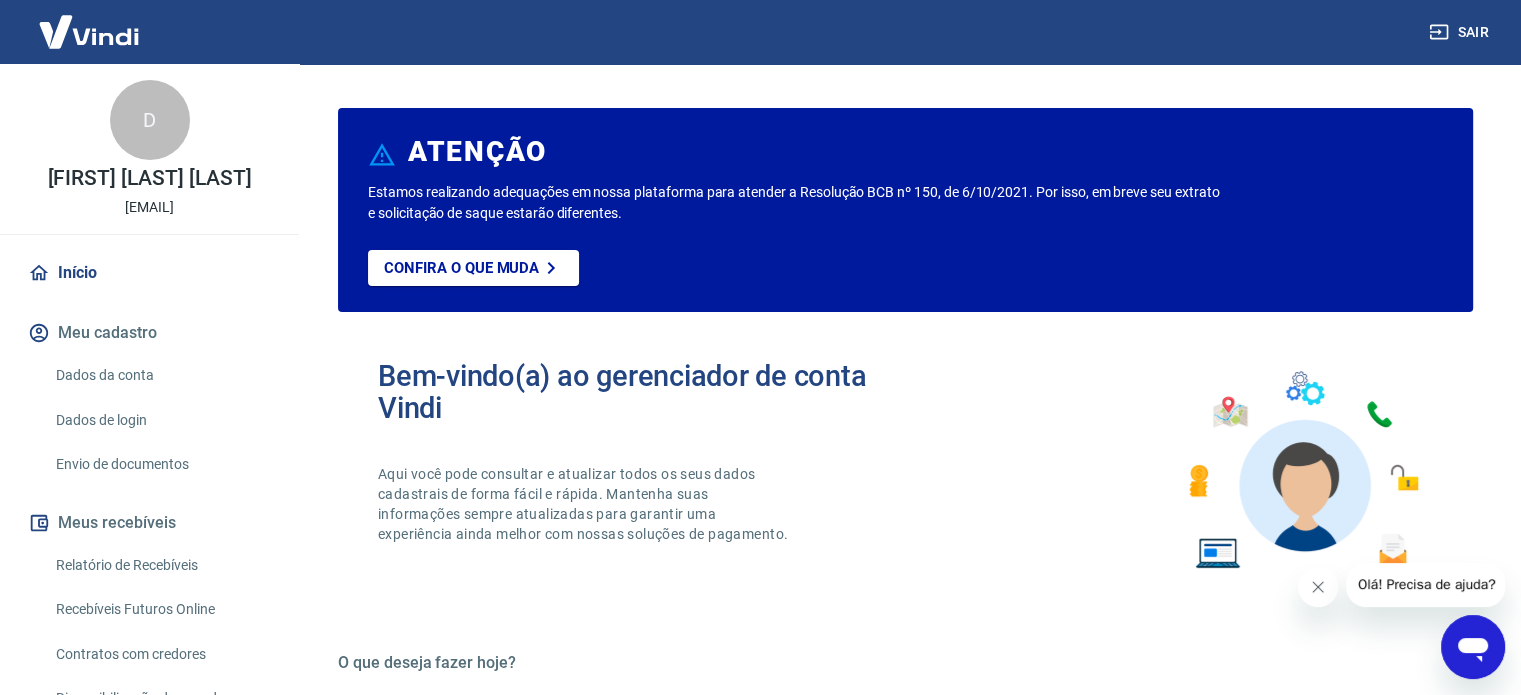 click on "Dados da conta" at bounding box center (161, 375) 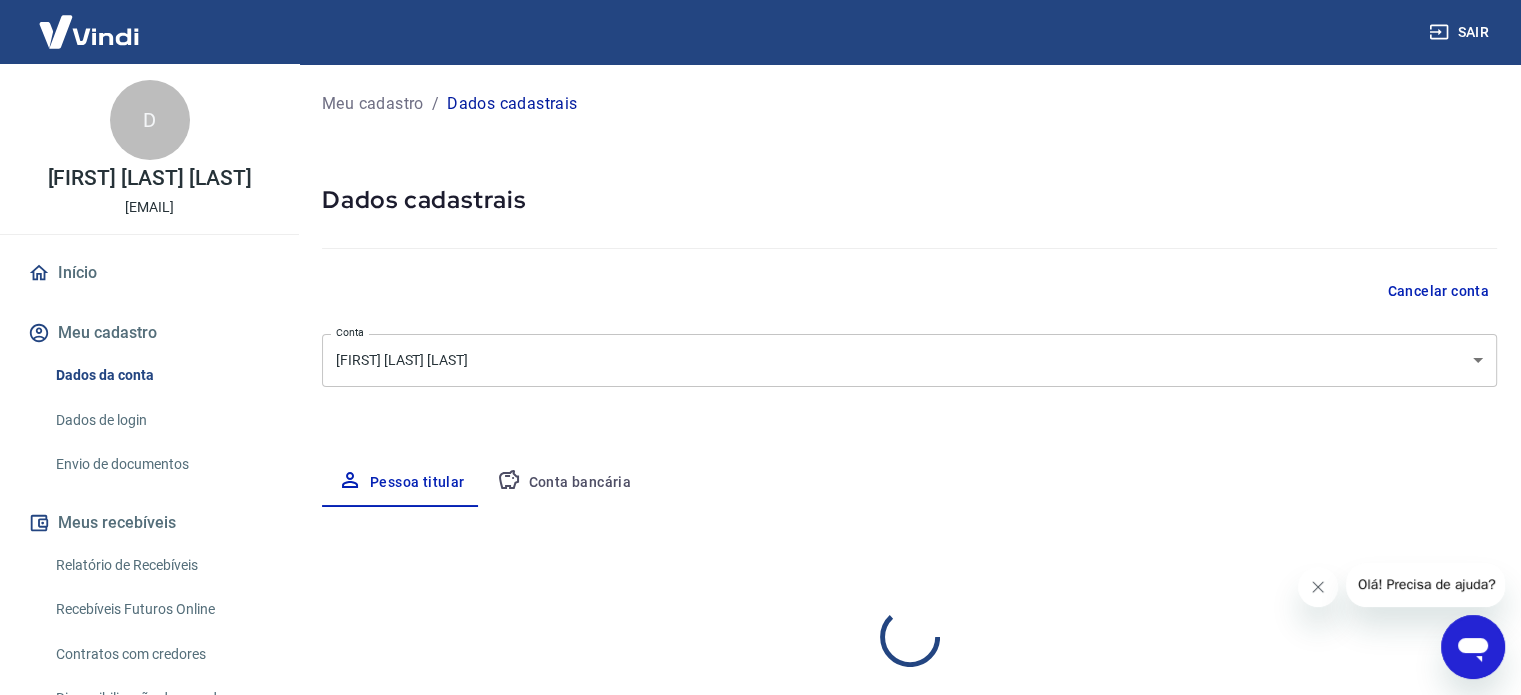 select on "SP" 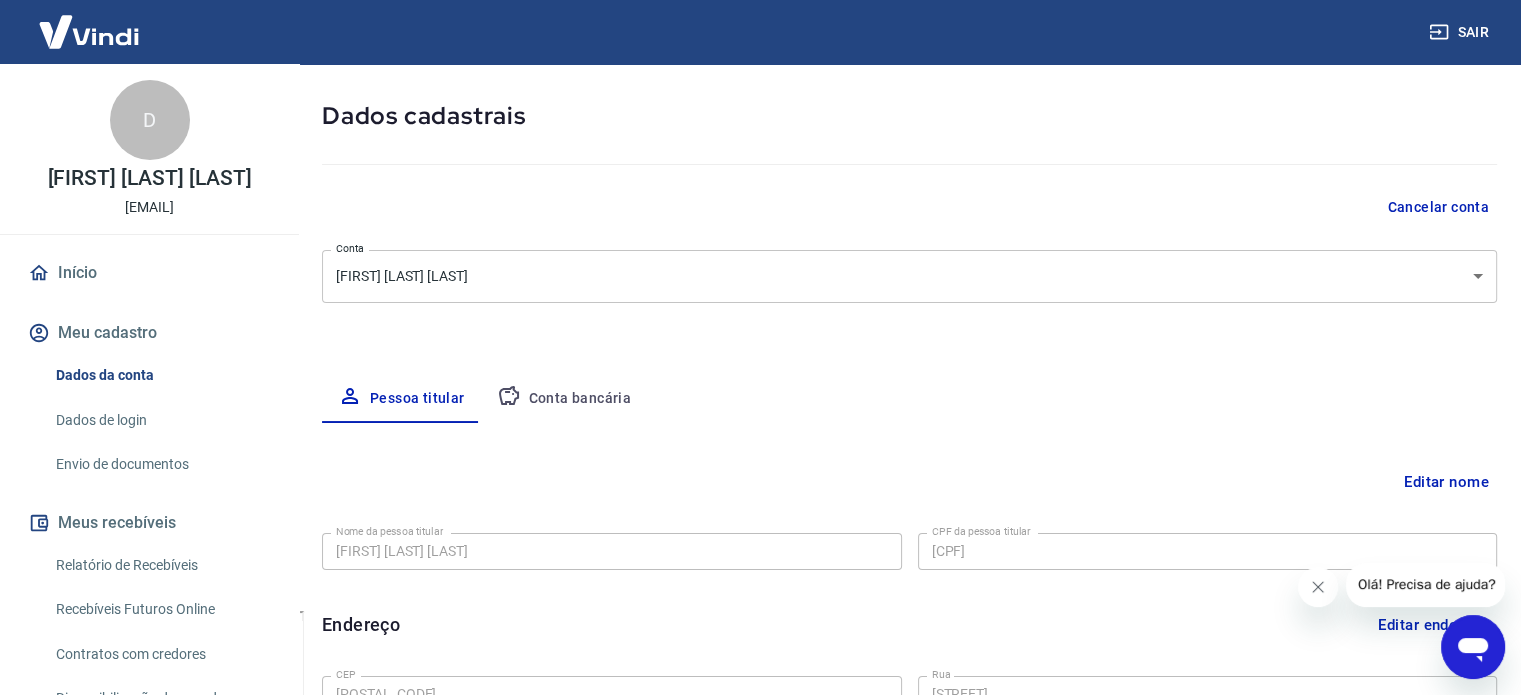 scroll, scrollTop: 200, scrollLeft: 0, axis: vertical 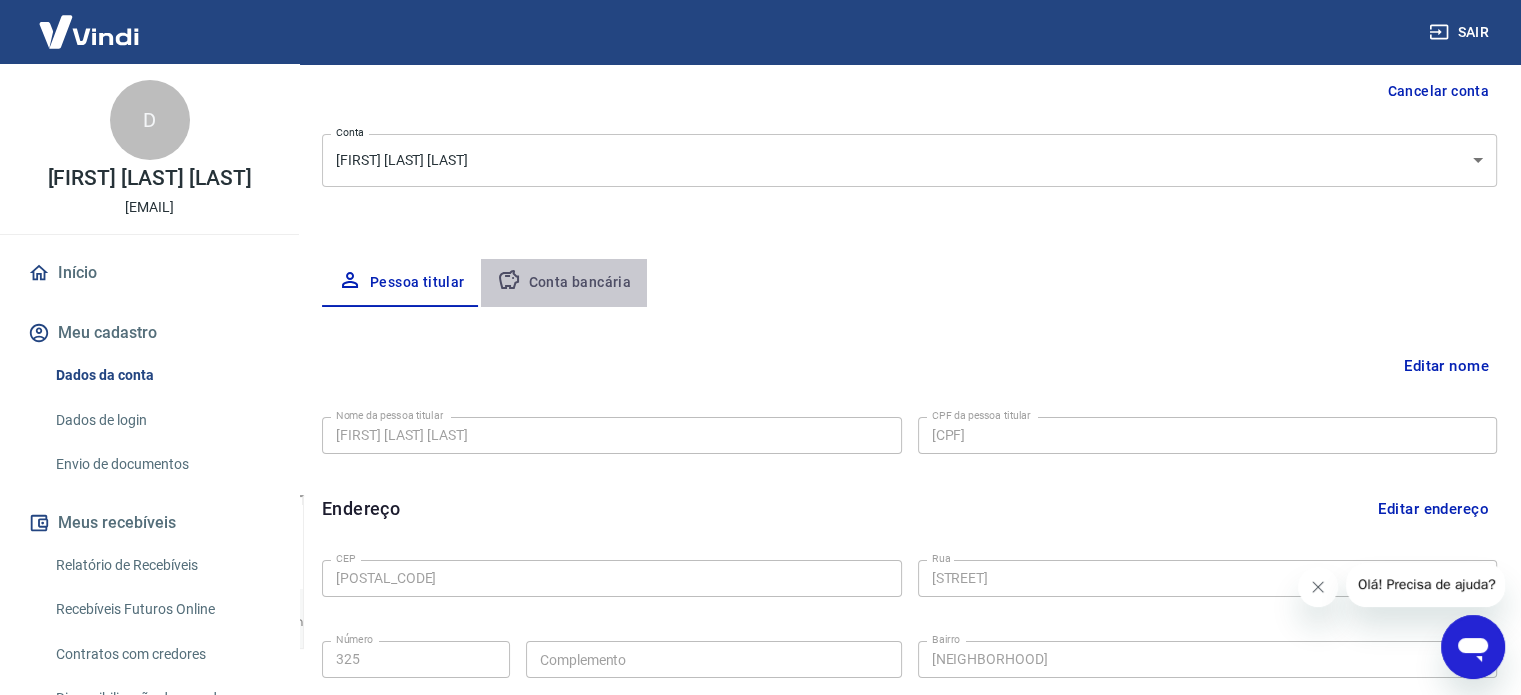 click on "Conta bancária" at bounding box center (564, 283) 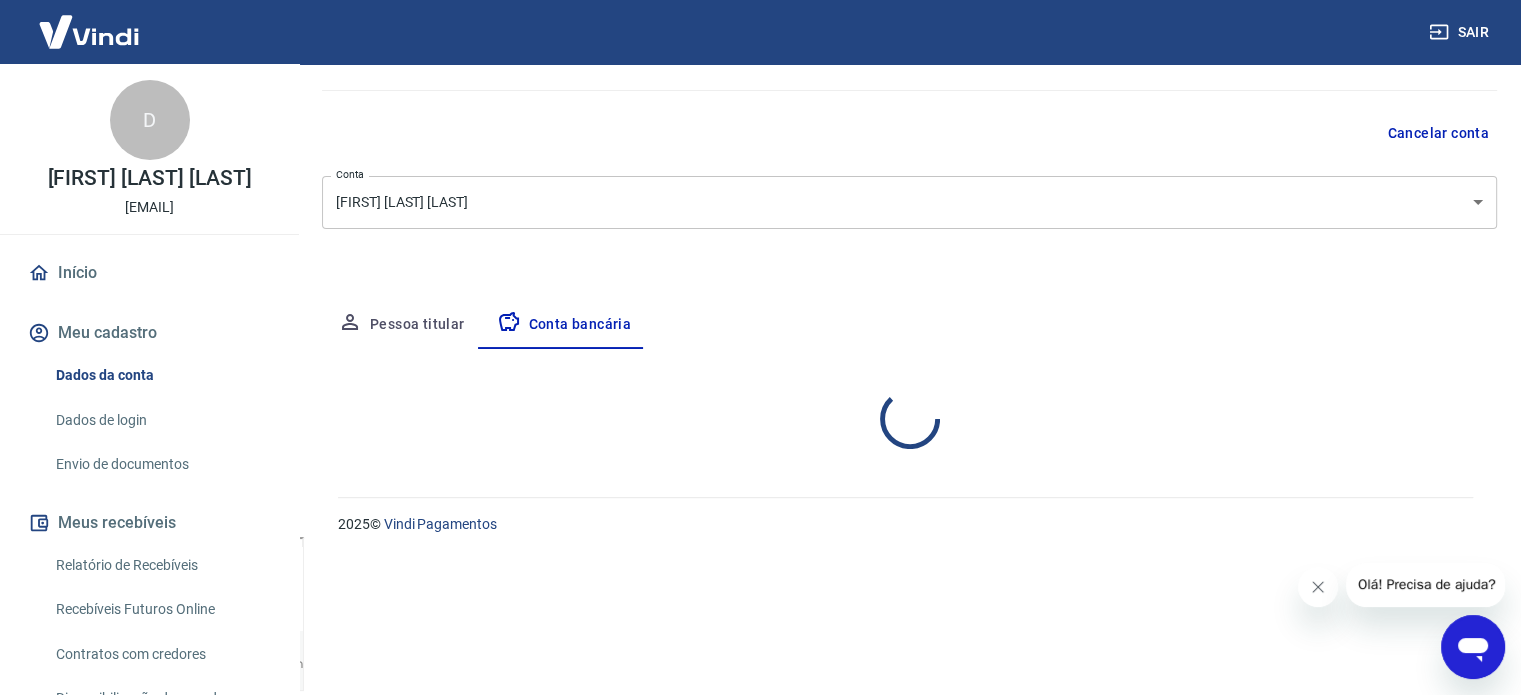 select on "1" 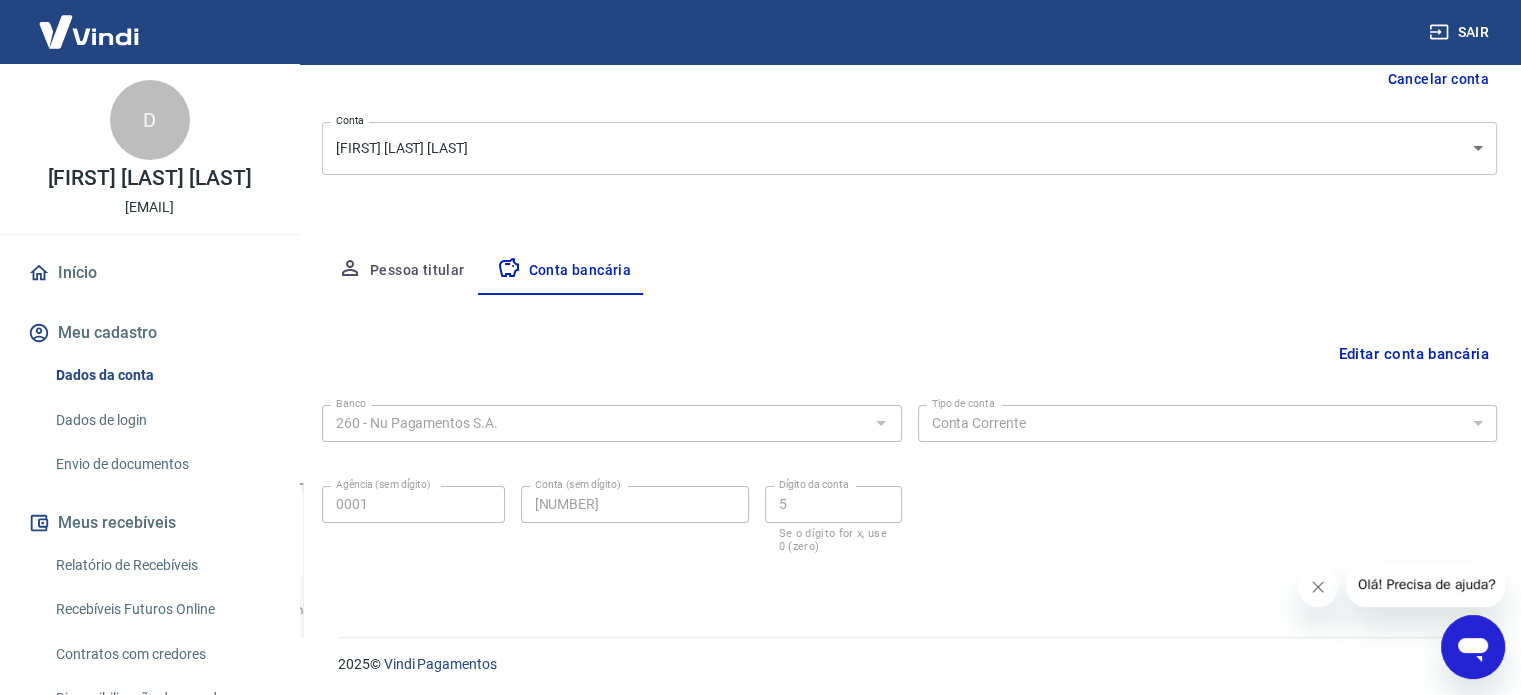 scroll, scrollTop: 215, scrollLeft: 0, axis: vertical 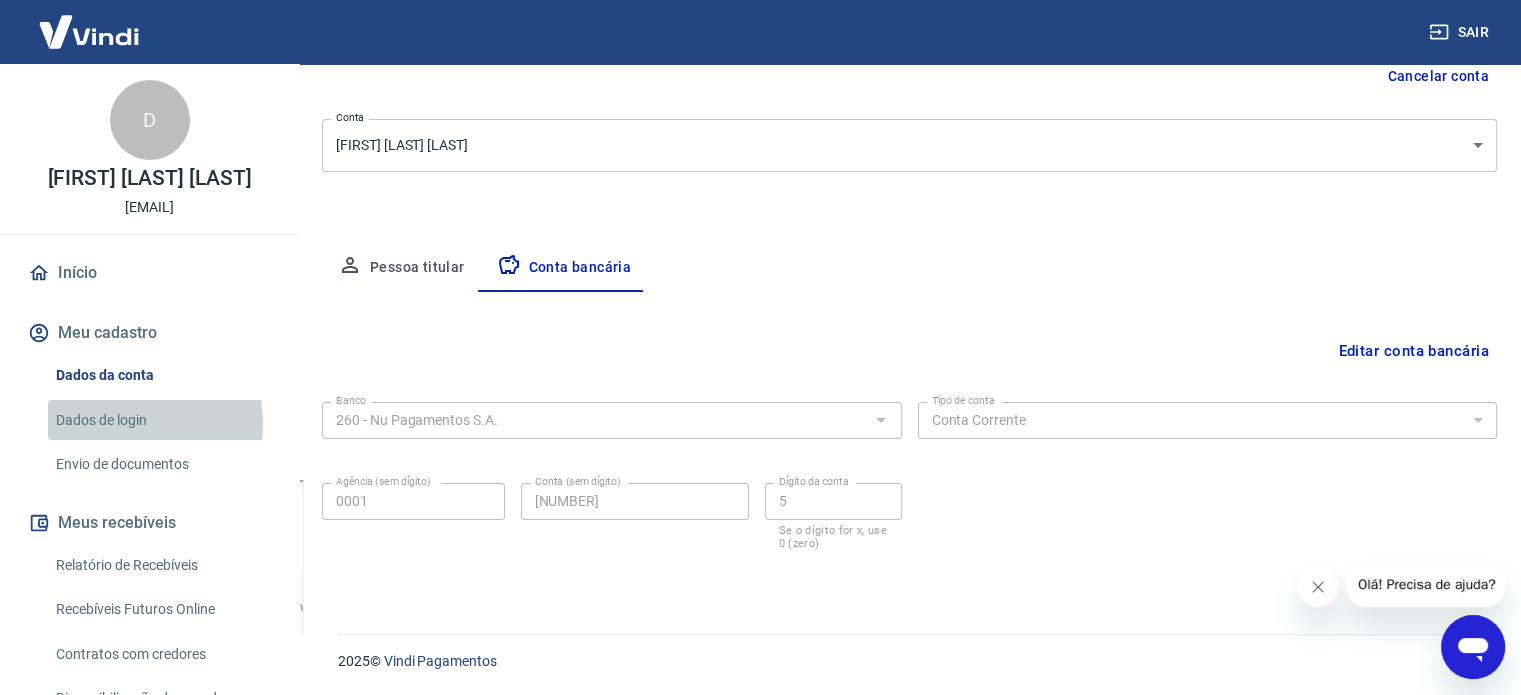 click on "Dados de login" at bounding box center (161, 420) 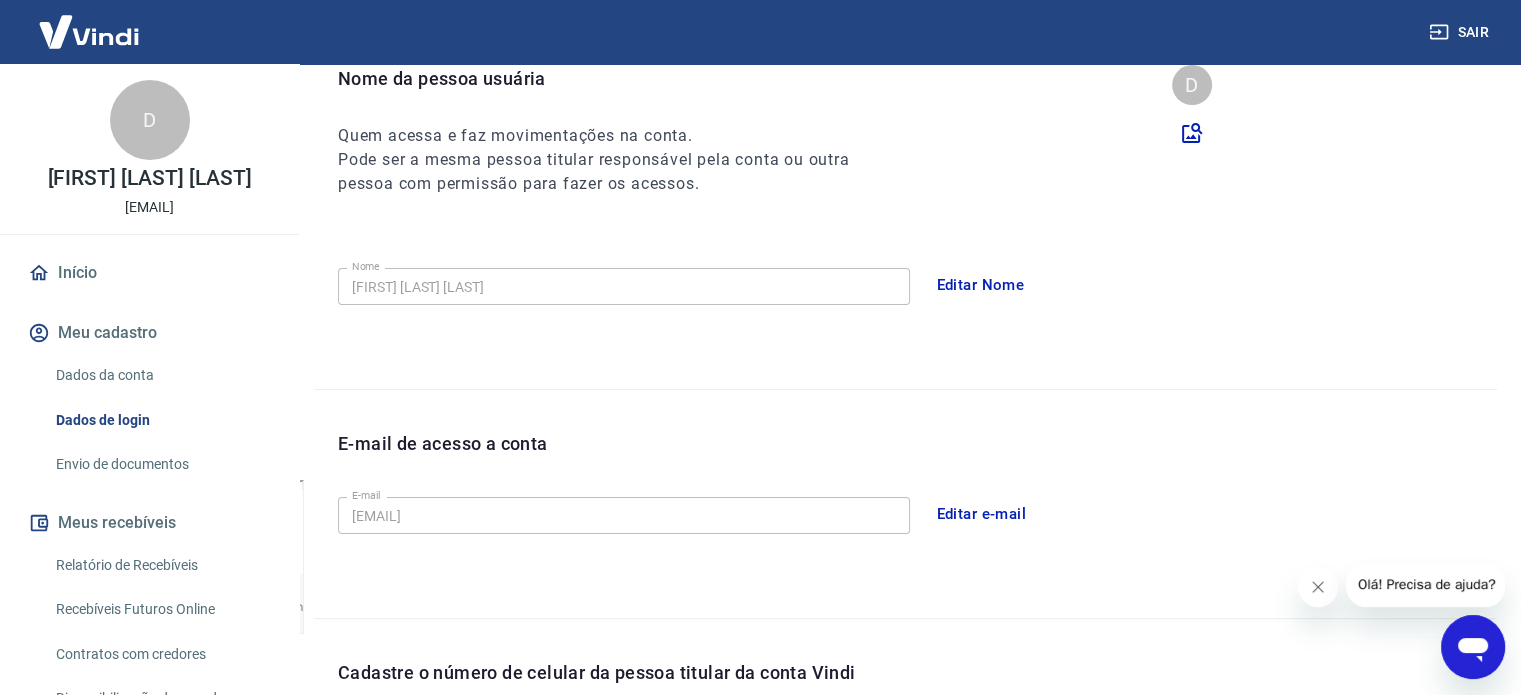 scroll, scrollTop: 584, scrollLeft: 0, axis: vertical 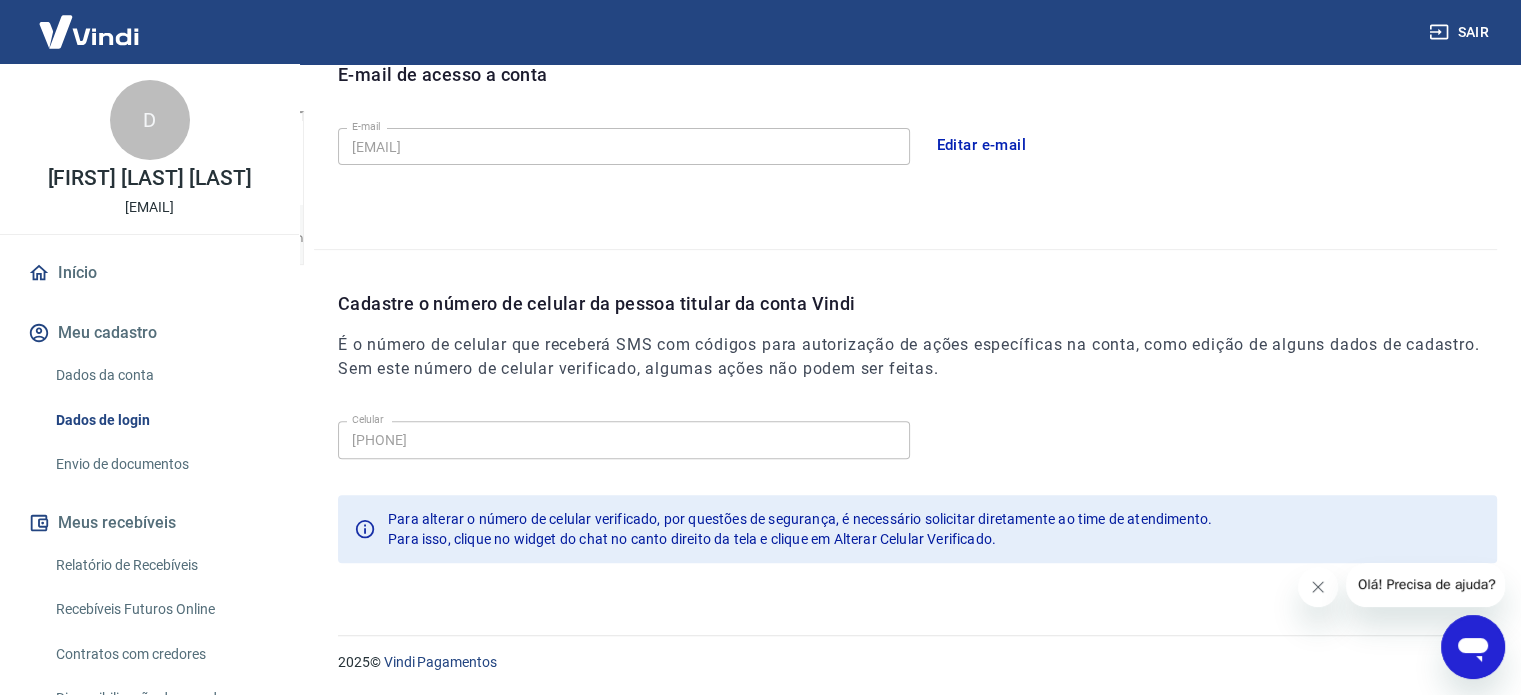 click on "Envio de documentos" at bounding box center [161, 464] 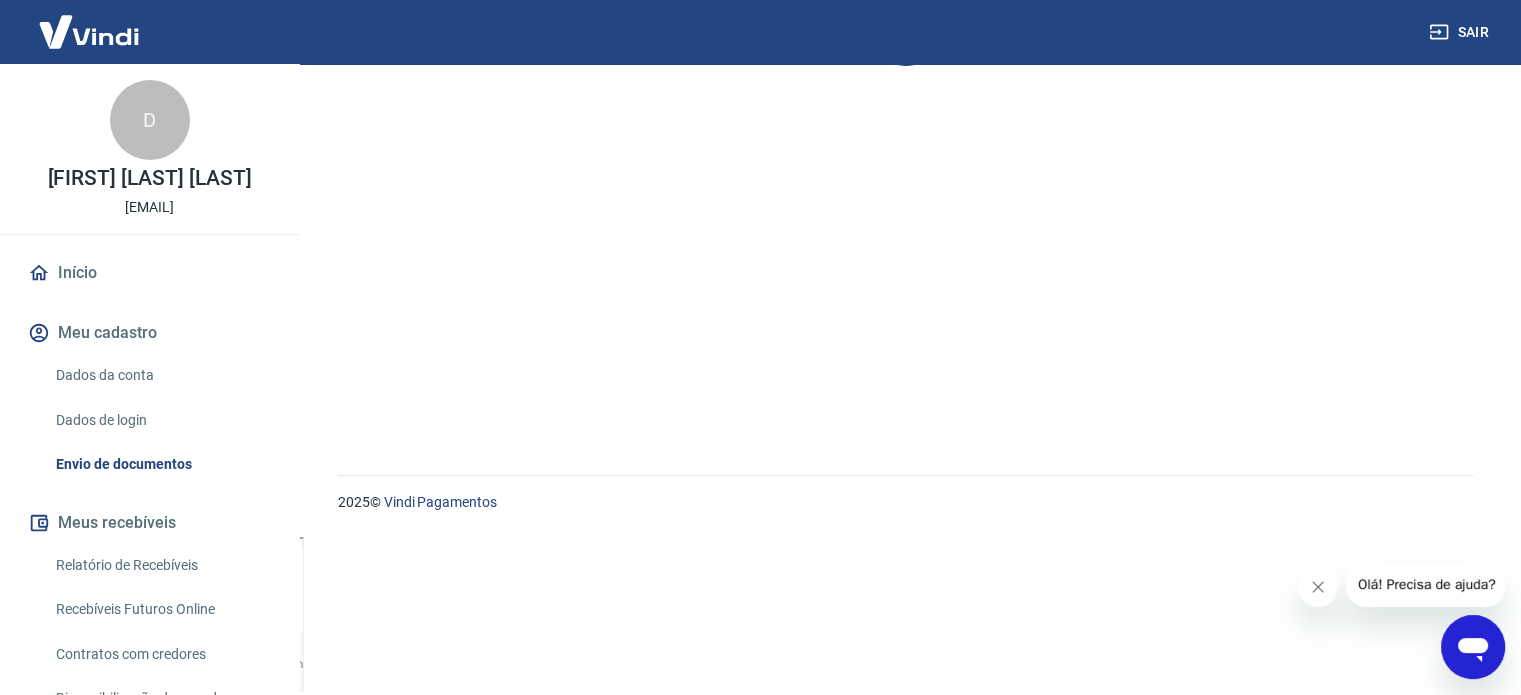 scroll, scrollTop: 0, scrollLeft: 0, axis: both 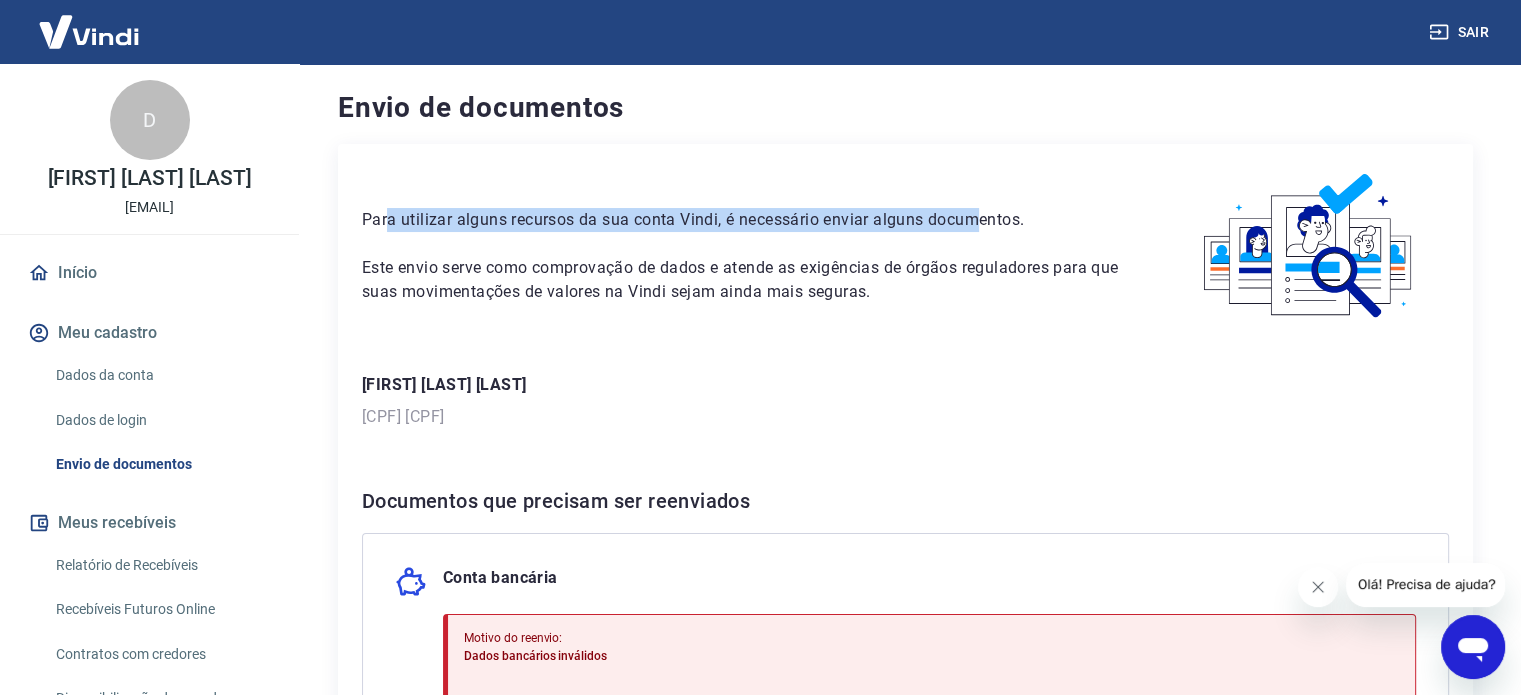 drag, startPoint x: 389, startPoint y: 212, endPoint x: 984, endPoint y: 204, distance: 595.0538 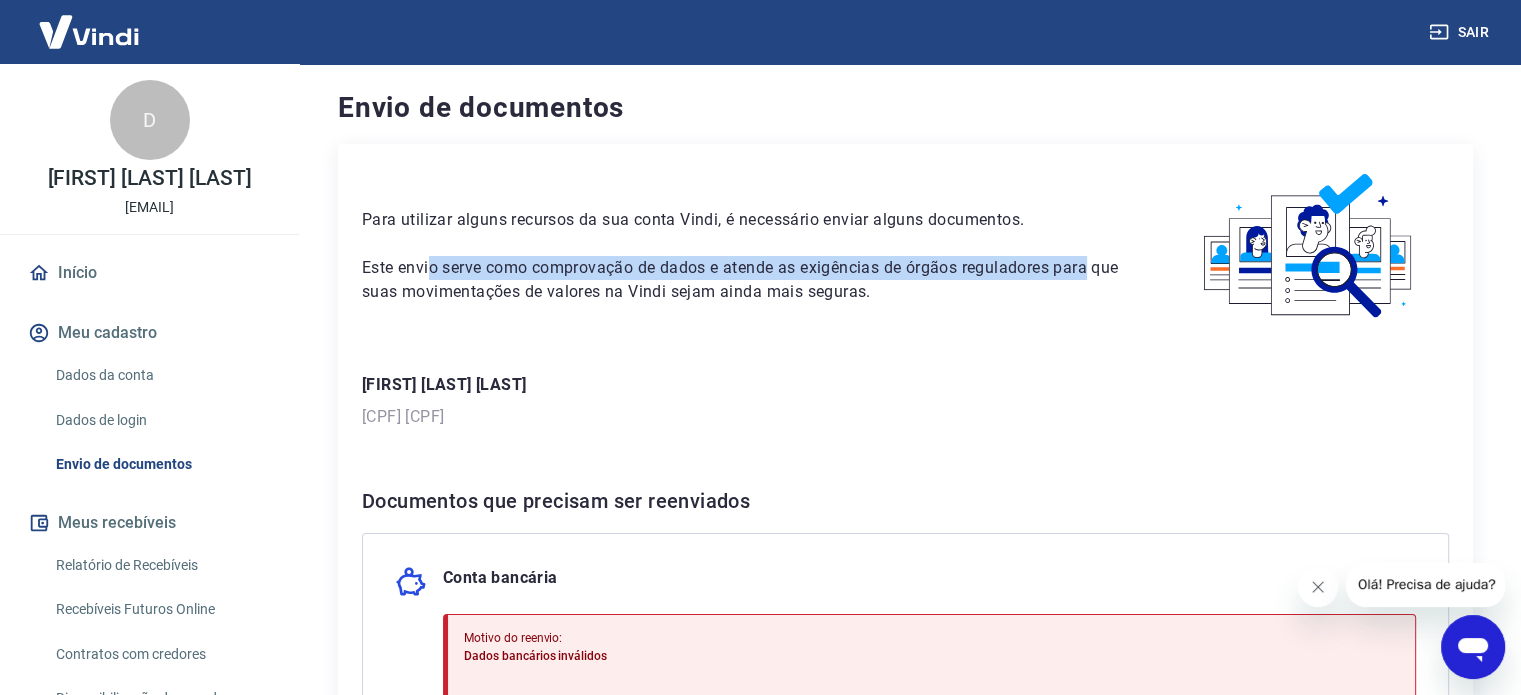 drag, startPoint x: 432, startPoint y: 278, endPoint x: 1091, endPoint y: 263, distance: 659.1707 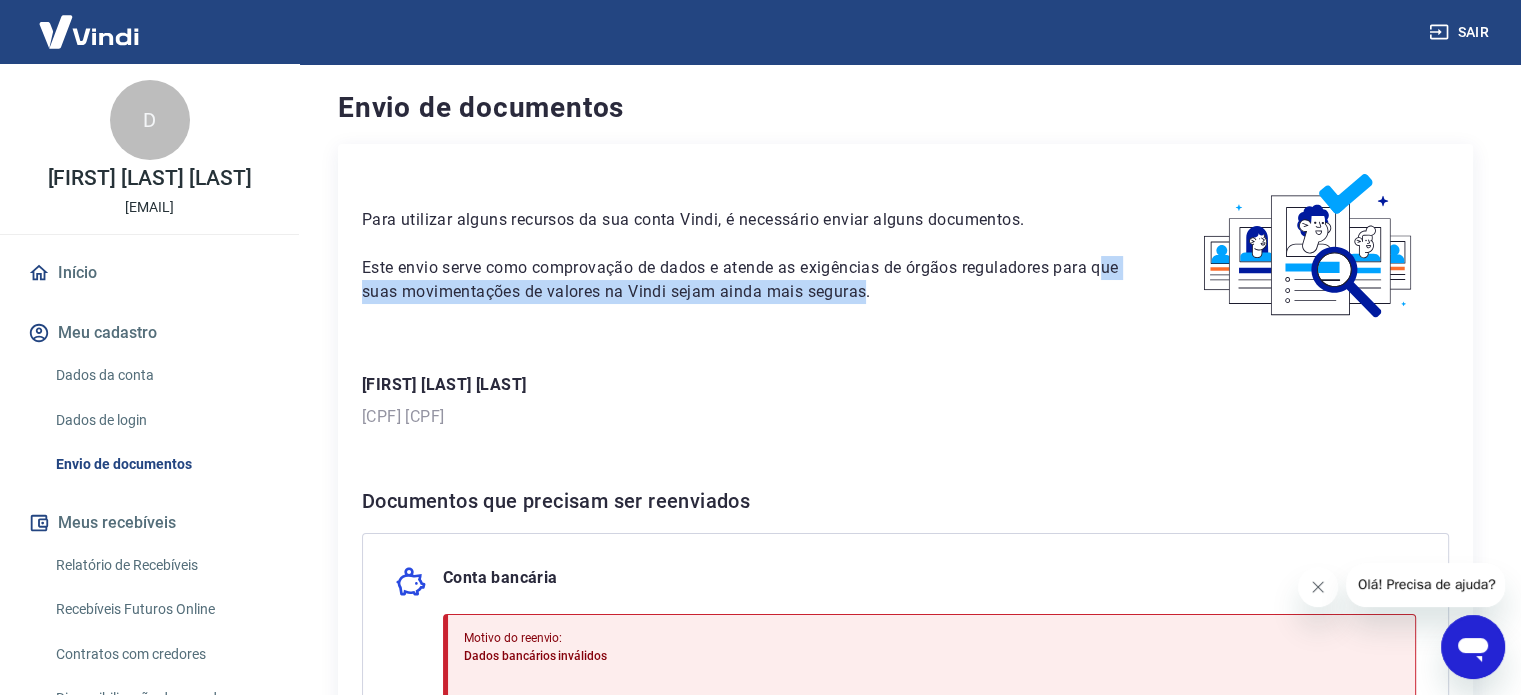 drag, startPoint x: 376, startPoint y: 293, endPoint x: 897, endPoint y: 292, distance: 521.001 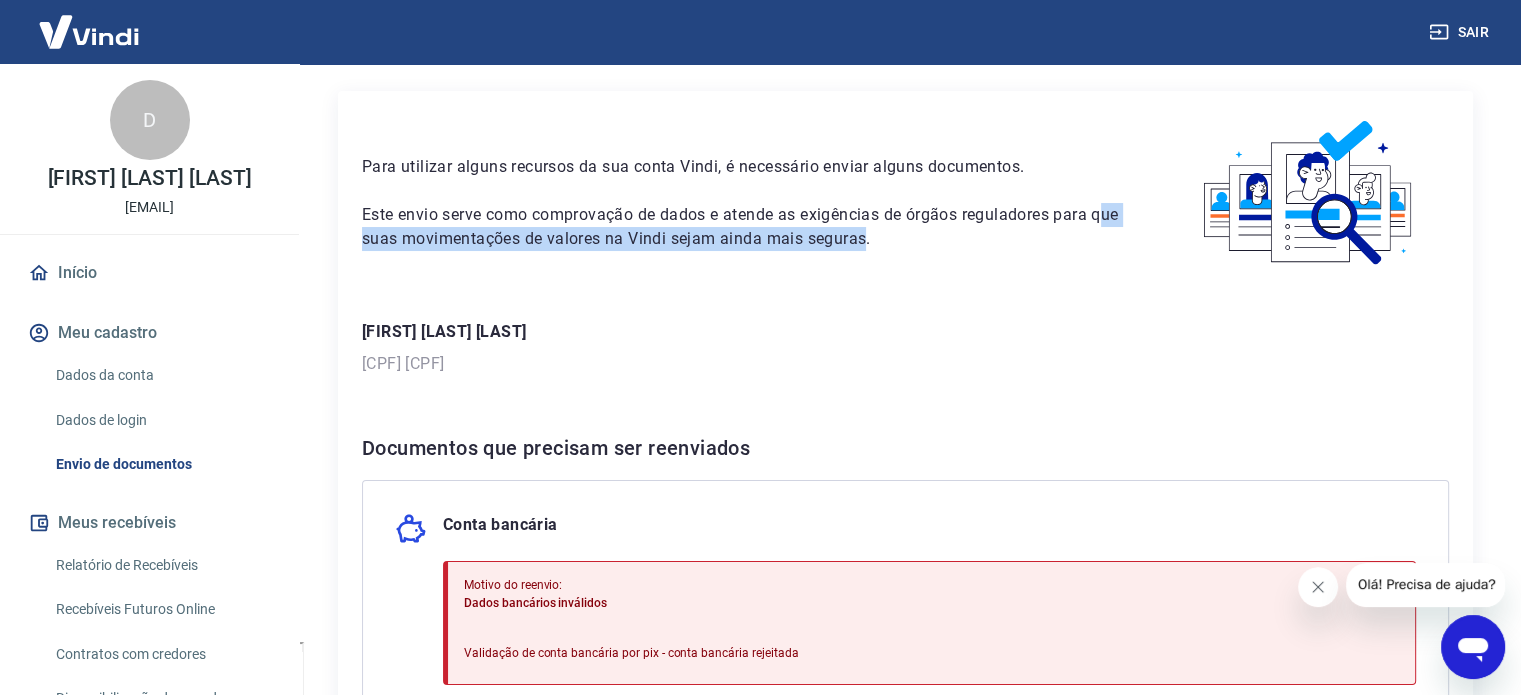 scroll, scrollTop: 100, scrollLeft: 0, axis: vertical 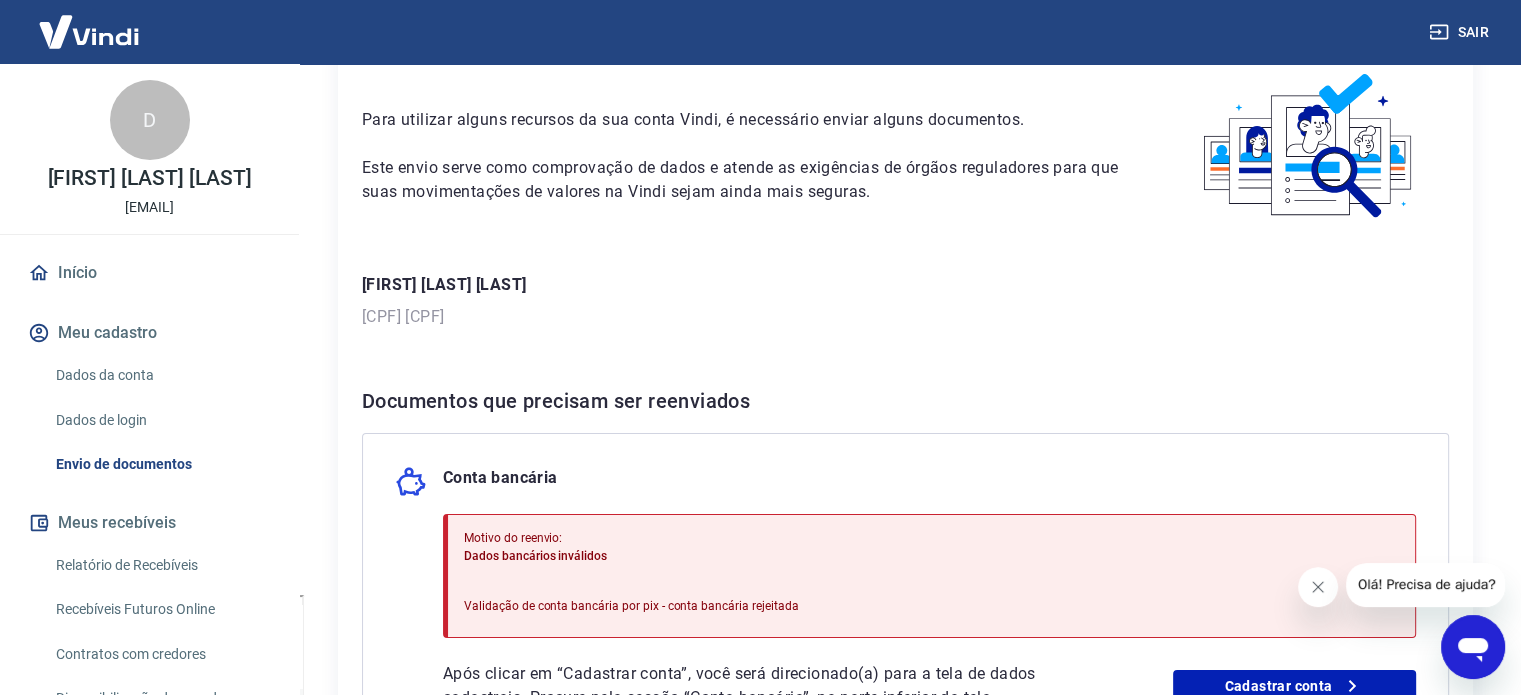 click on "[CPF] [NUMBER]" at bounding box center [905, 317] 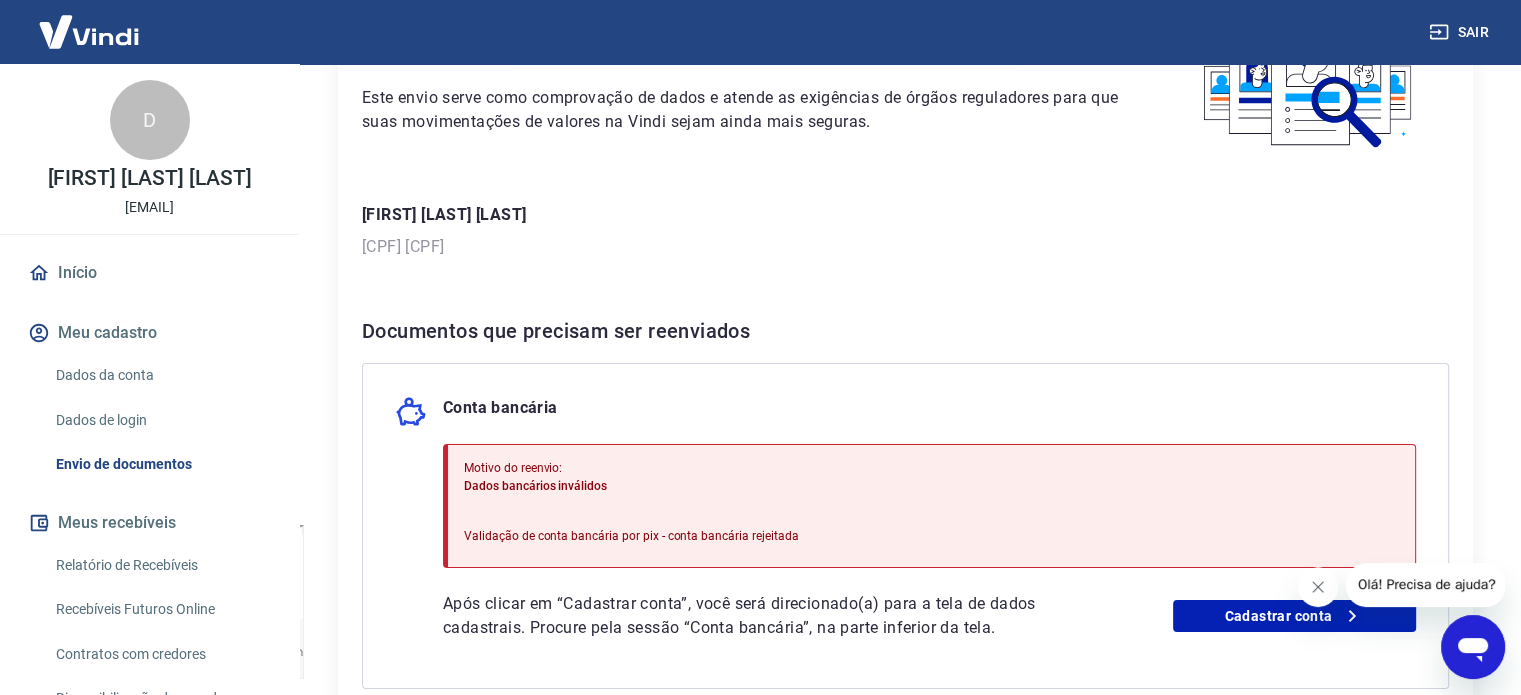 scroll, scrollTop: 300, scrollLeft: 0, axis: vertical 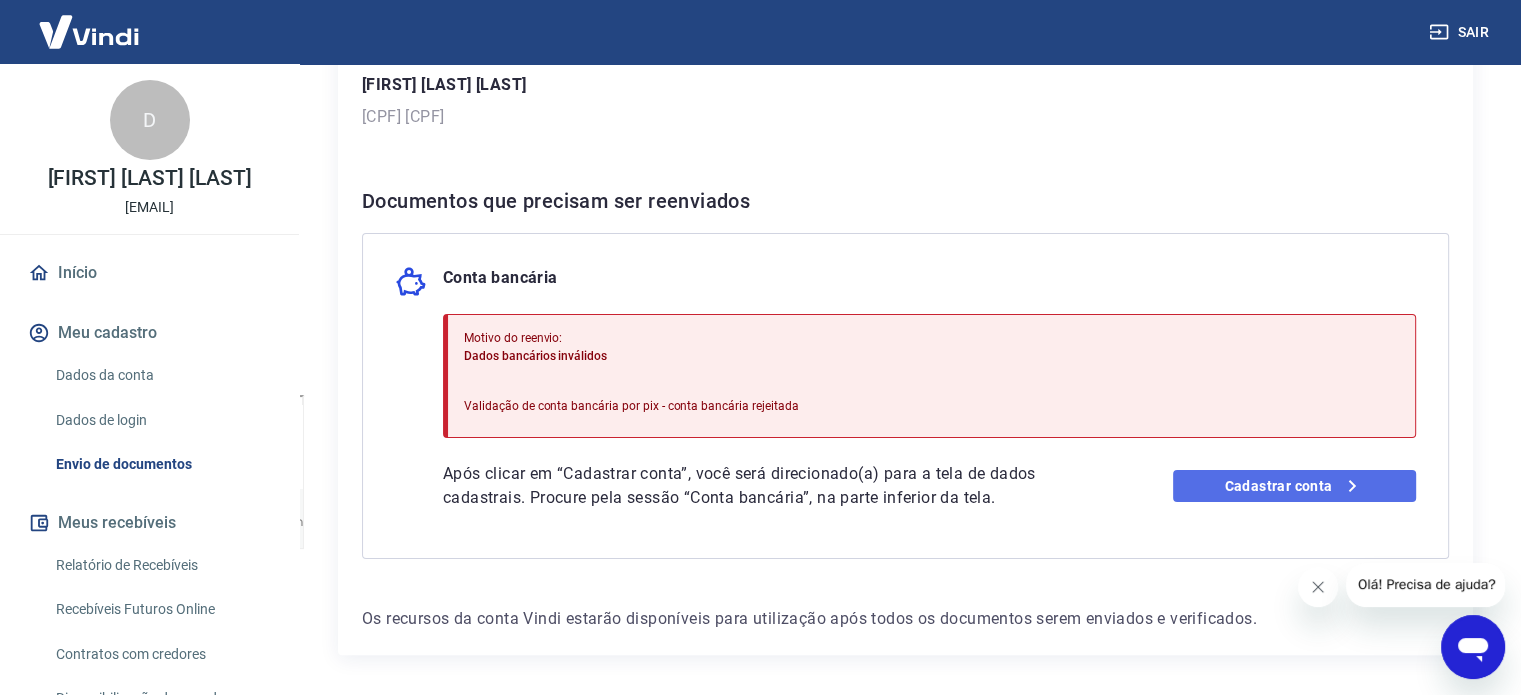 click on "Cadastrar conta" at bounding box center [1294, 486] 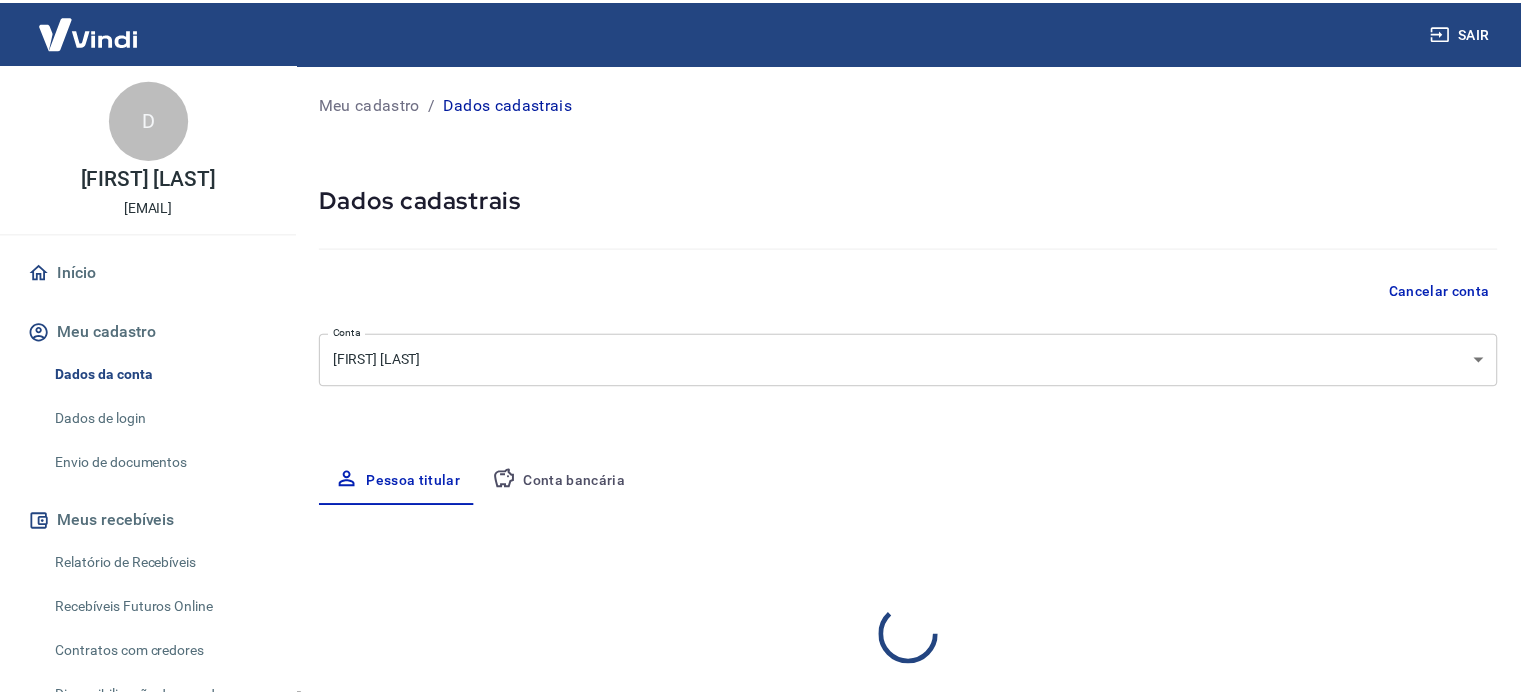 scroll, scrollTop: 0, scrollLeft: 0, axis: both 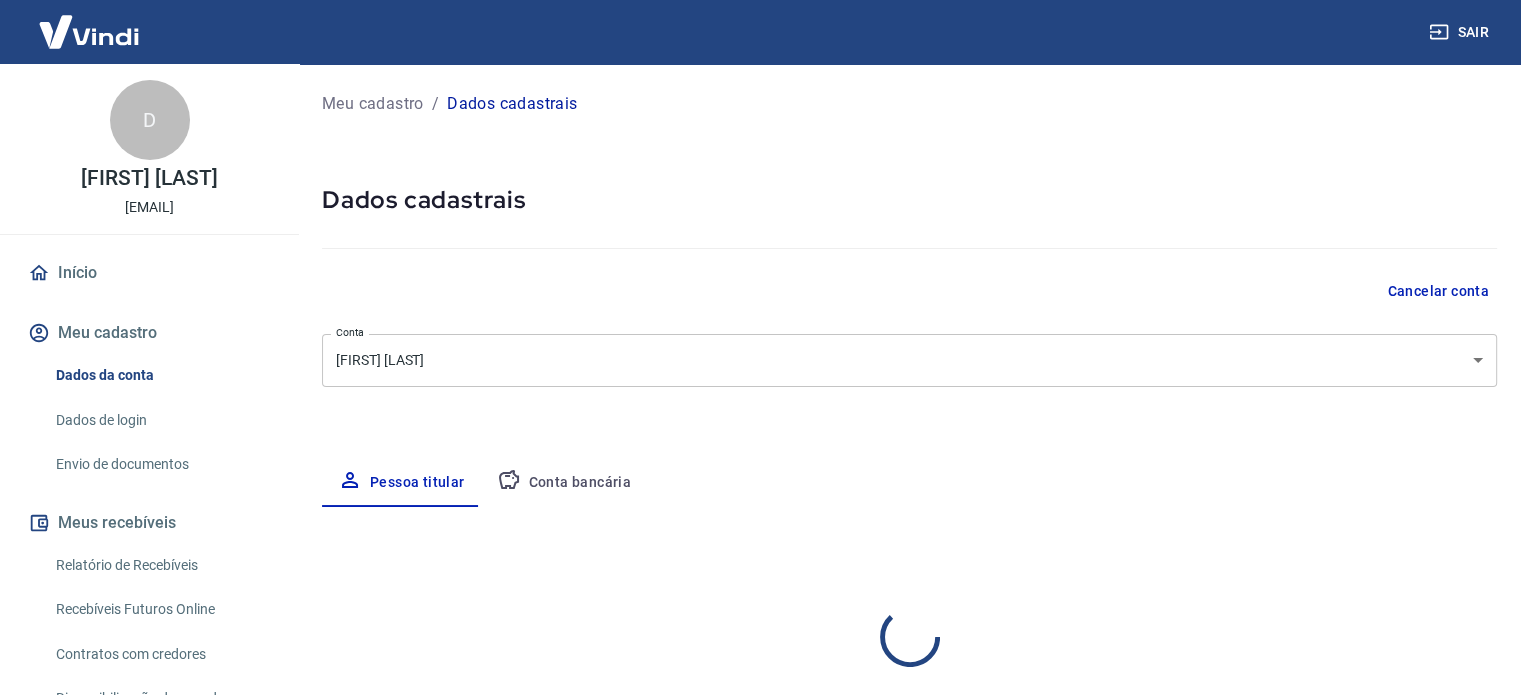 select on "SP" 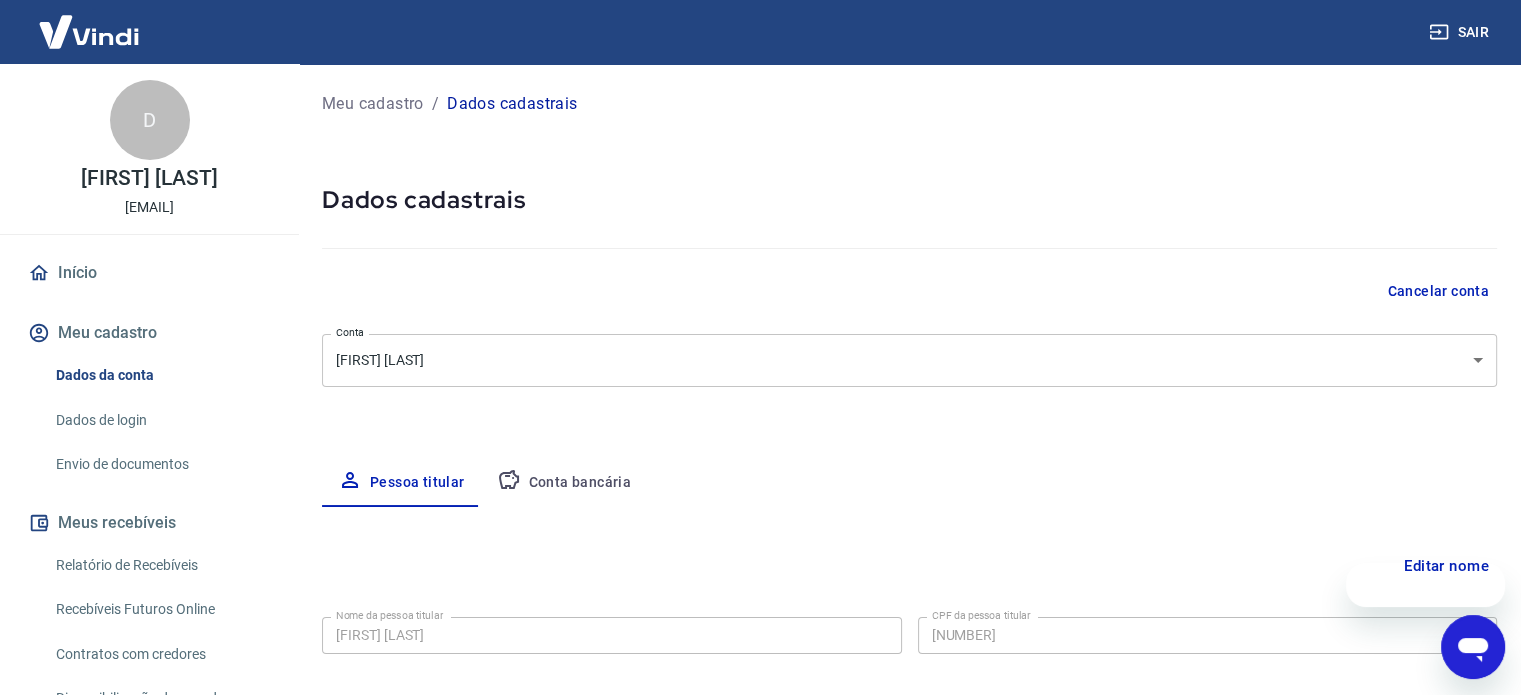 scroll, scrollTop: 0, scrollLeft: 0, axis: both 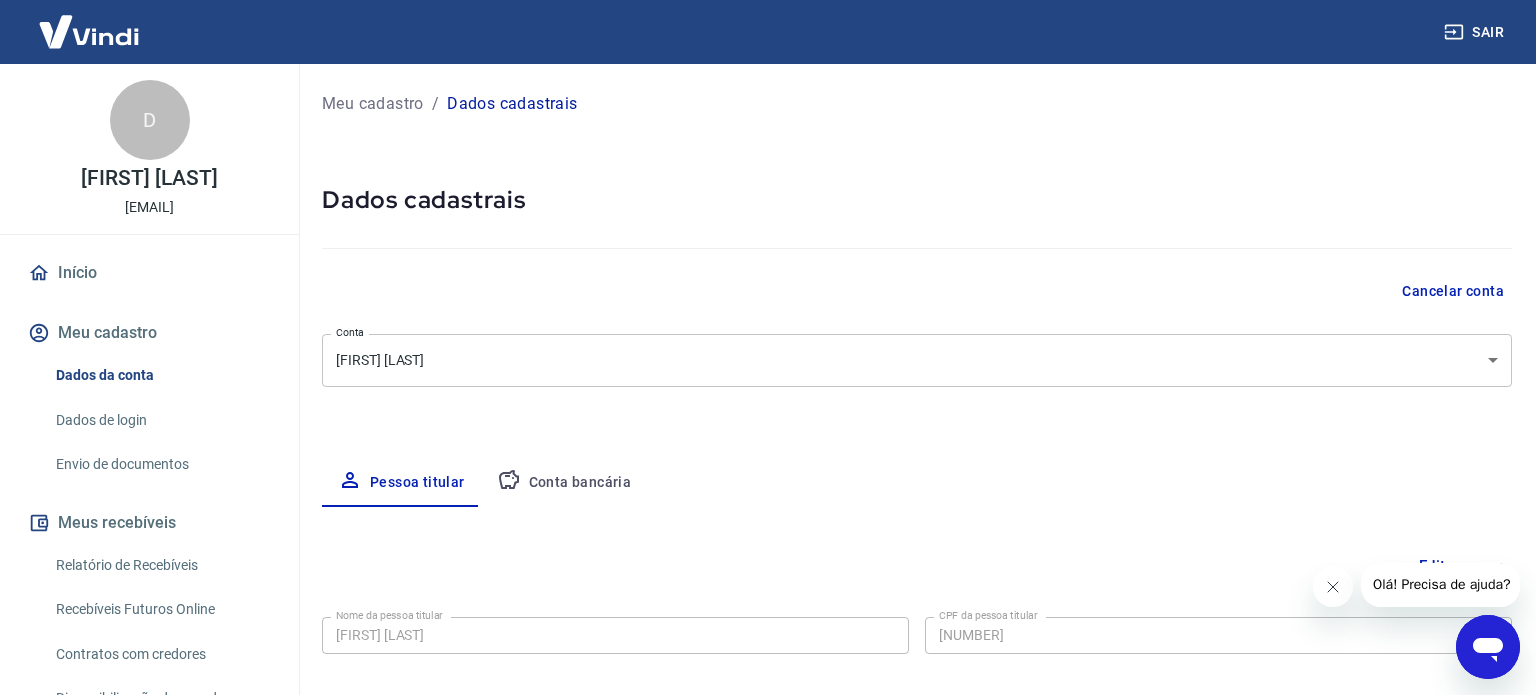 click on "Sair D [FIRST] [LAST] [EMAIL] Início Meu cadastro Dados da conta Dados de login Envio de documentos Meus recebíveis Relatório de Recebíveis Recebíveis Futuros Online Contratos com credores Disponibilização de agenda Segurança Fale conosco Meu cadastro / Dados cadastrais Dados cadastrais Cancelar conta Conta [FIRST] [LAST] [OBJECT] Conta Pessoa titular Conta bancária Editar nome Nome da pessoa titular [FIRST] [LAST] Nome da pessoa titular CPF da pessoa titular [NUMBER] CPF da pessoa titular Atenção! Seus recebimentos podem ficar temporariamente bloqueados se o nome da pessoa titular for editado. Salvar Cancelar Endereço Editar endereço CEP [POSTAL_CODE] CEP Rua [STREET] Rua Número [NUMBER] Número Complemento Complemento Bairro [NEIGHBORHOOD] Bairro Cidade [CITY] Cidade Estado Acre Alagoas Amapá Amazonas Bahia Ceará Distrito Federal Espírito Santo Goiás Maranhão Mato Grosso Mato Grosso do Sul Minas Gerais Pará Paraíba" at bounding box center [768, 347] 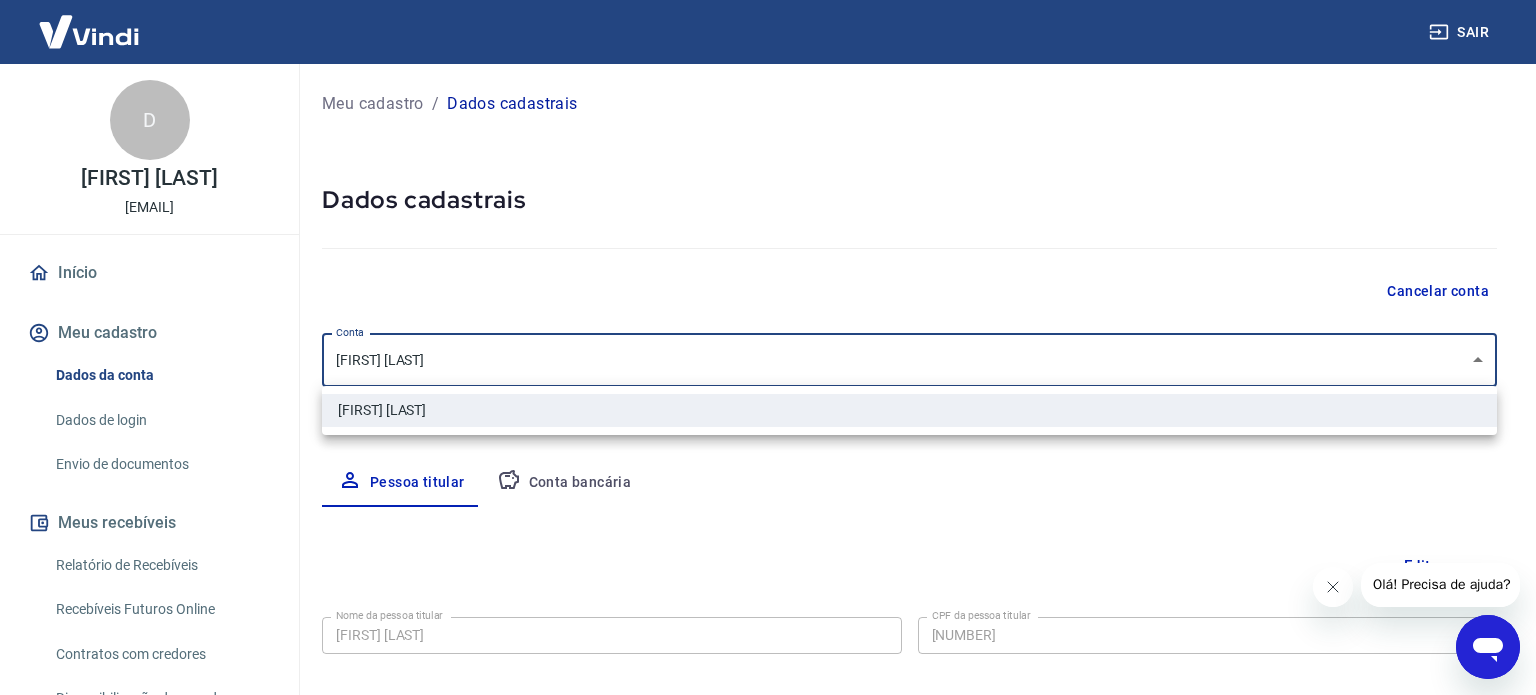 click at bounding box center [768, 347] 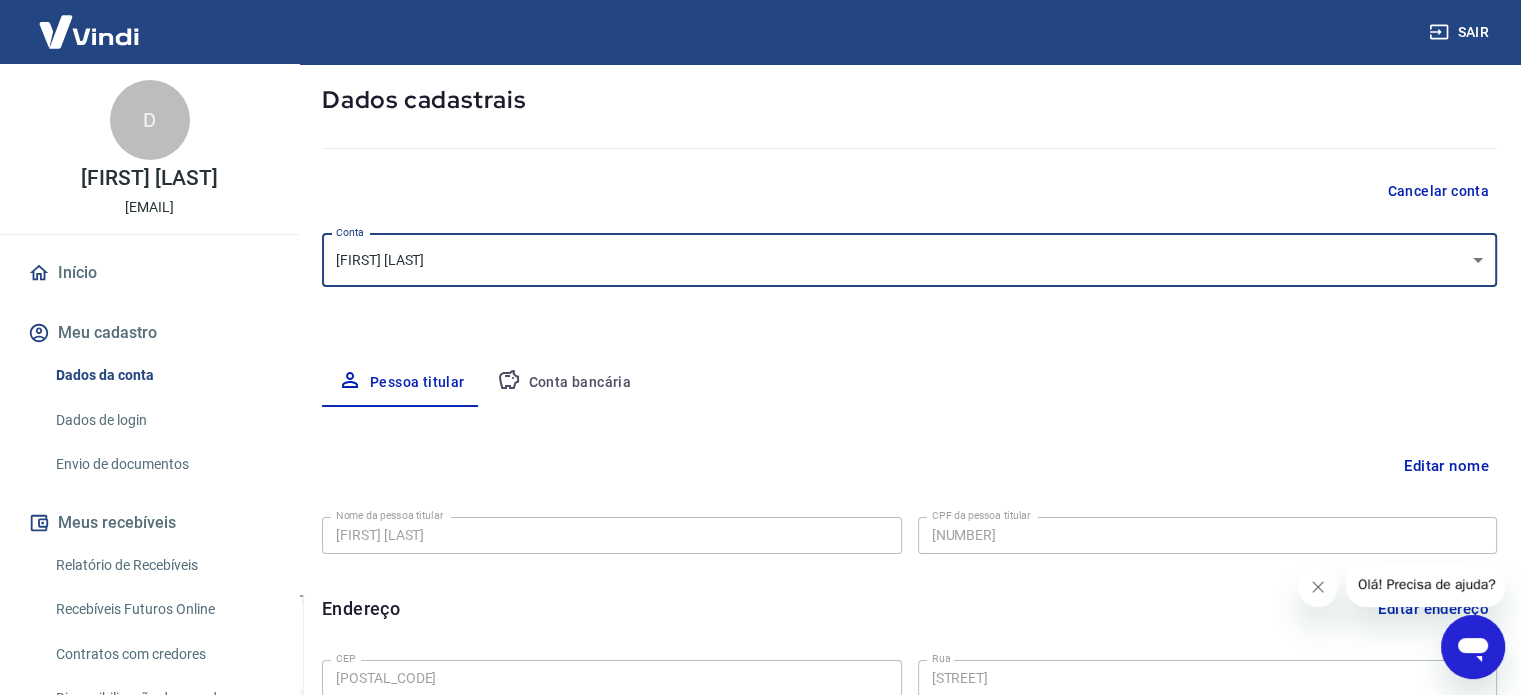 click on "Conta bancária" at bounding box center [564, 383] 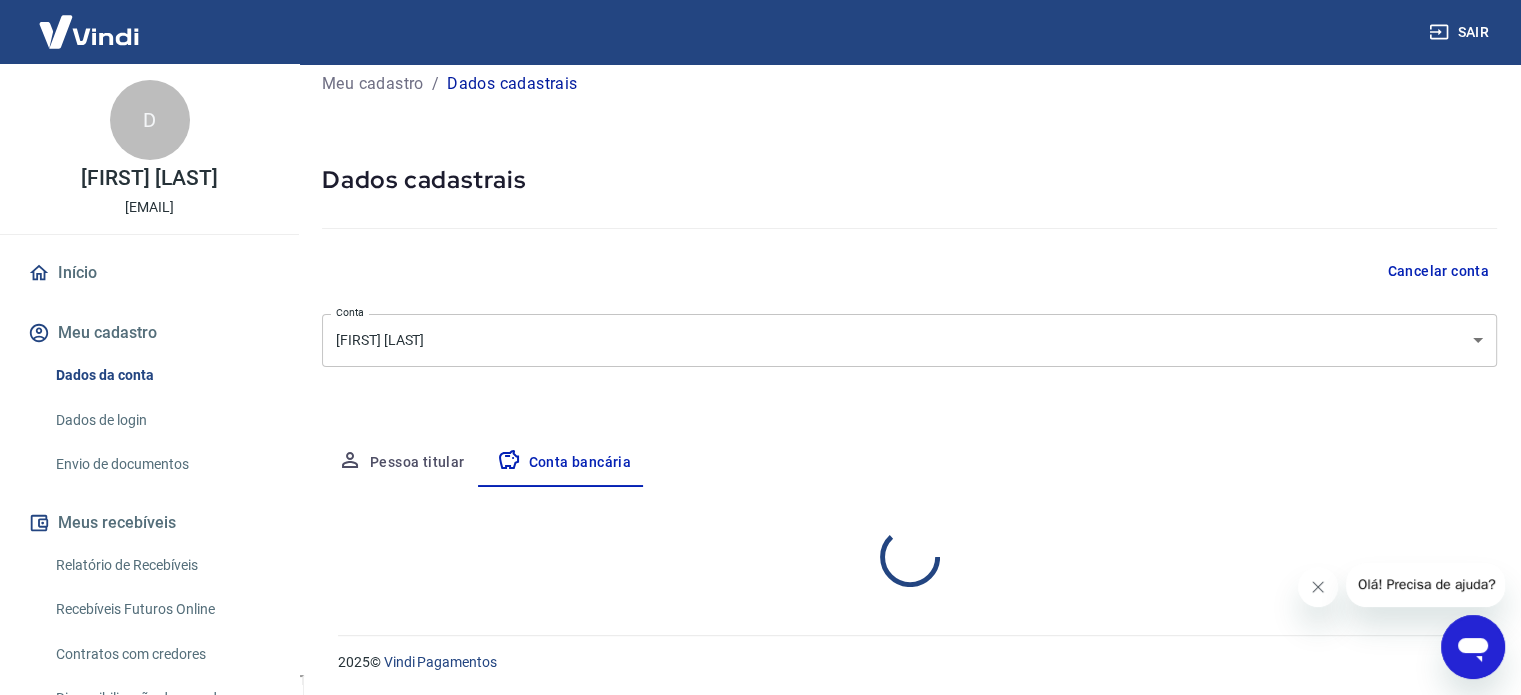 select on "1" 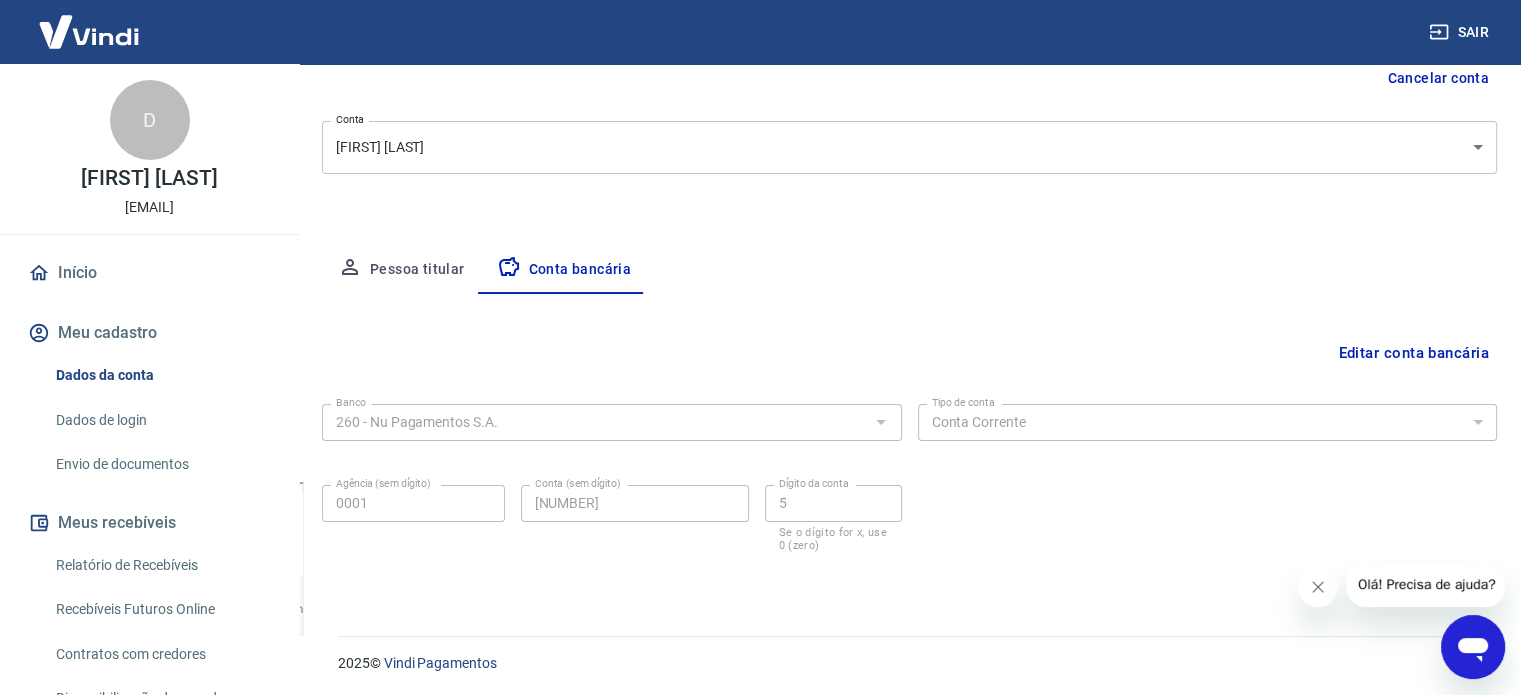 scroll, scrollTop: 215, scrollLeft: 0, axis: vertical 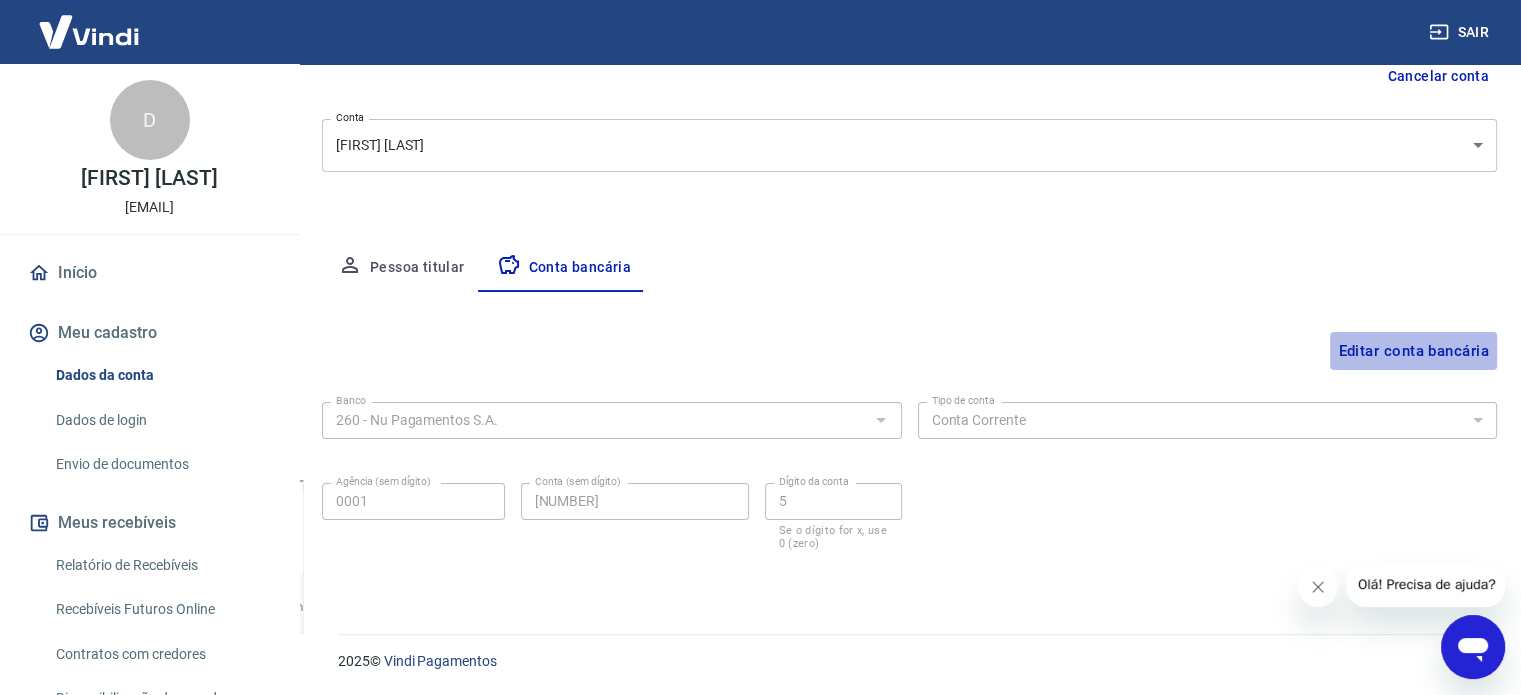 click on "Editar conta bancária" at bounding box center (1413, 351) 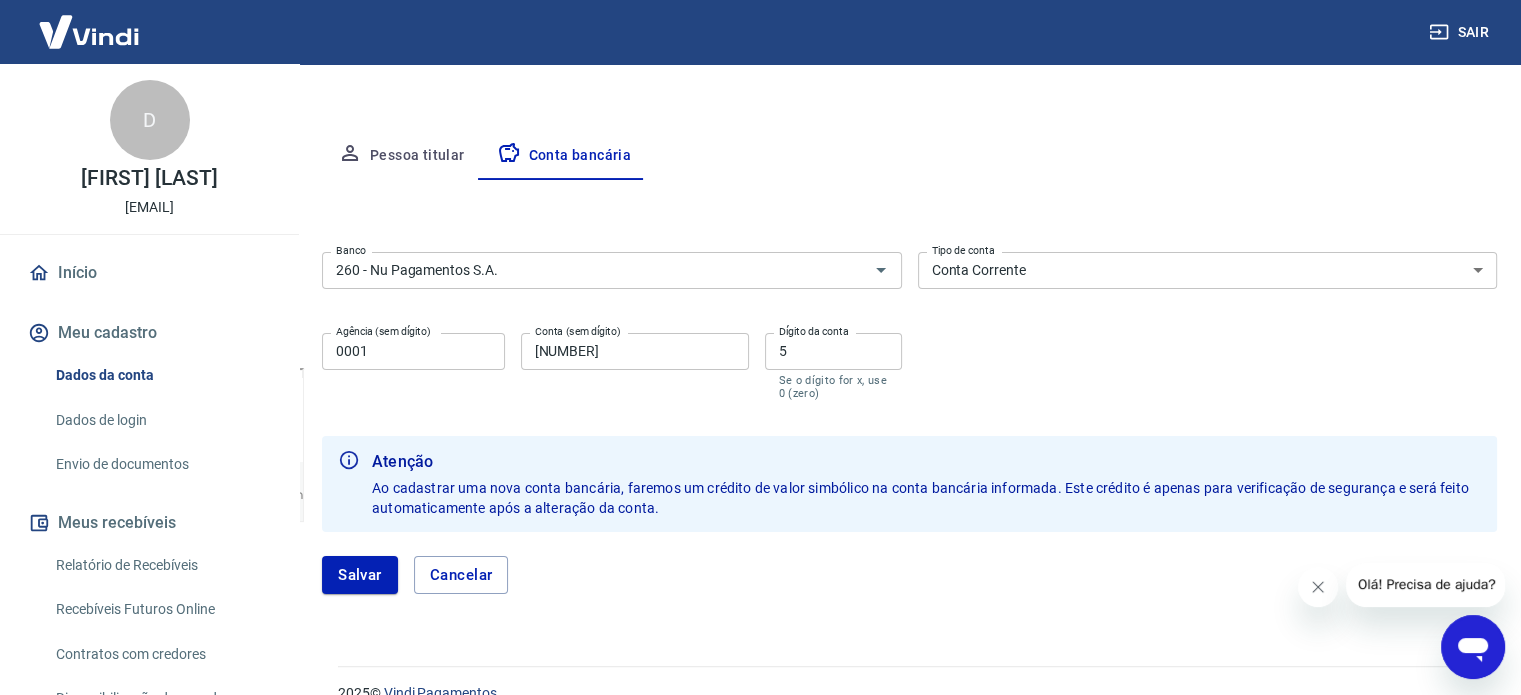 scroll, scrollTop: 359, scrollLeft: 0, axis: vertical 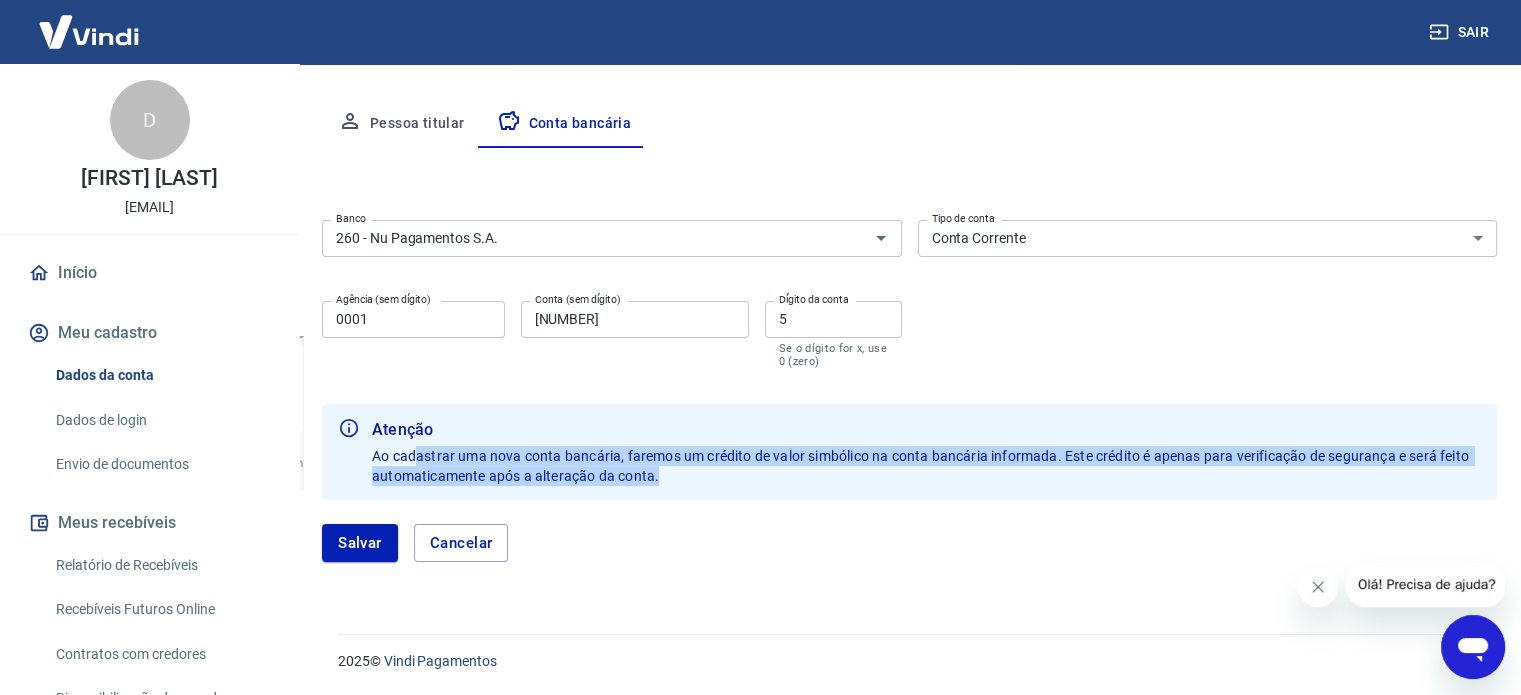 drag, startPoint x: 416, startPoint y: 455, endPoint x: 1482, endPoint y: 485, distance: 1066.422 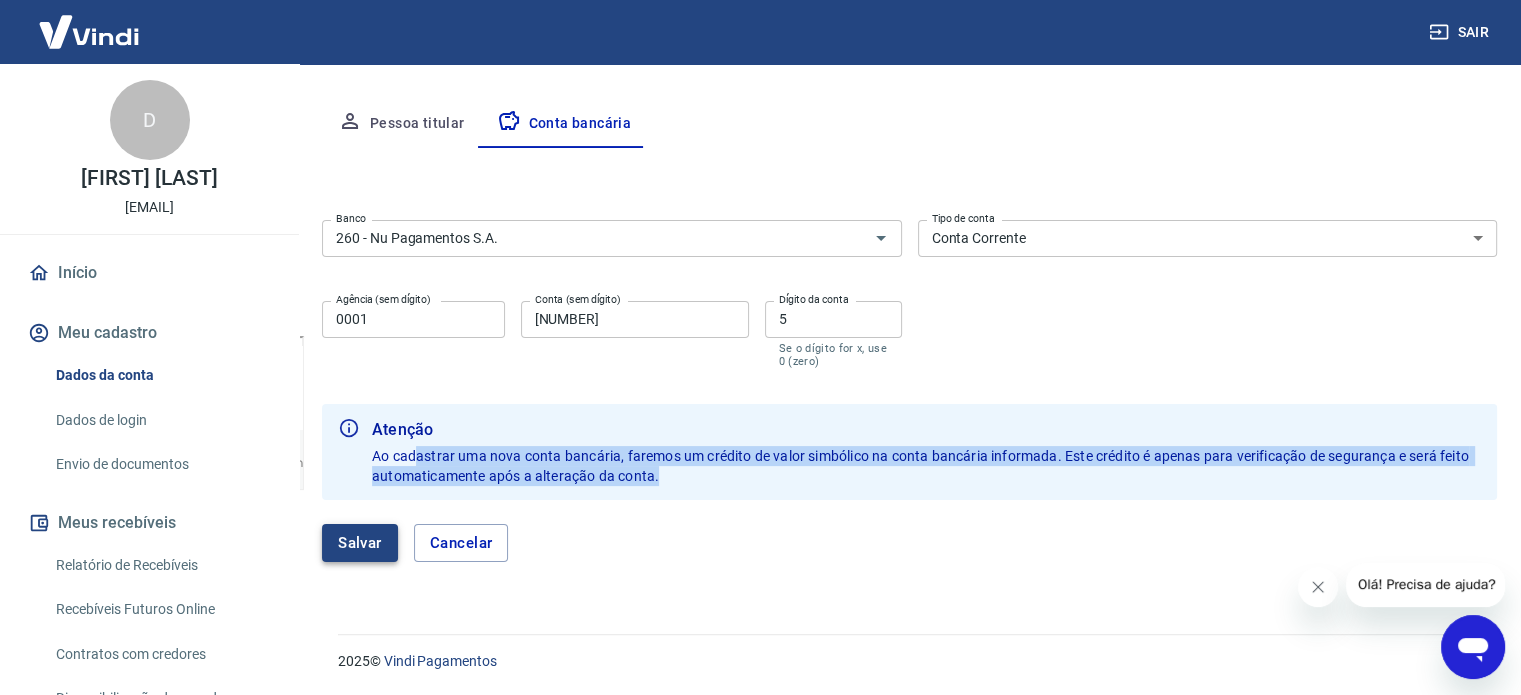 click on "Salvar" at bounding box center (360, 543) 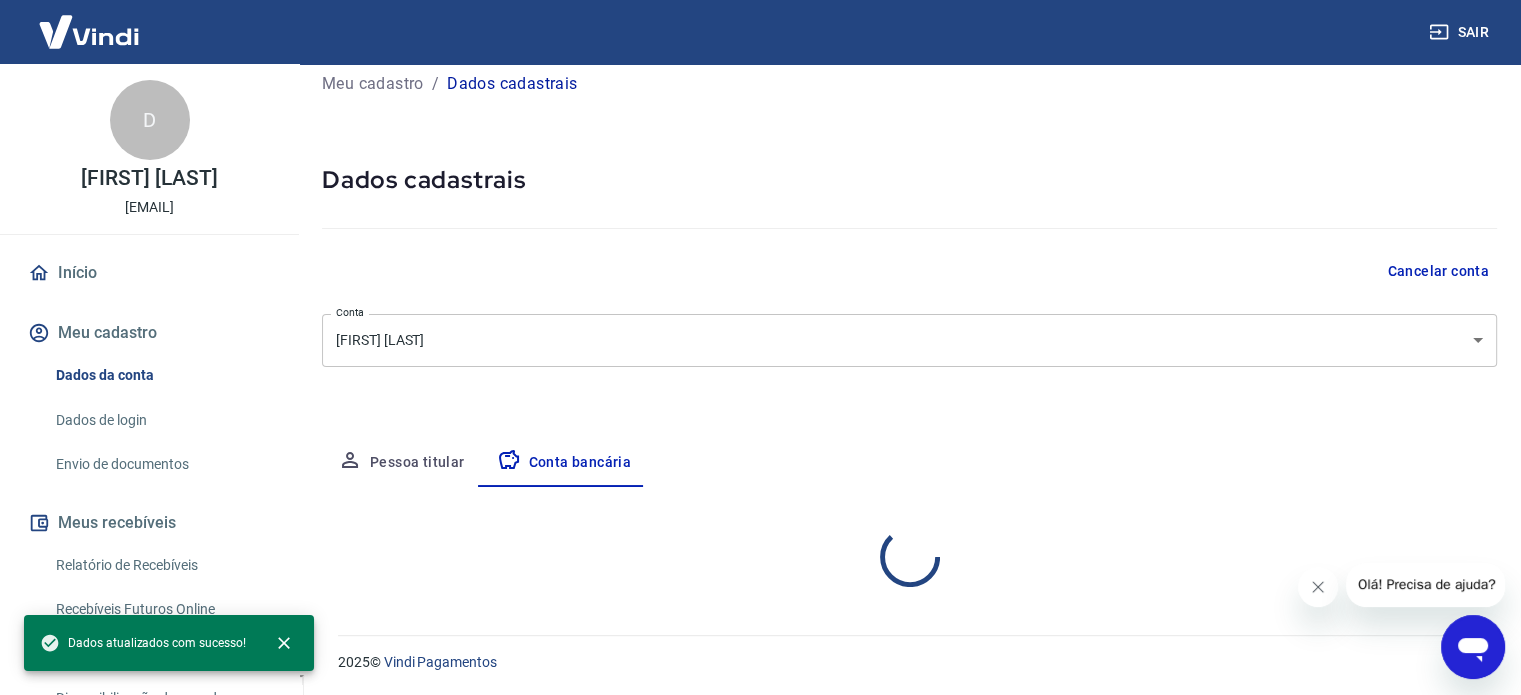 select on "1" 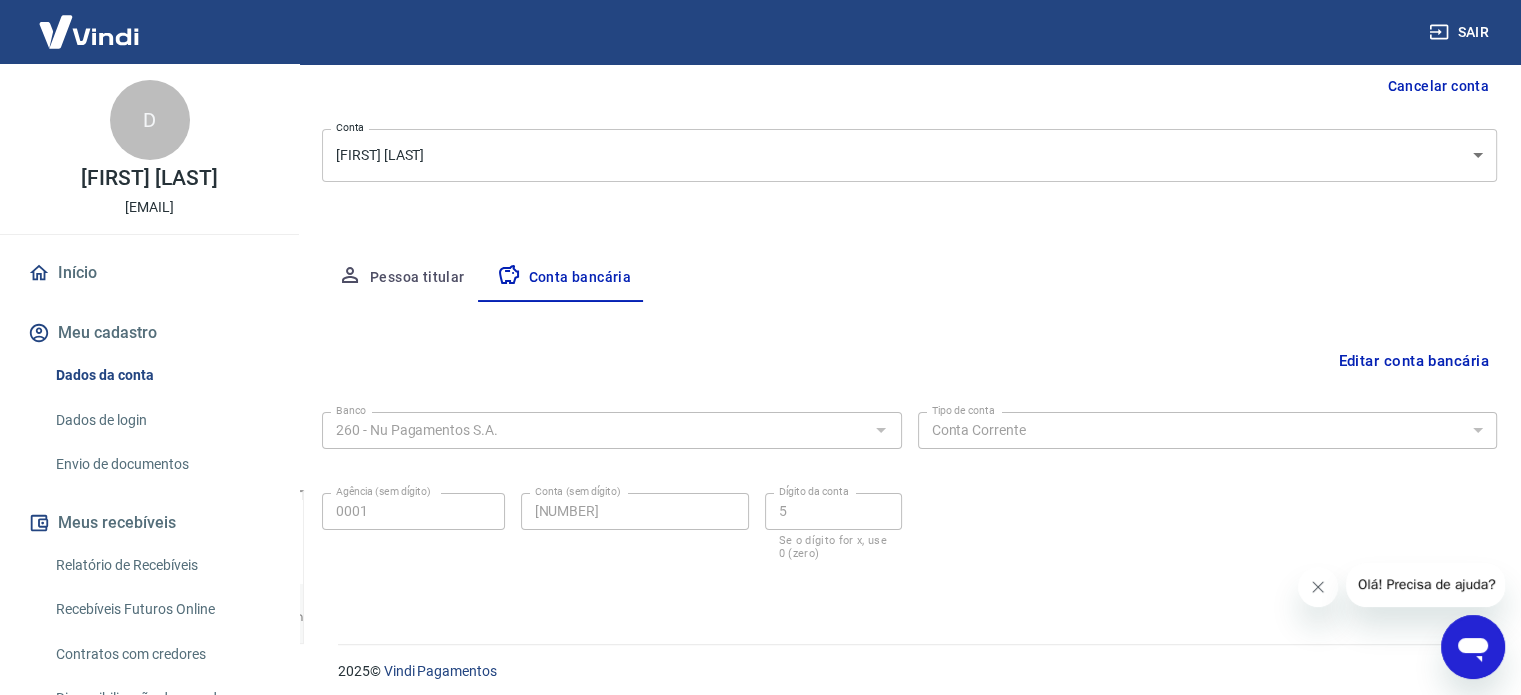 scroll, scrollTop: 215, scrollLeft: 0, axis: vertical 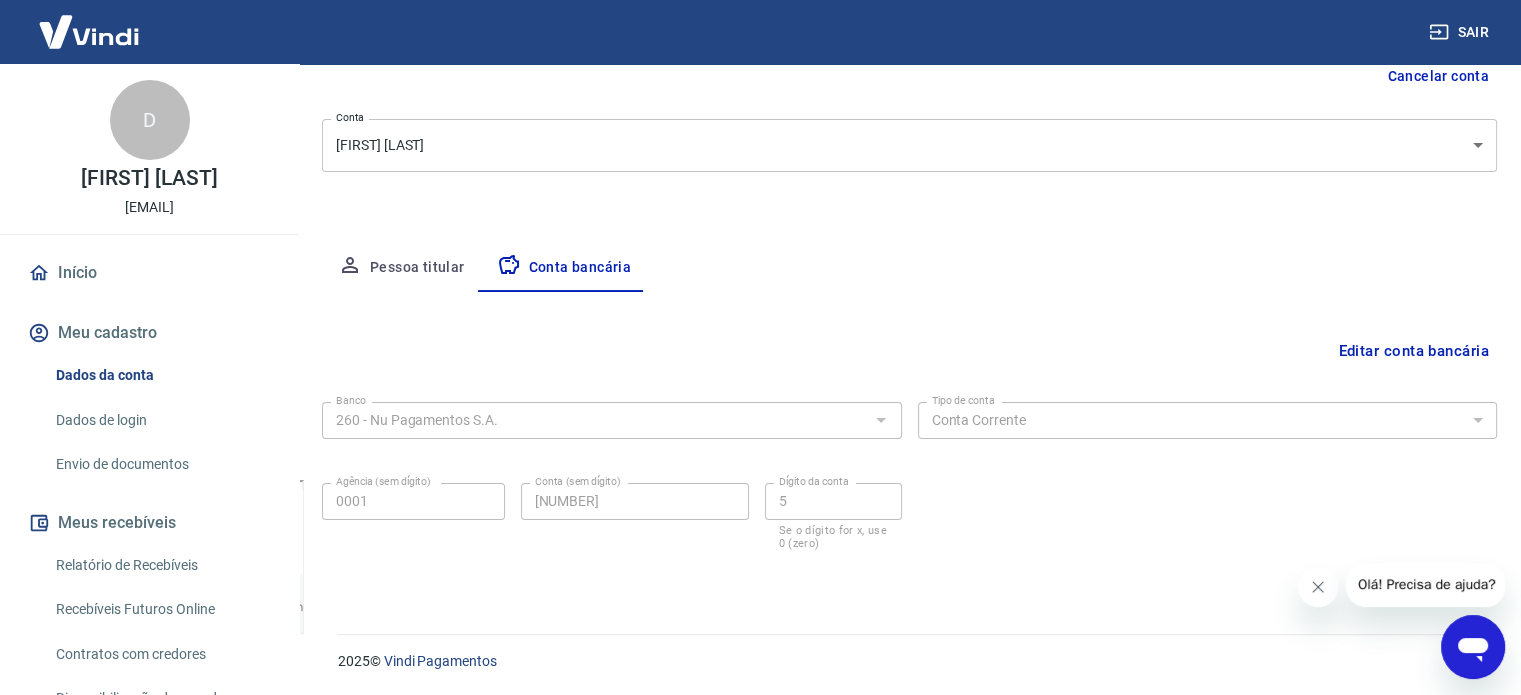 click on "Envio de documentos" at bounding box center [161, 464] 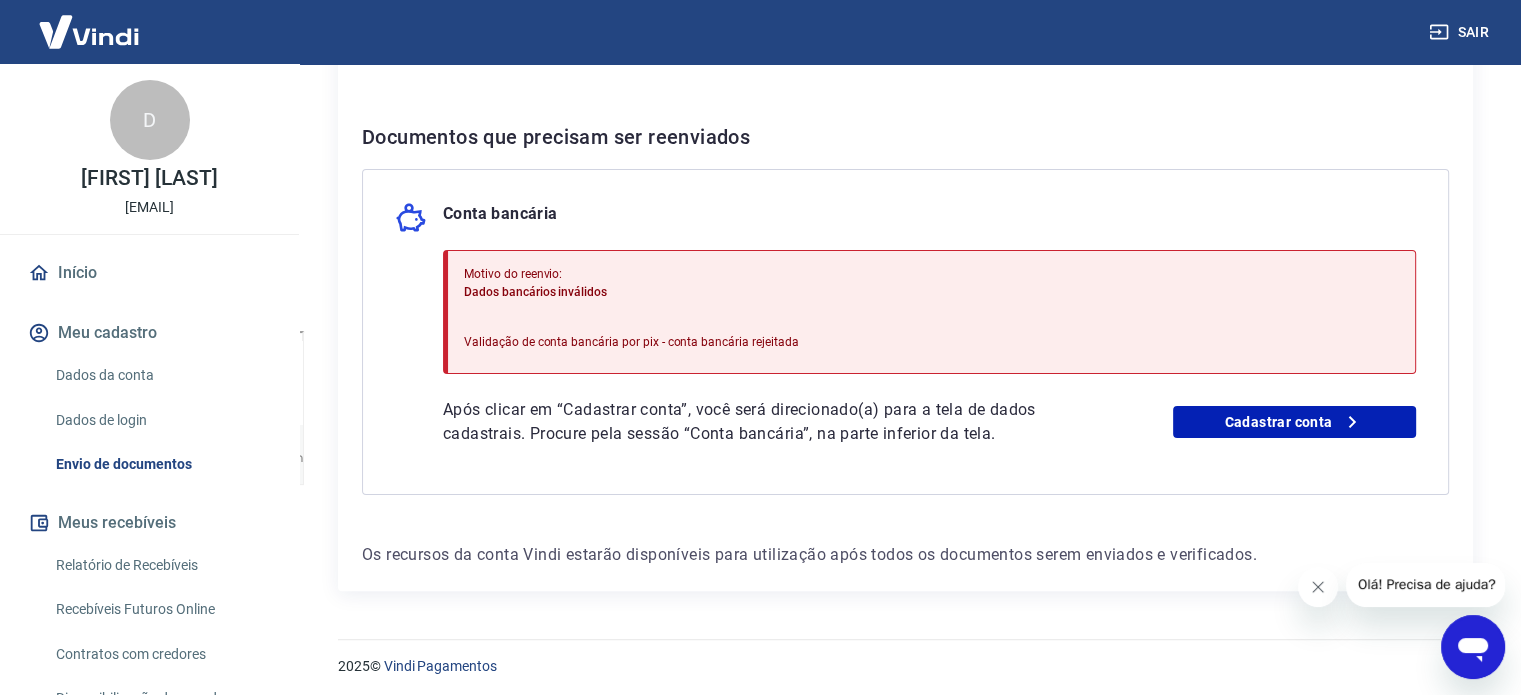 scroll, scrollTop: 368, scrollLeft: 0, axis: vertical 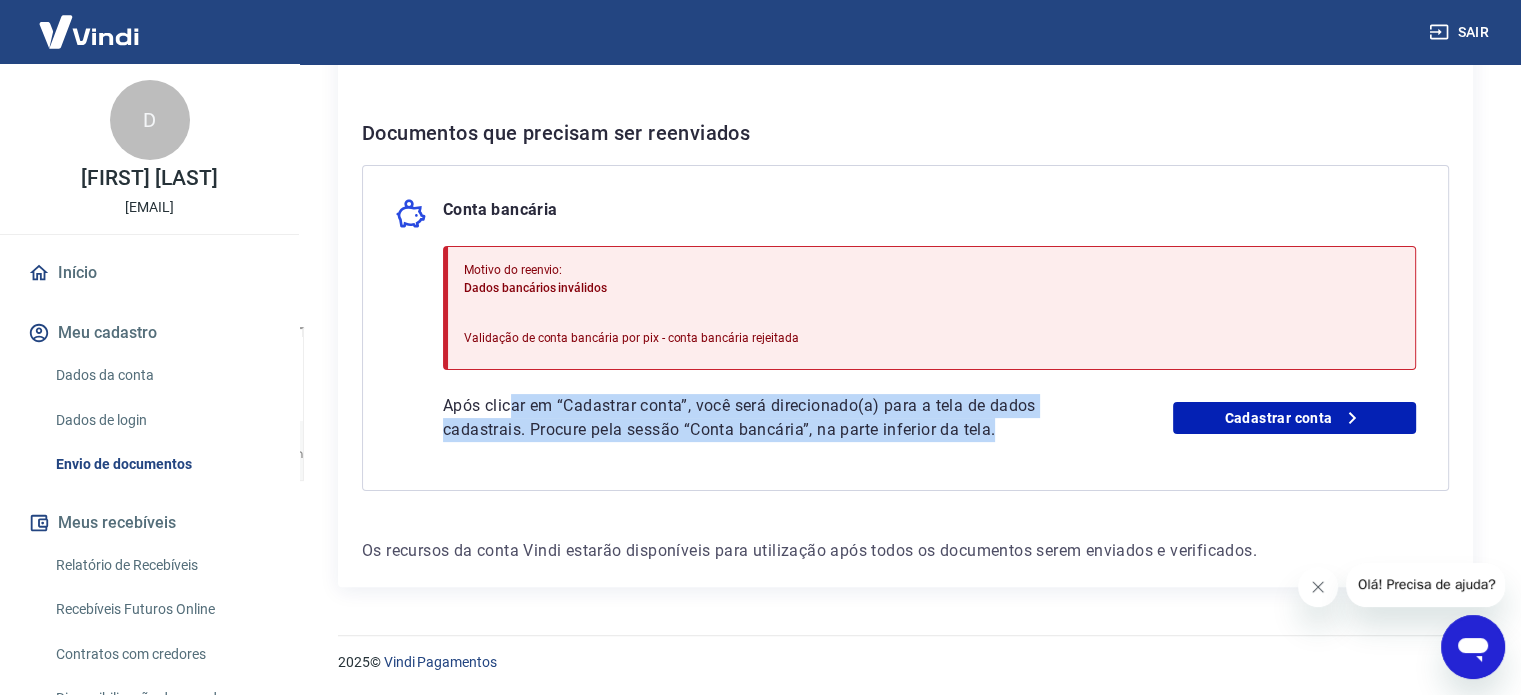 drag, startPoint x: 509, startPoint y: 405, endPoint x: 1027, endPoint y: 425, distance: 518.386 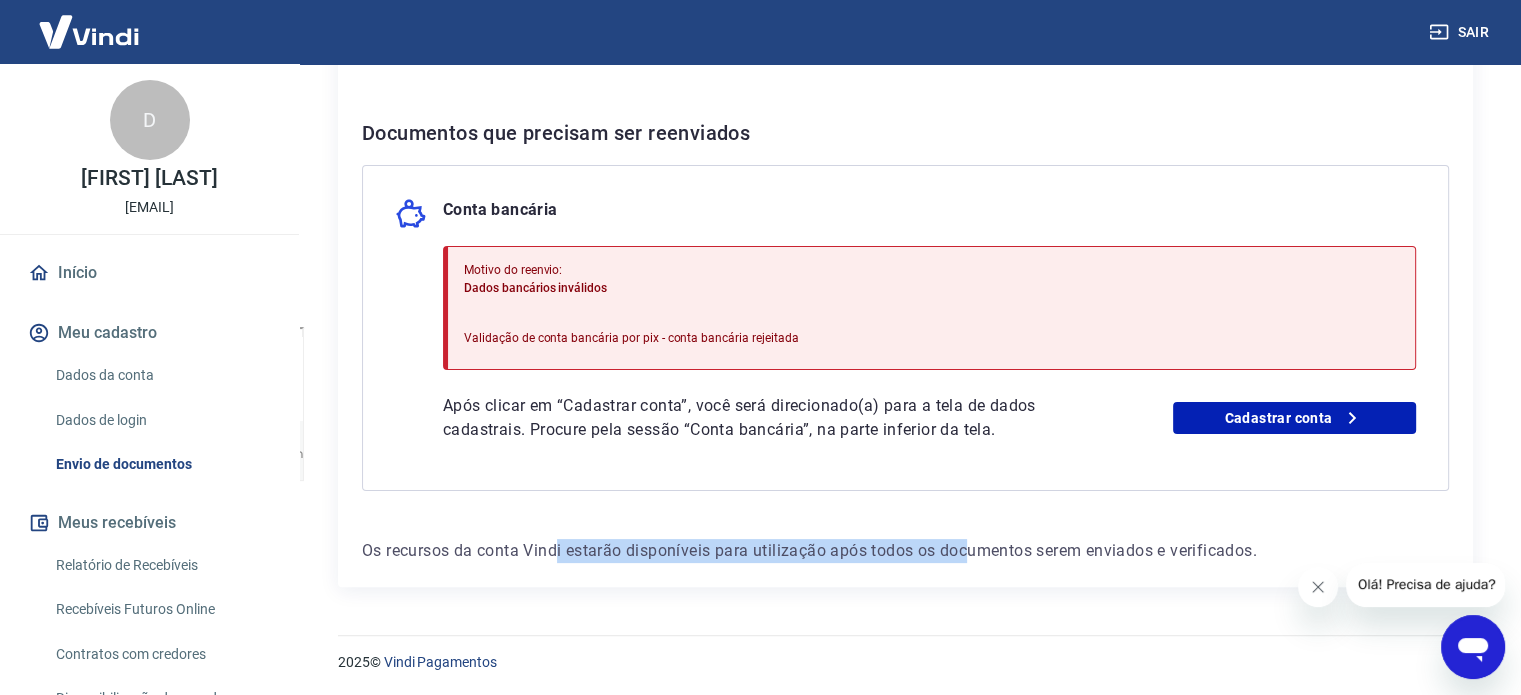 drag, startPoint x: 560, startPoint y: 557, endPoint x: 966, endPoint y: 531, distance: 406.83167 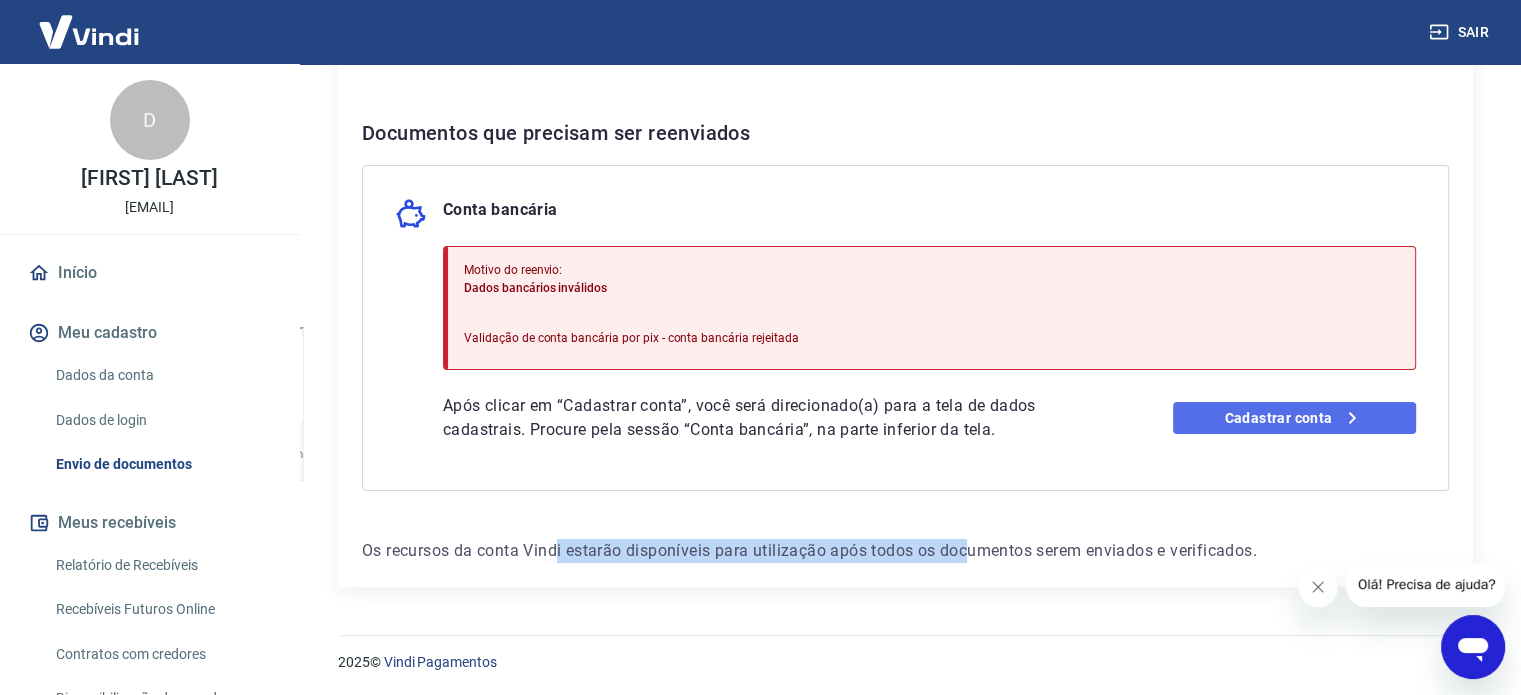 click on "Cadastrar conta" at bounding box center [1294, 418] 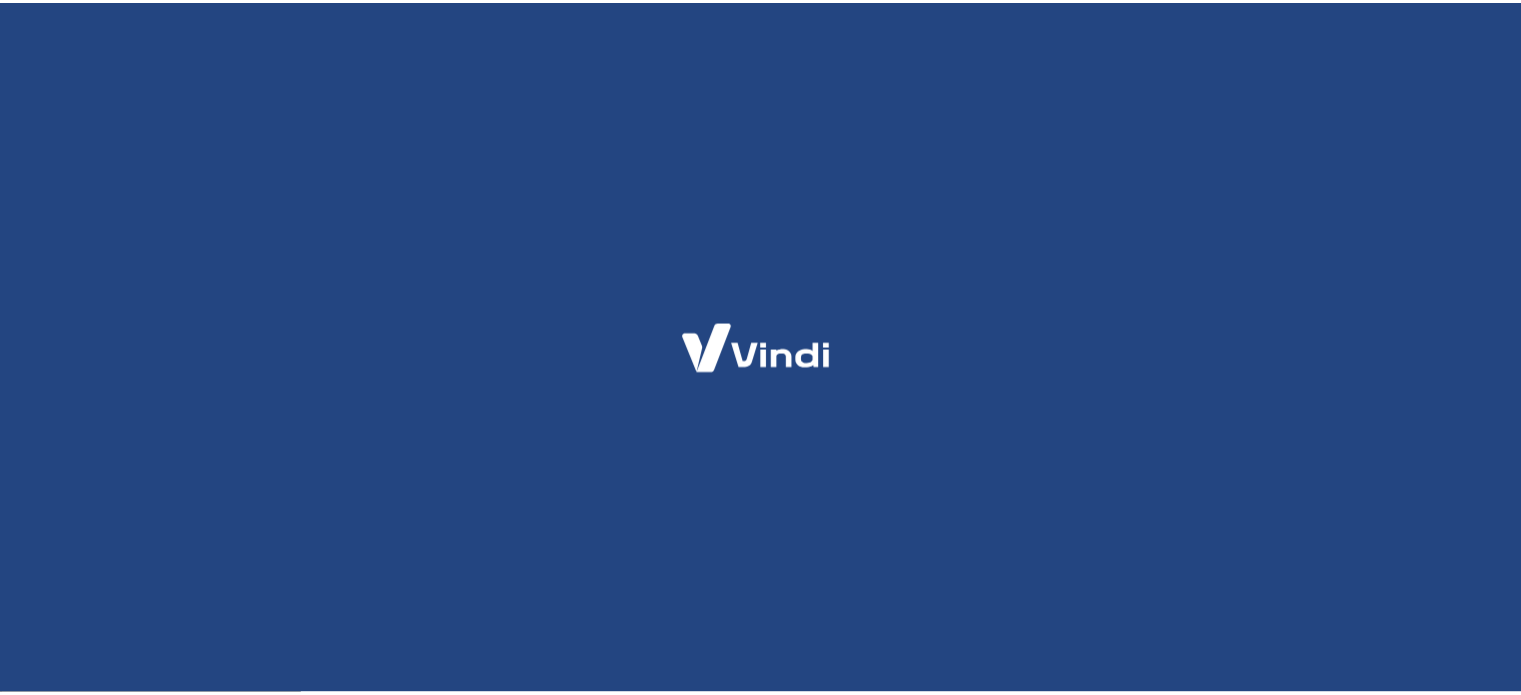 scroll, scrollTop: 0, scrollLeft: 0, axis: both 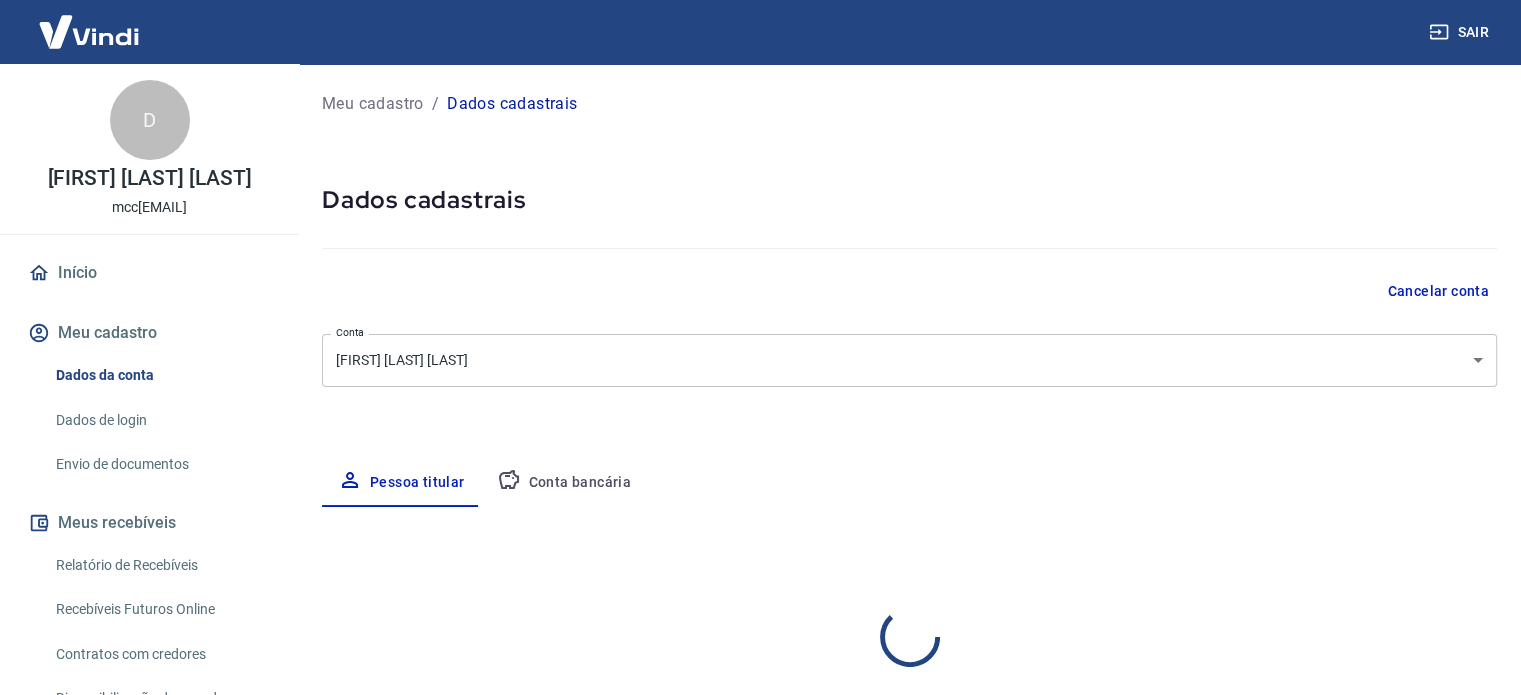 select on "SP" 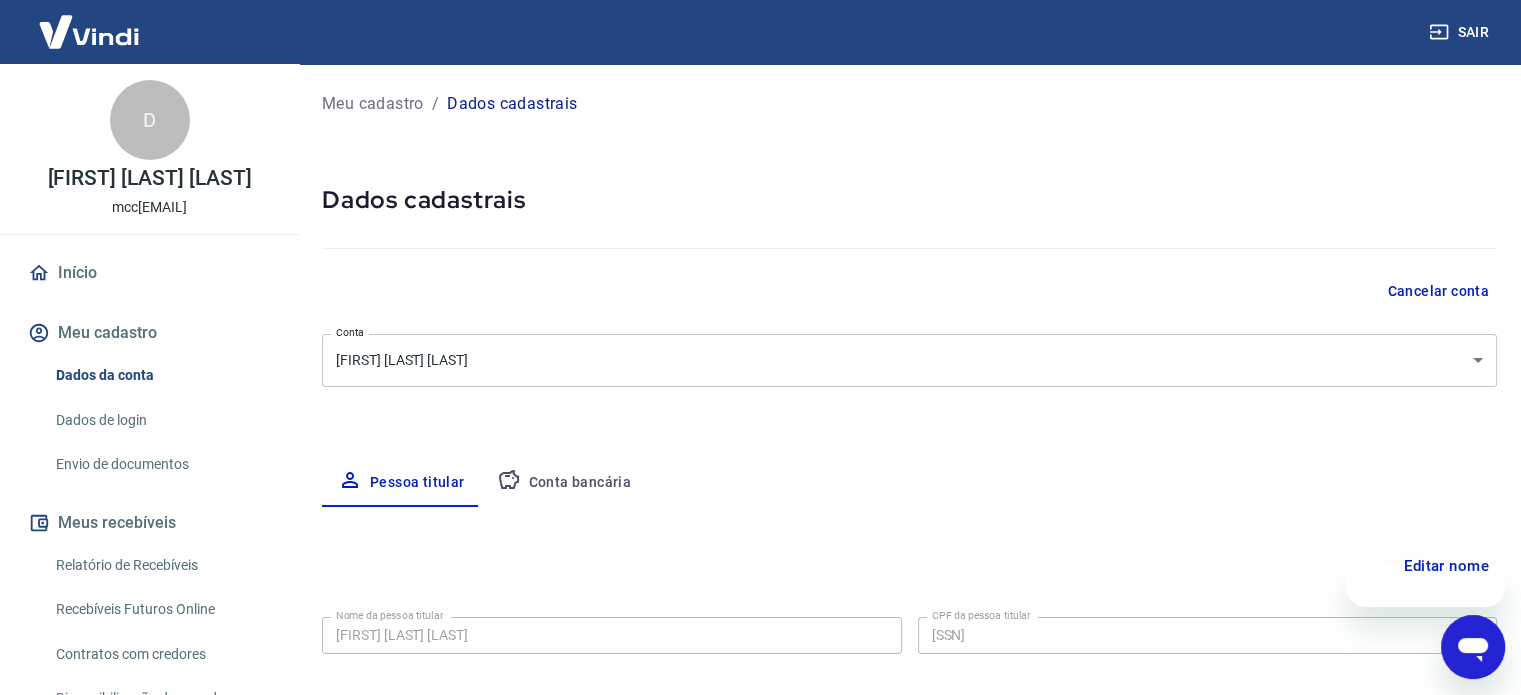scroll, scrollTop: 0, scrollLeft: 0, axis: both 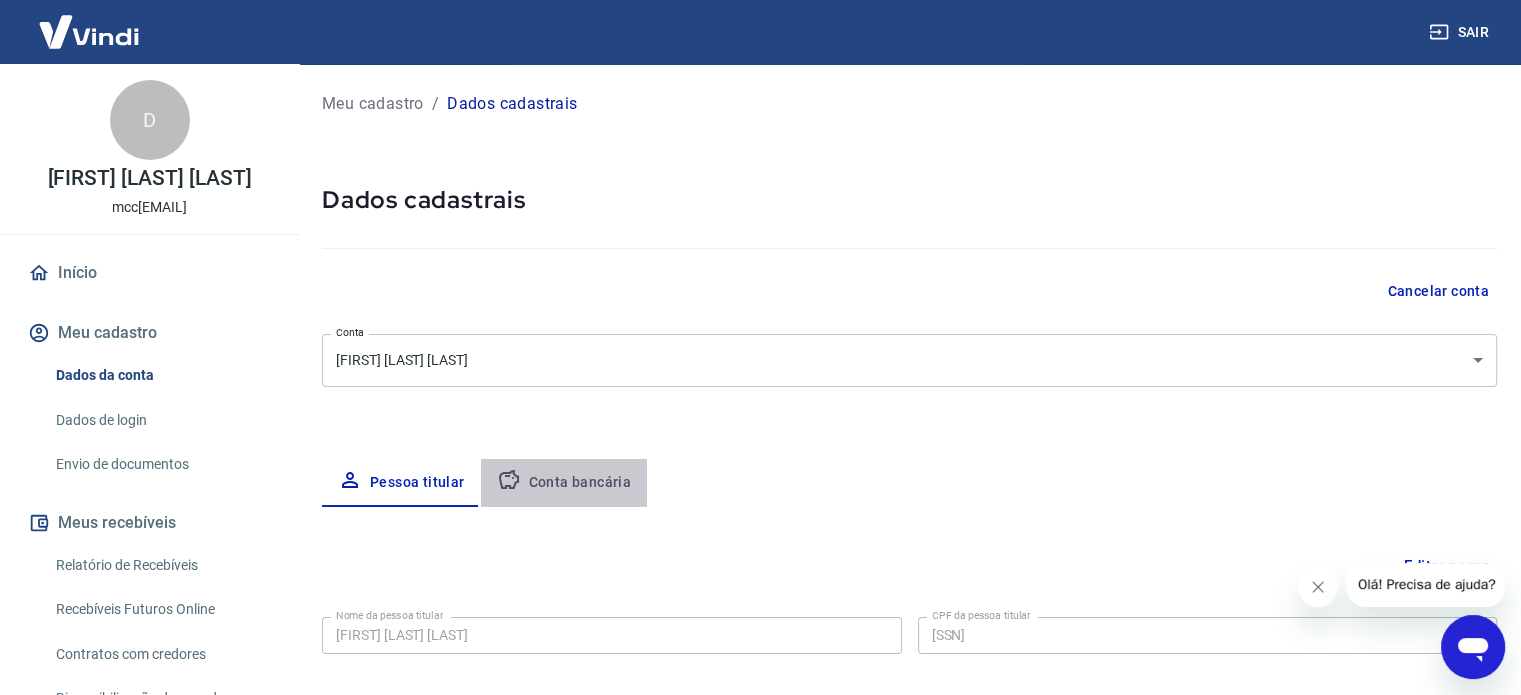 click on "Conta bancária" at bounding box center [564, 483] 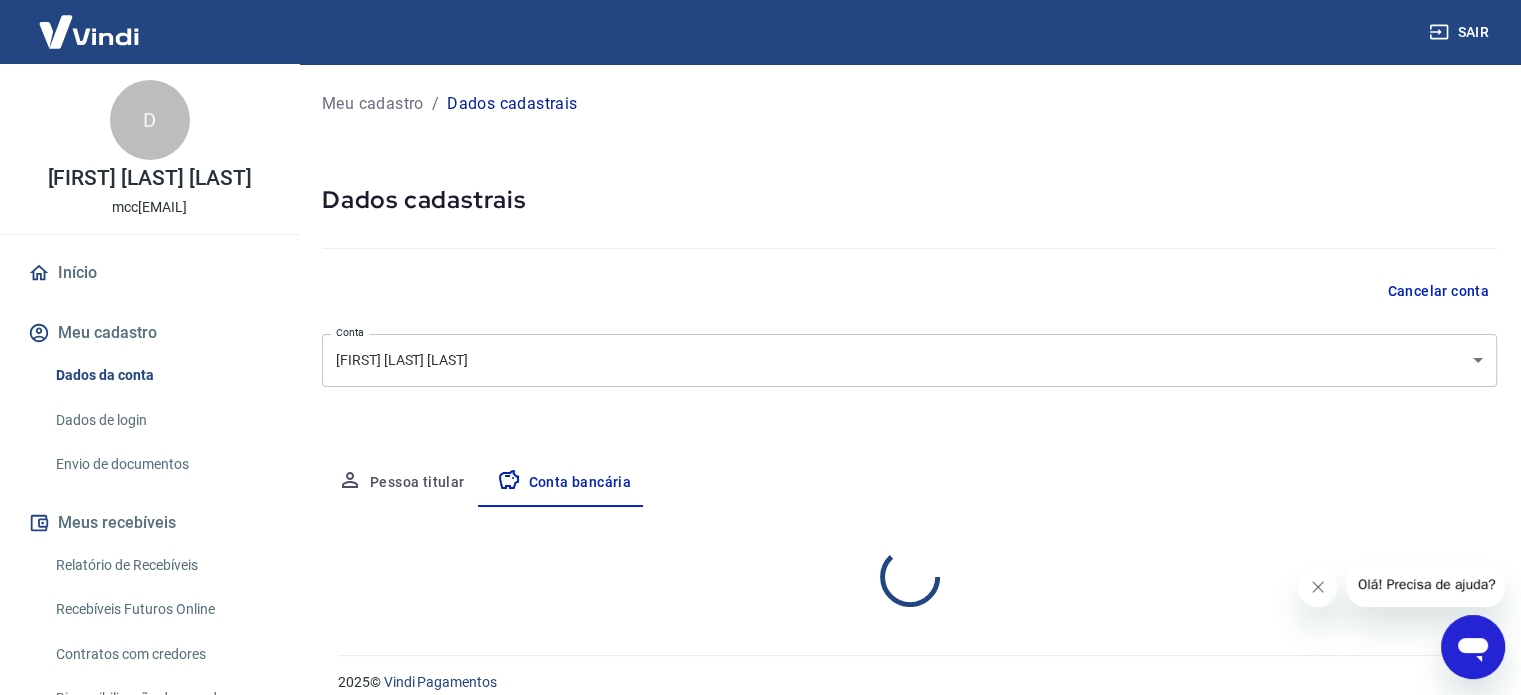 select on "1" 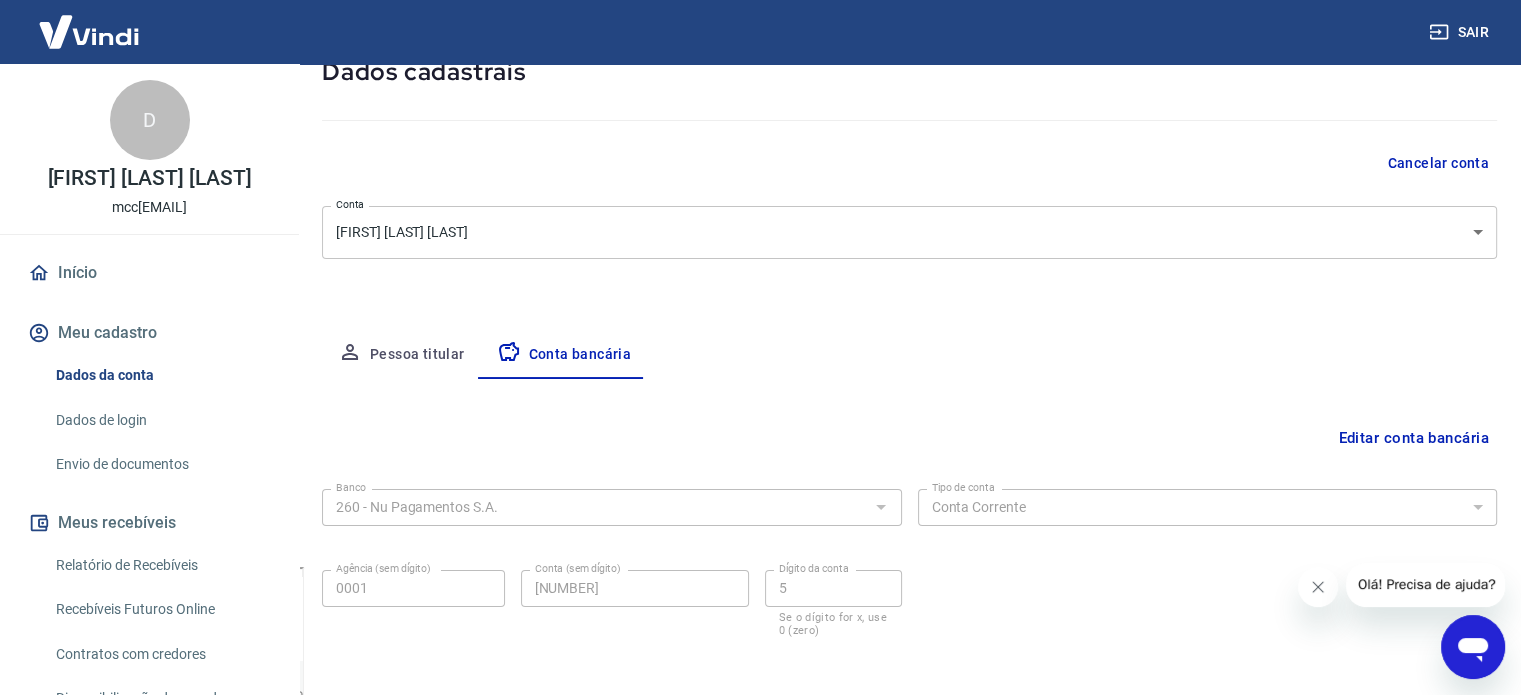 scroll, scrollTop: 215, scrollLeft: 0, axis: vertical 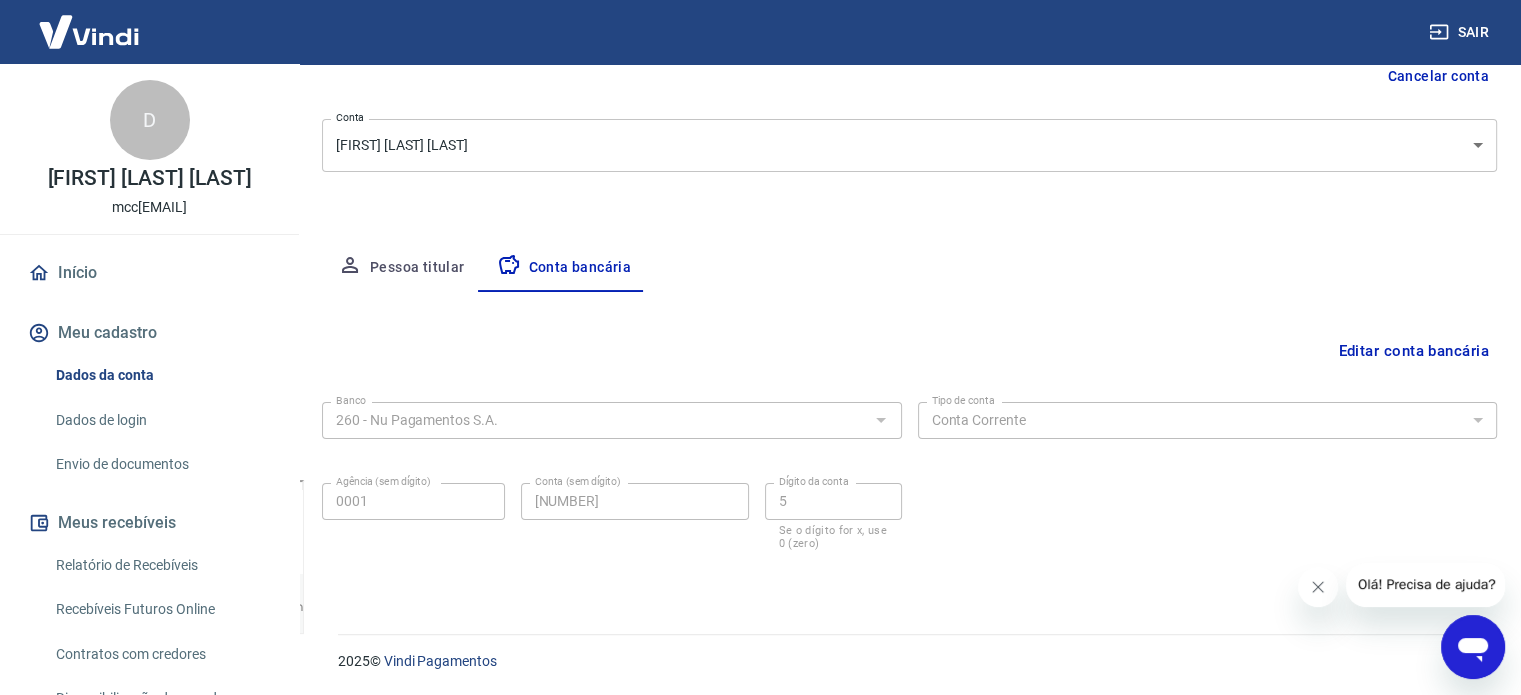 click on "Editar conta bancária" at bounding box center (1413, 351) 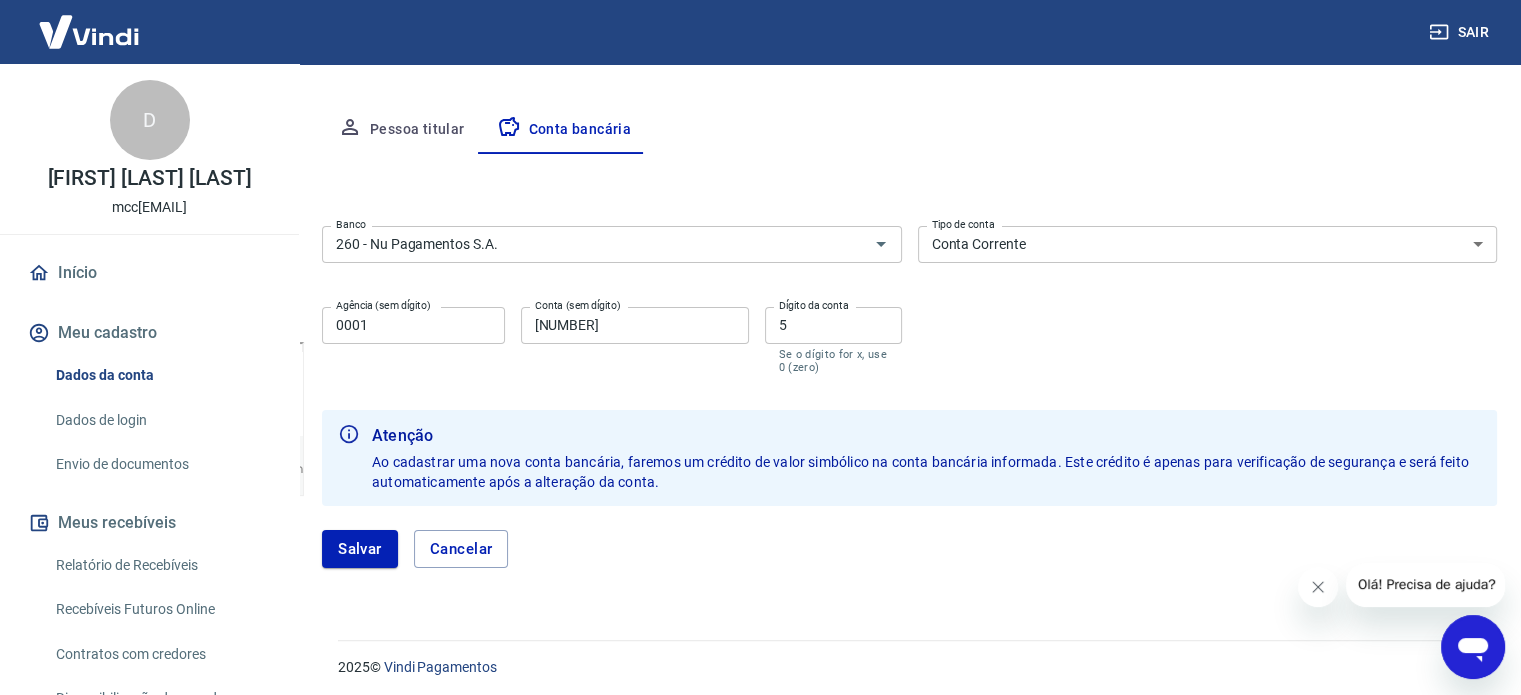 scroll, scrollTop: 359, scrollLeft: 0, axis: vertical 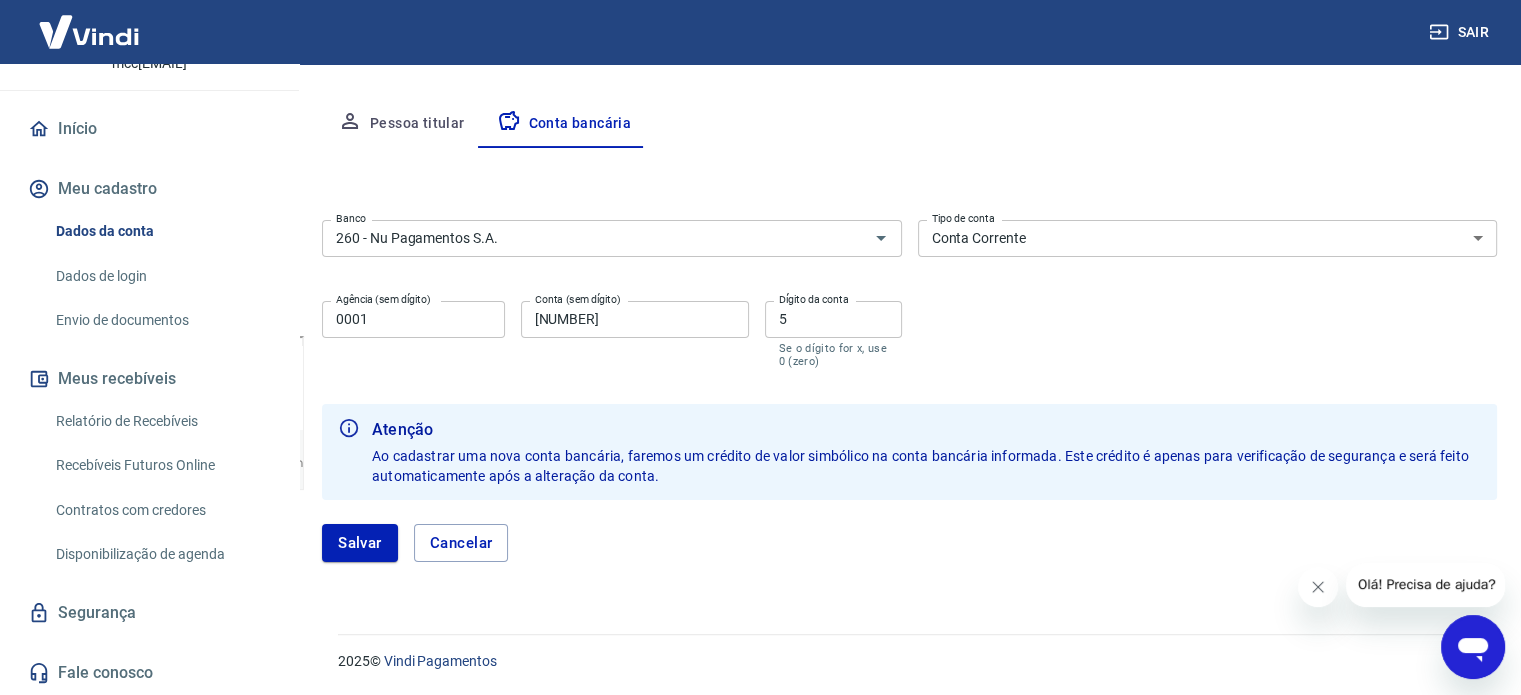 click on "0001" at bounding box center (413, 319) 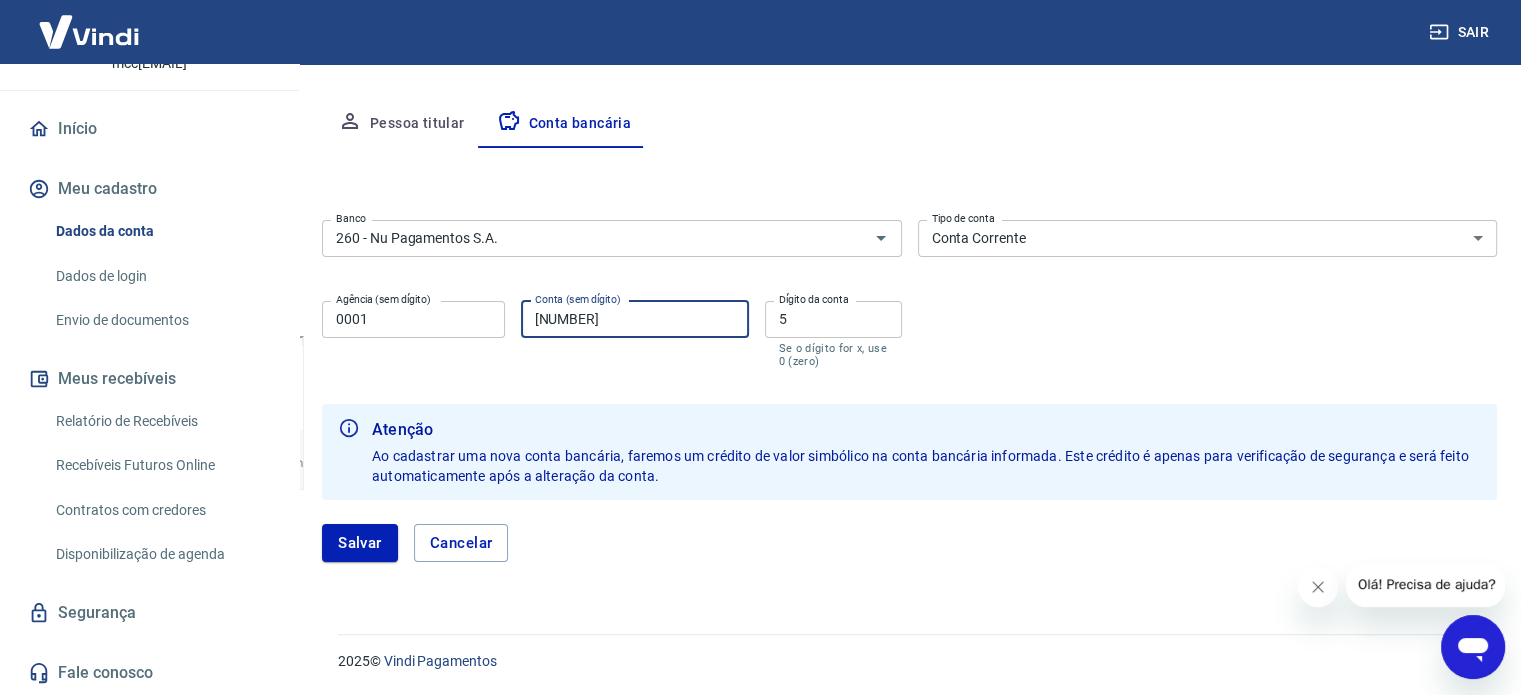 drag, startPoint x: 650, startPoint y: 327, endPoint x: 424, endPoint y: 313, distance: 226.43321 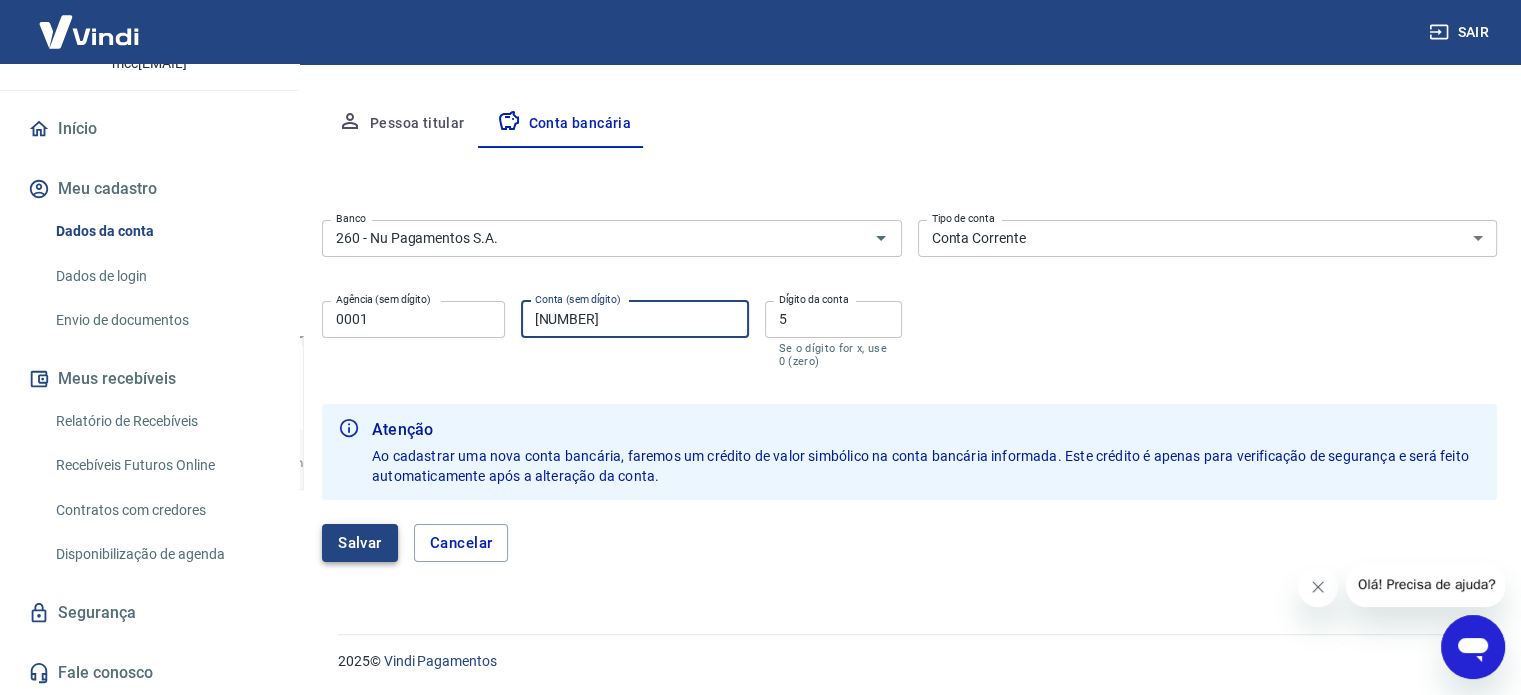 type on "58903357" 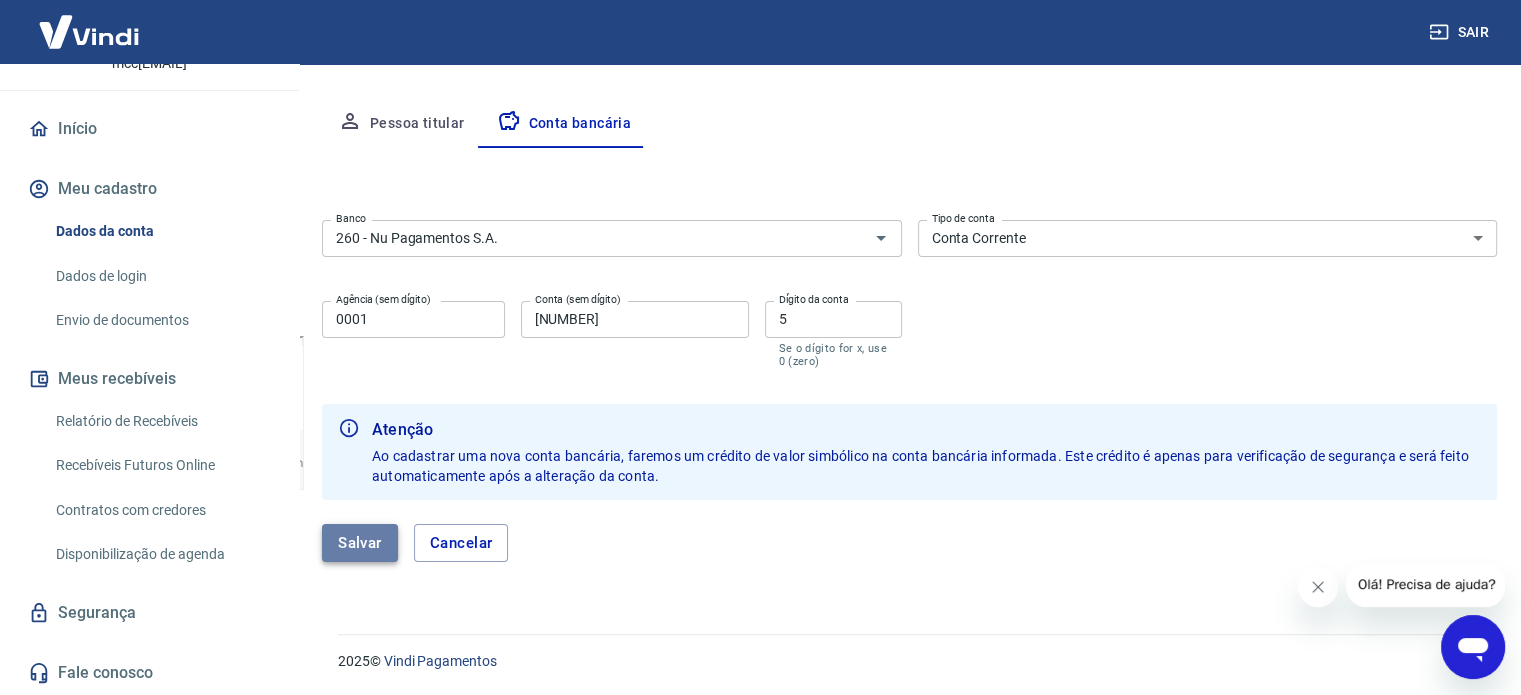 click on "Salvar" at bounding box center (360, 543) 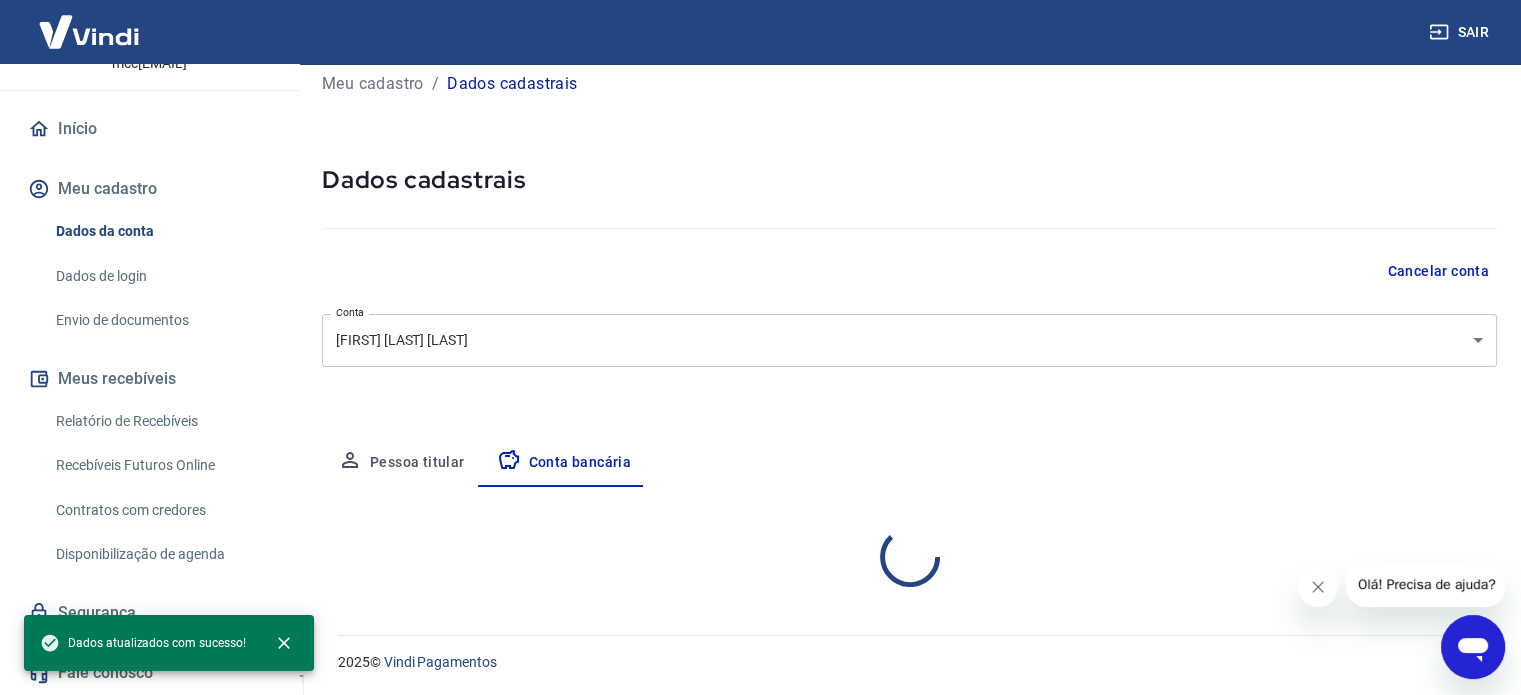 scroll, scrollTop: 215, scrollLeft: 0, axis: vertical 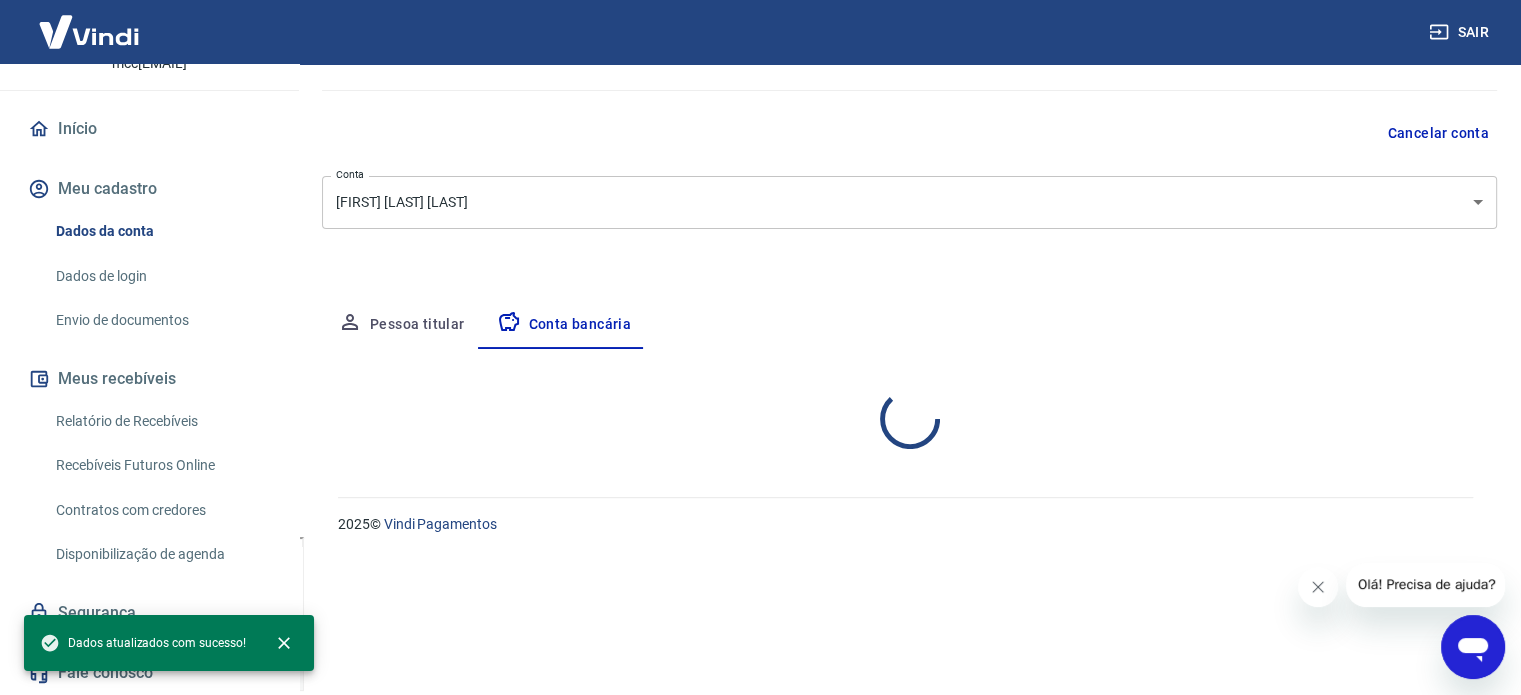 select on "1" 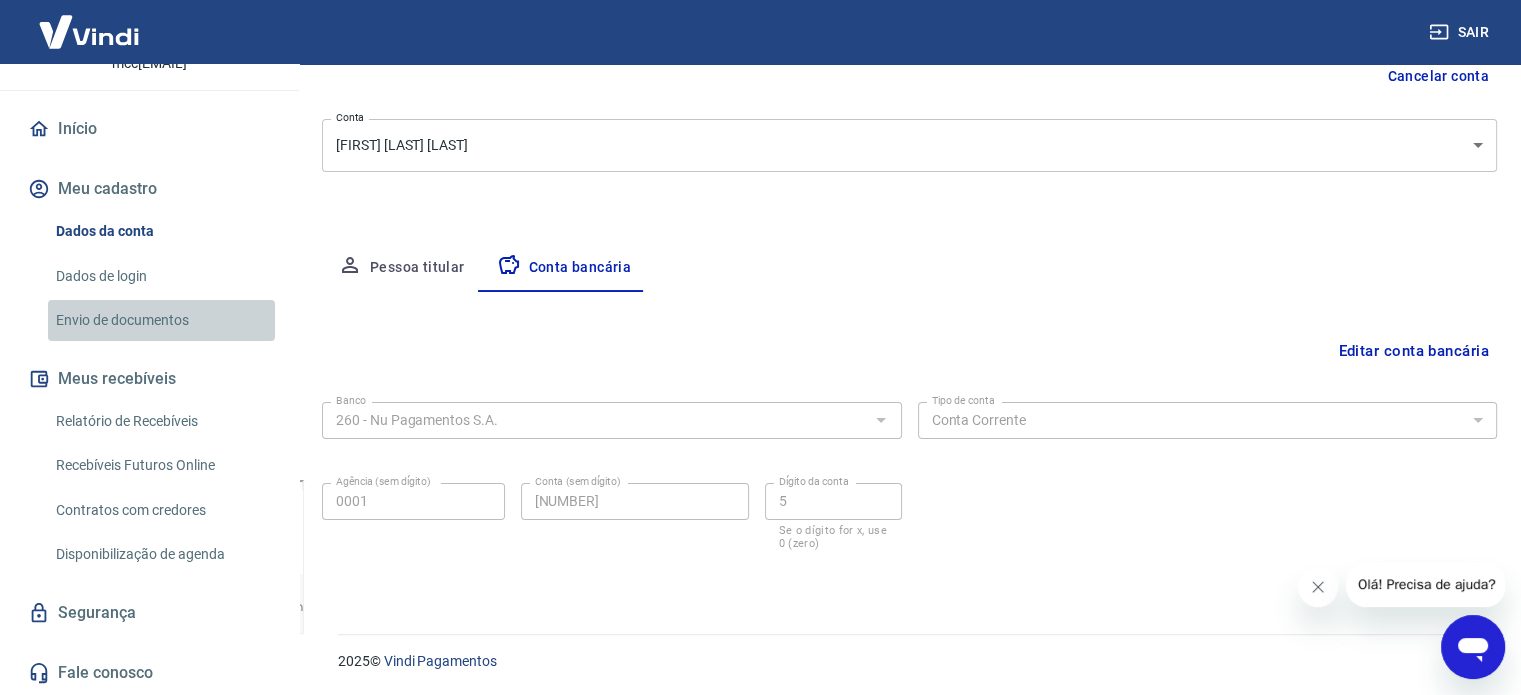 click on "Envio de documentos" at bounding box center (161, 320) 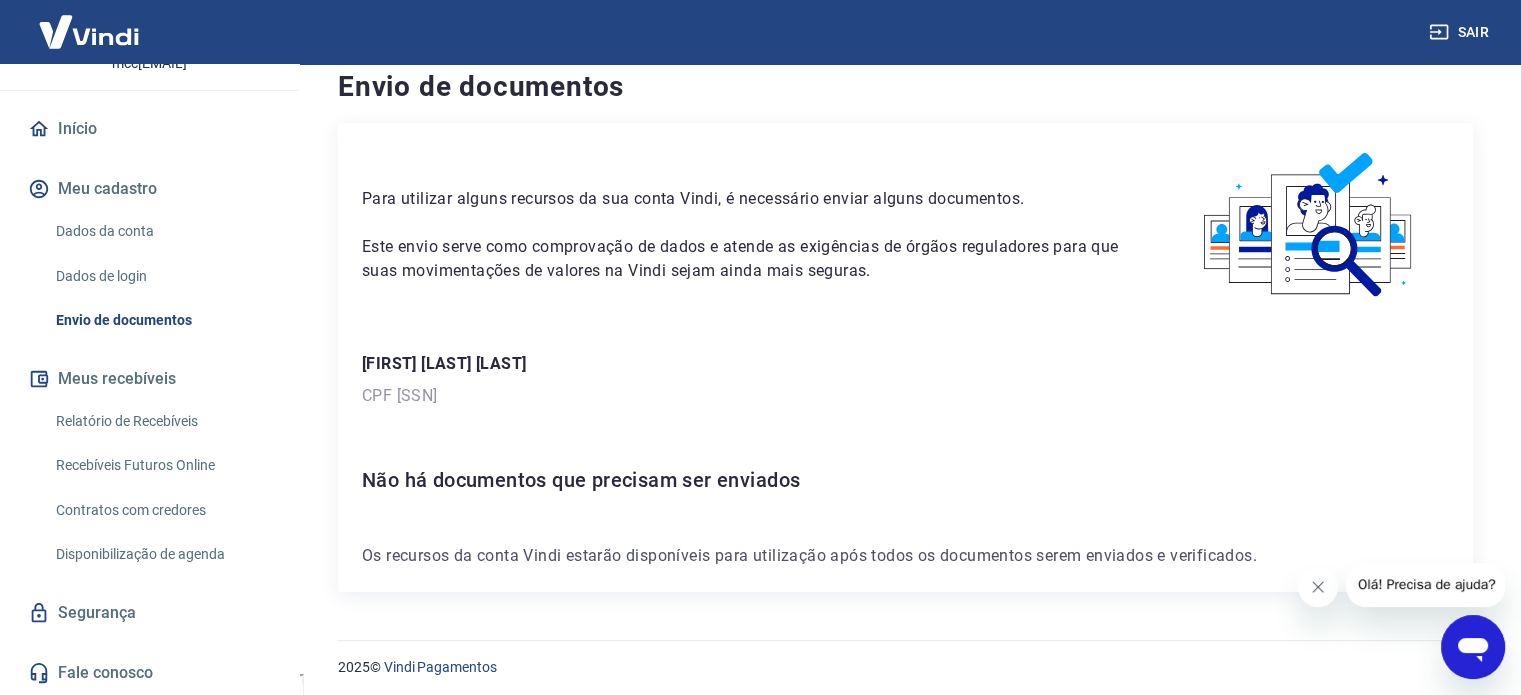 scroll, scrollTop: 28, scrollLeft: 0, axis: vertical 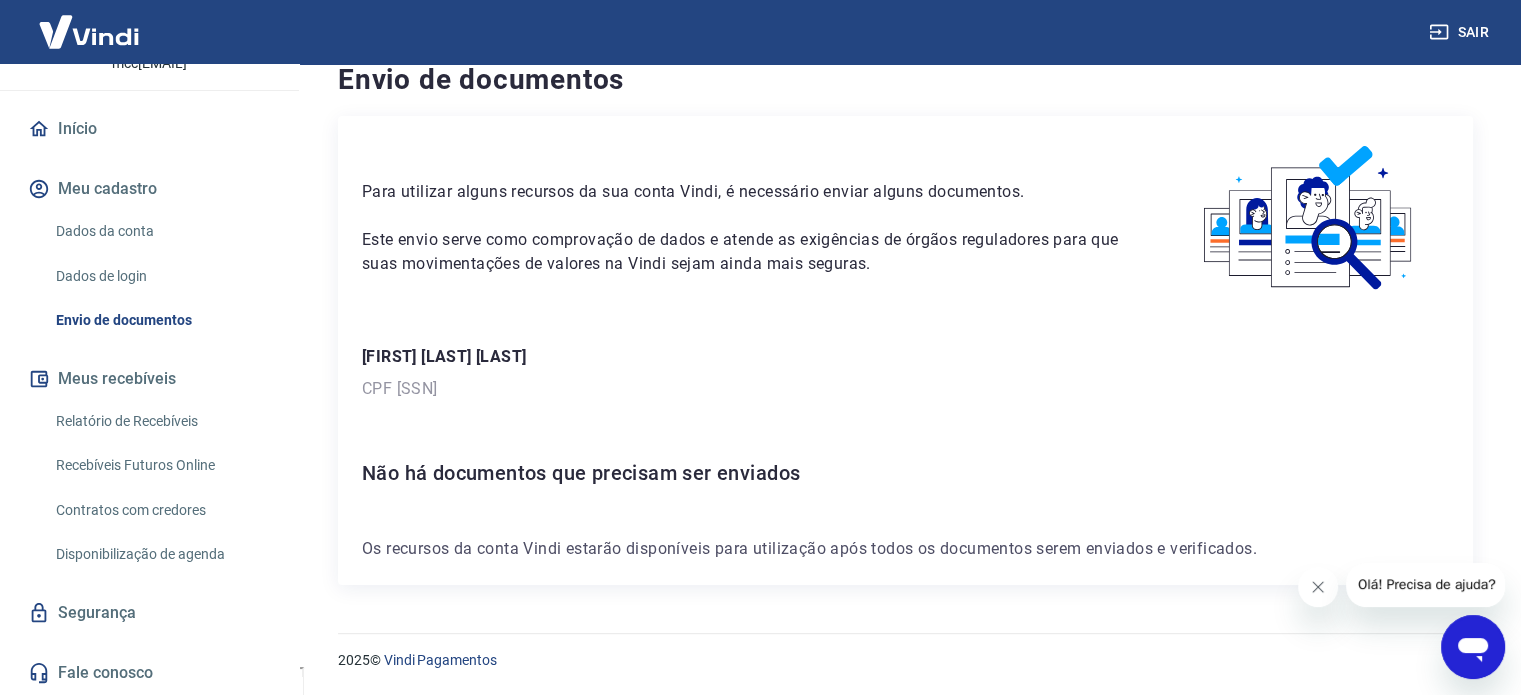 click on "Recebíveis Futuros Online" at bounding box center [161, 465] 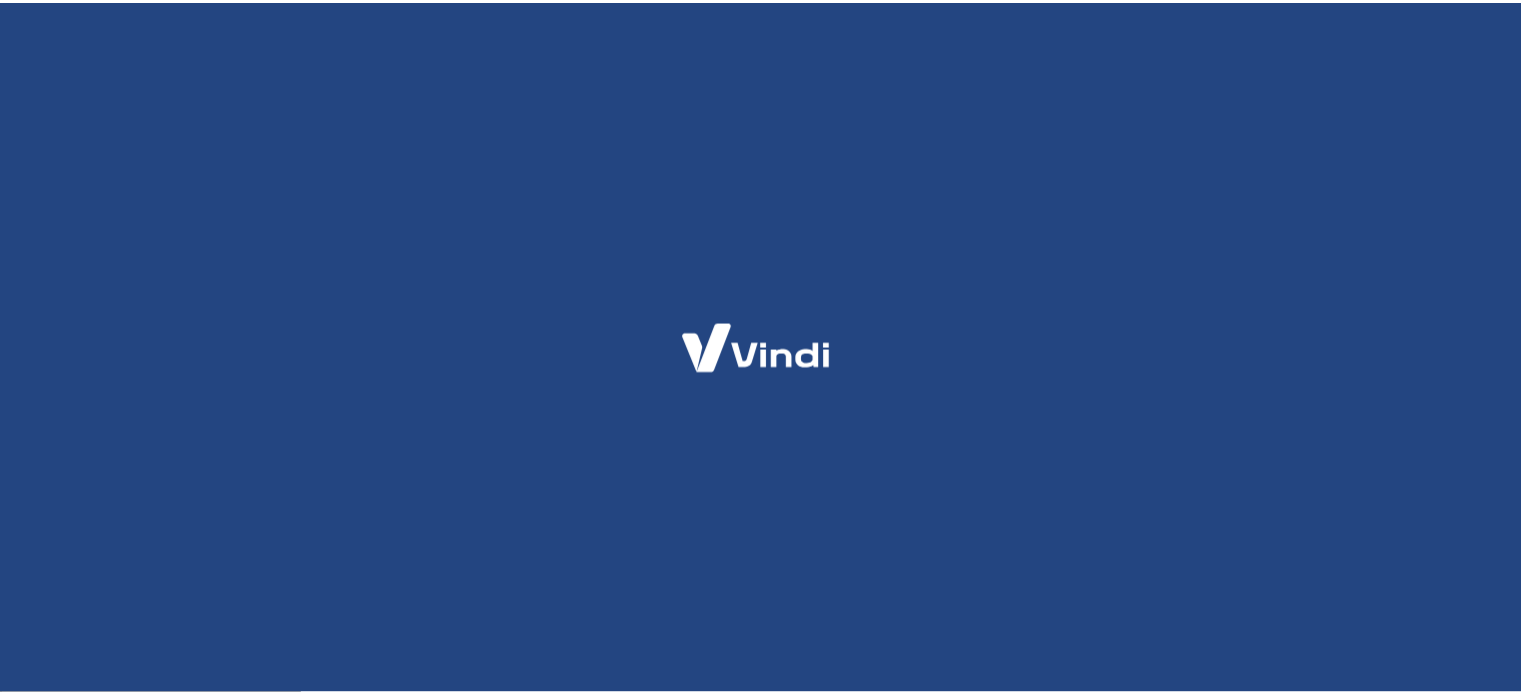 scroll, scrollTop: 0, scrollLeft: 0, axis: both 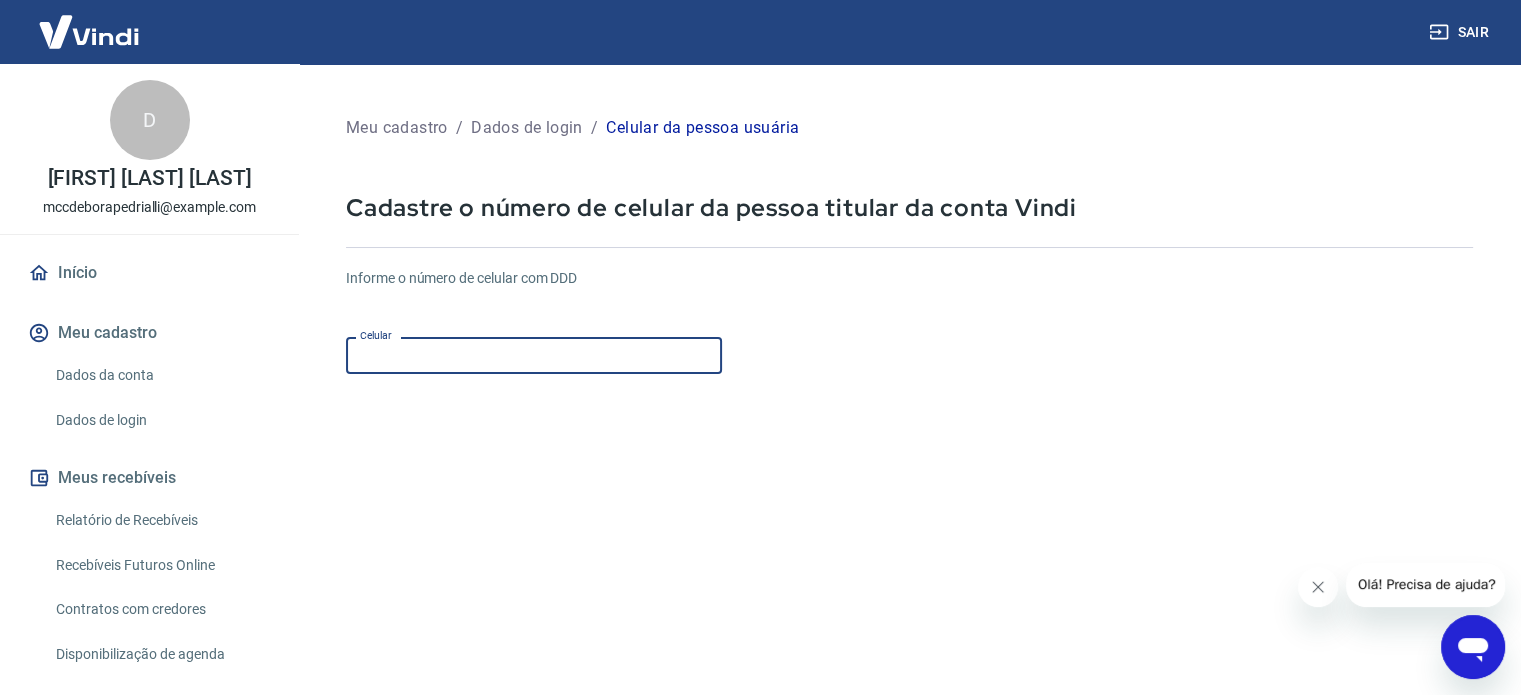 click on "Celular" at bounding box center (534, 355) 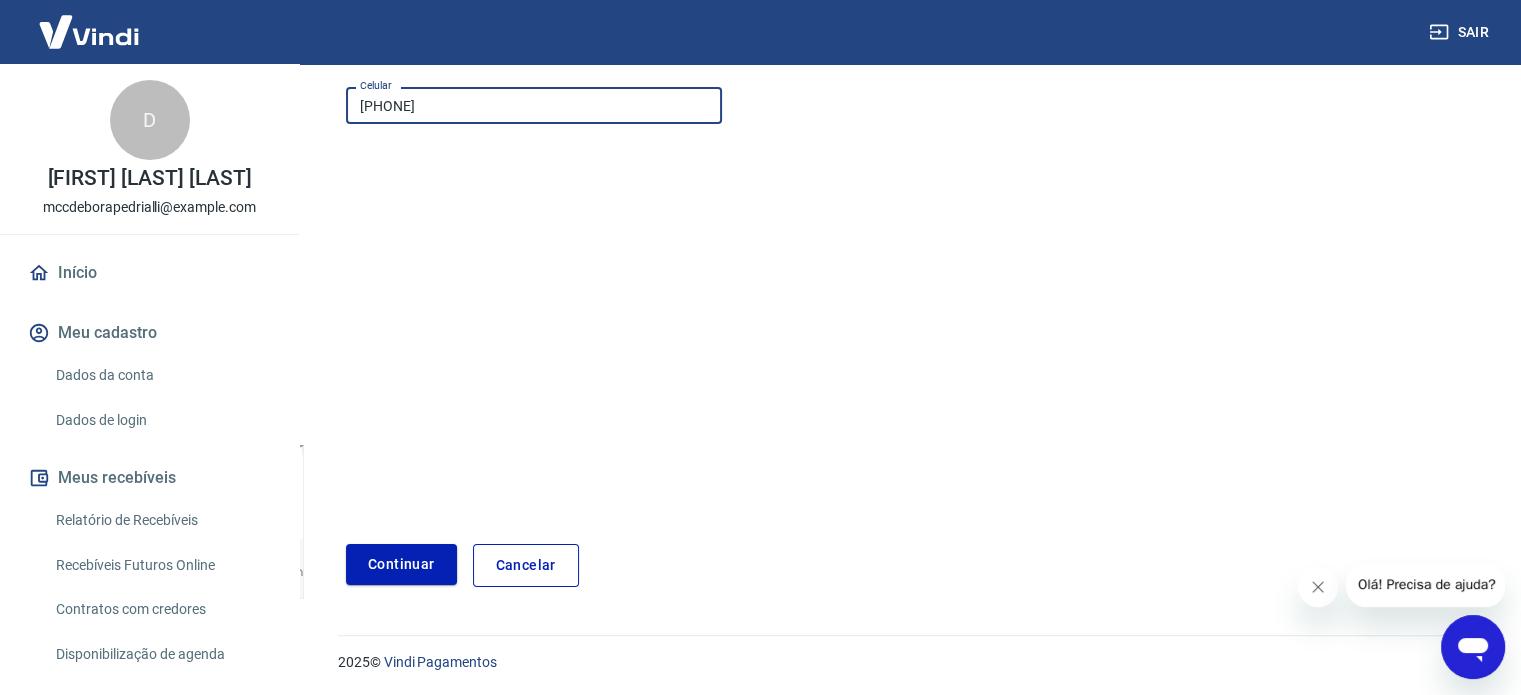 scroll, scrollTop: 251, scrollLeft: 0, axis: vertical 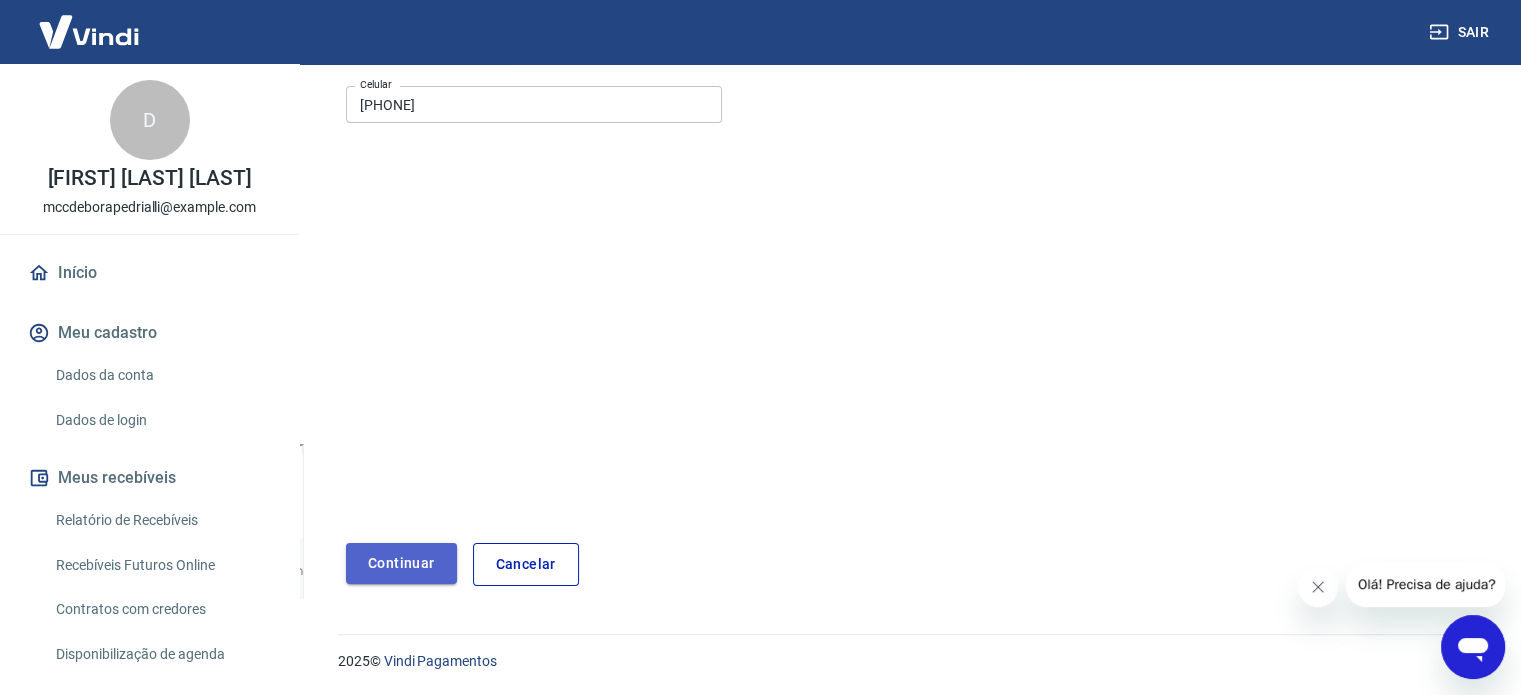 click on "Continuar" at bounding box center [401, 563] 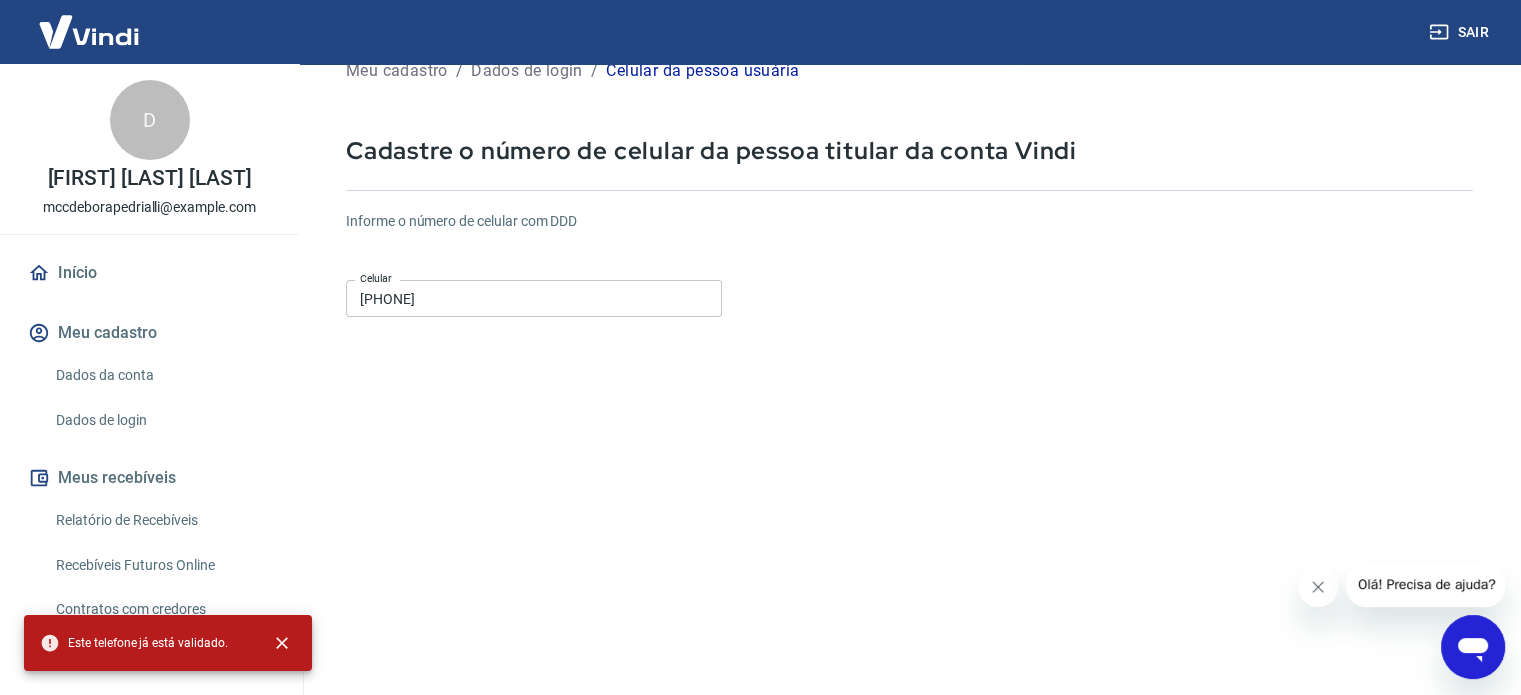 scroll, scrollTop: 200, scrollLeft: 0, axis: vertical 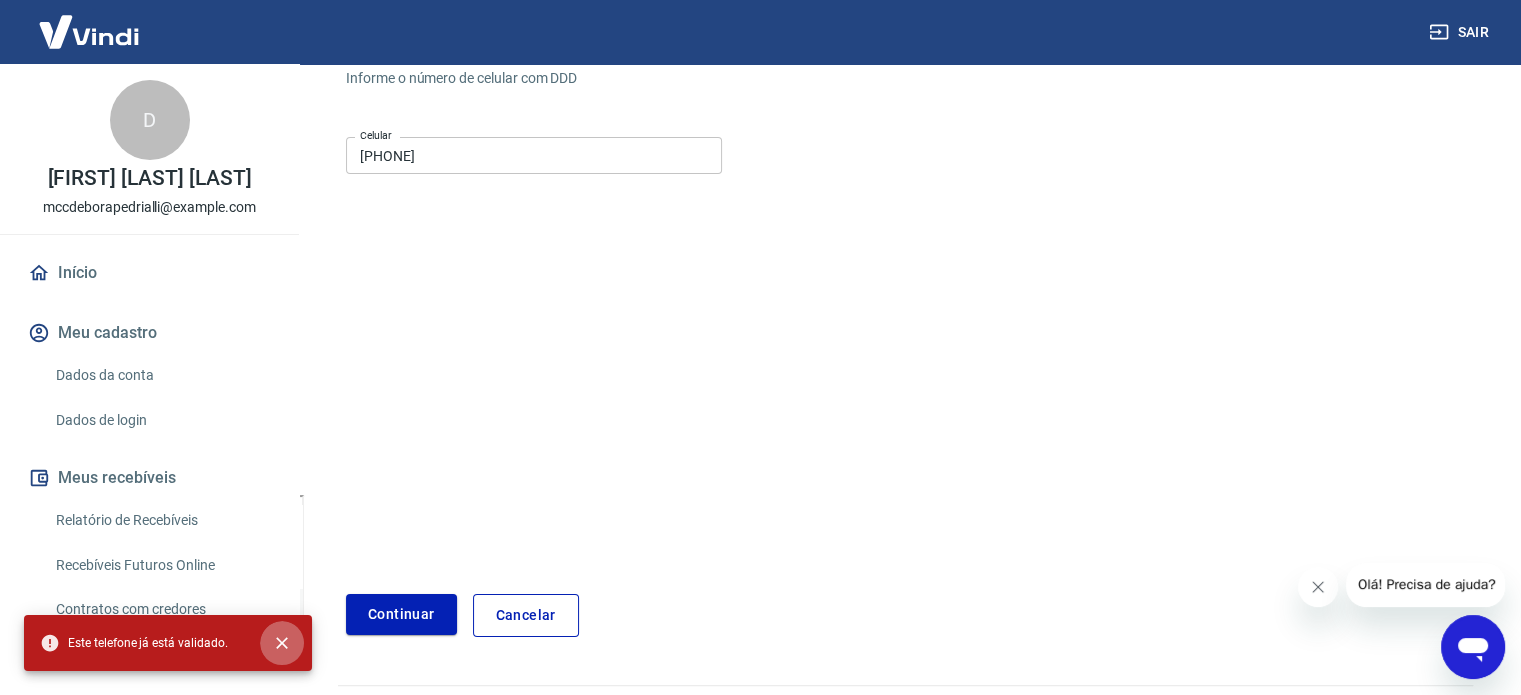 click 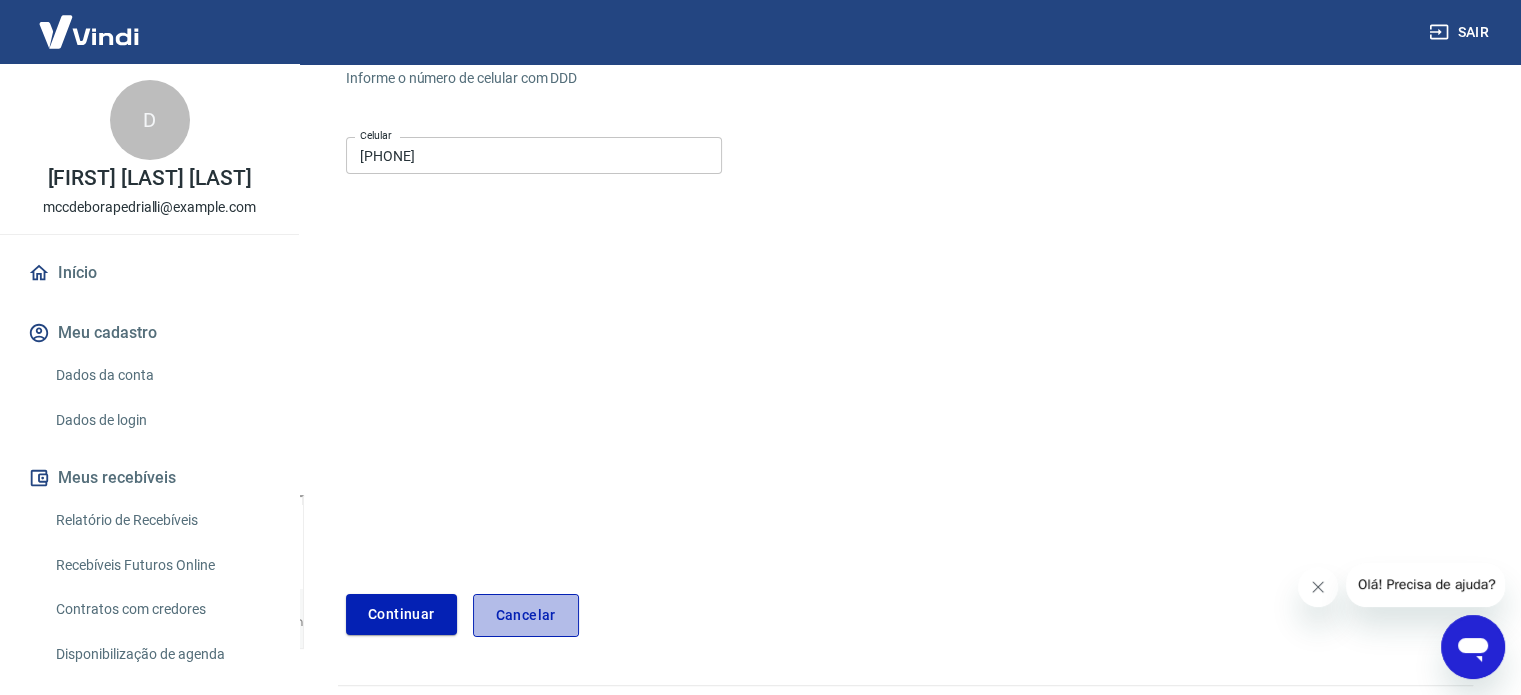 click on "Cancelar" at bounding box center (526, 615) 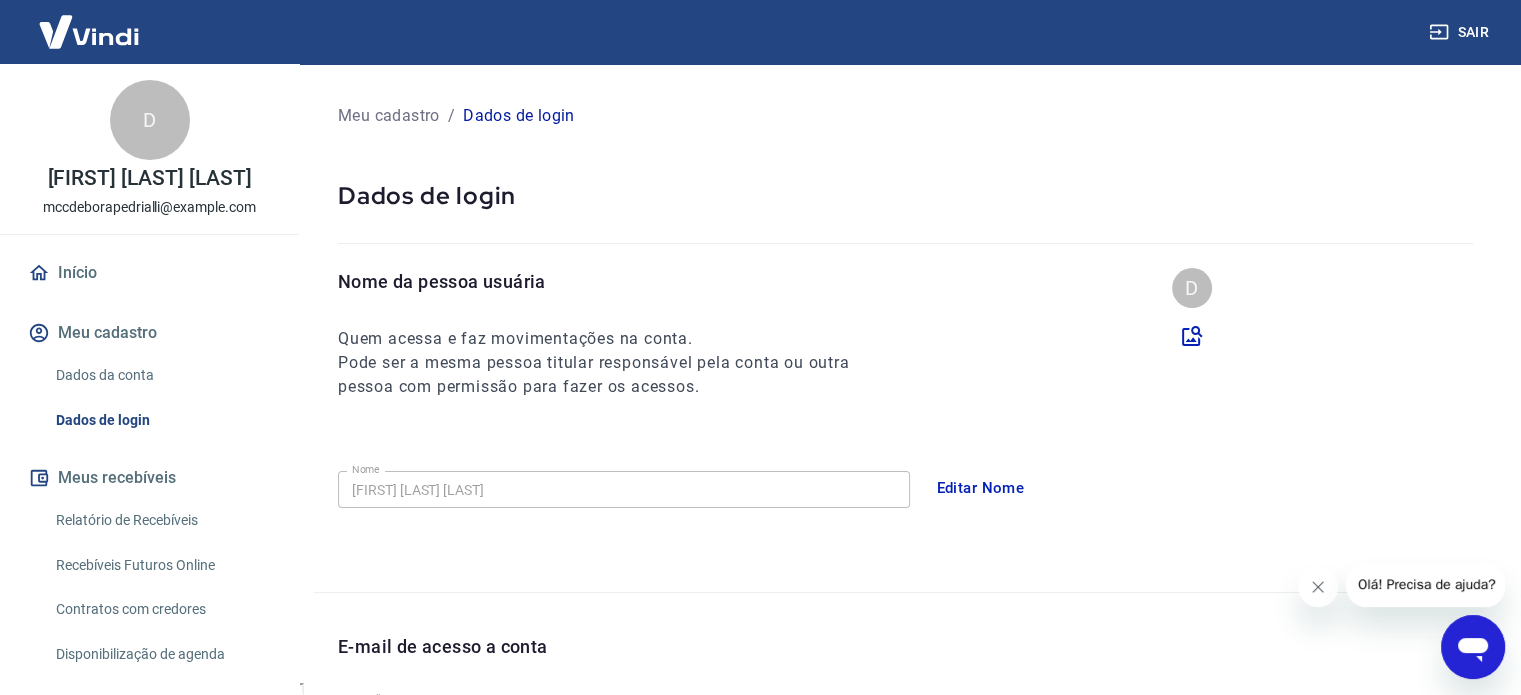 scroll, scrollTop: 0, scrollLeft: 0, axis: both 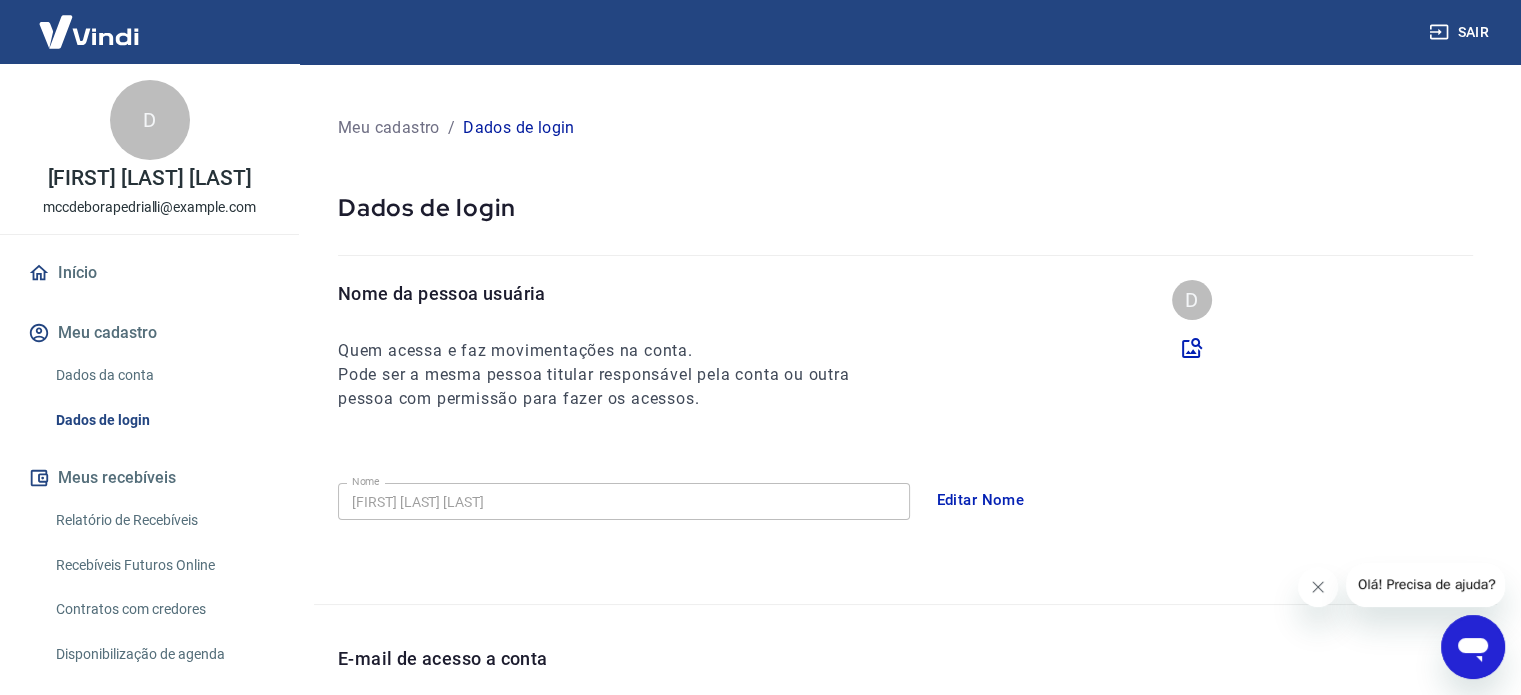 click on "Início" at bounding box center [149, 273] 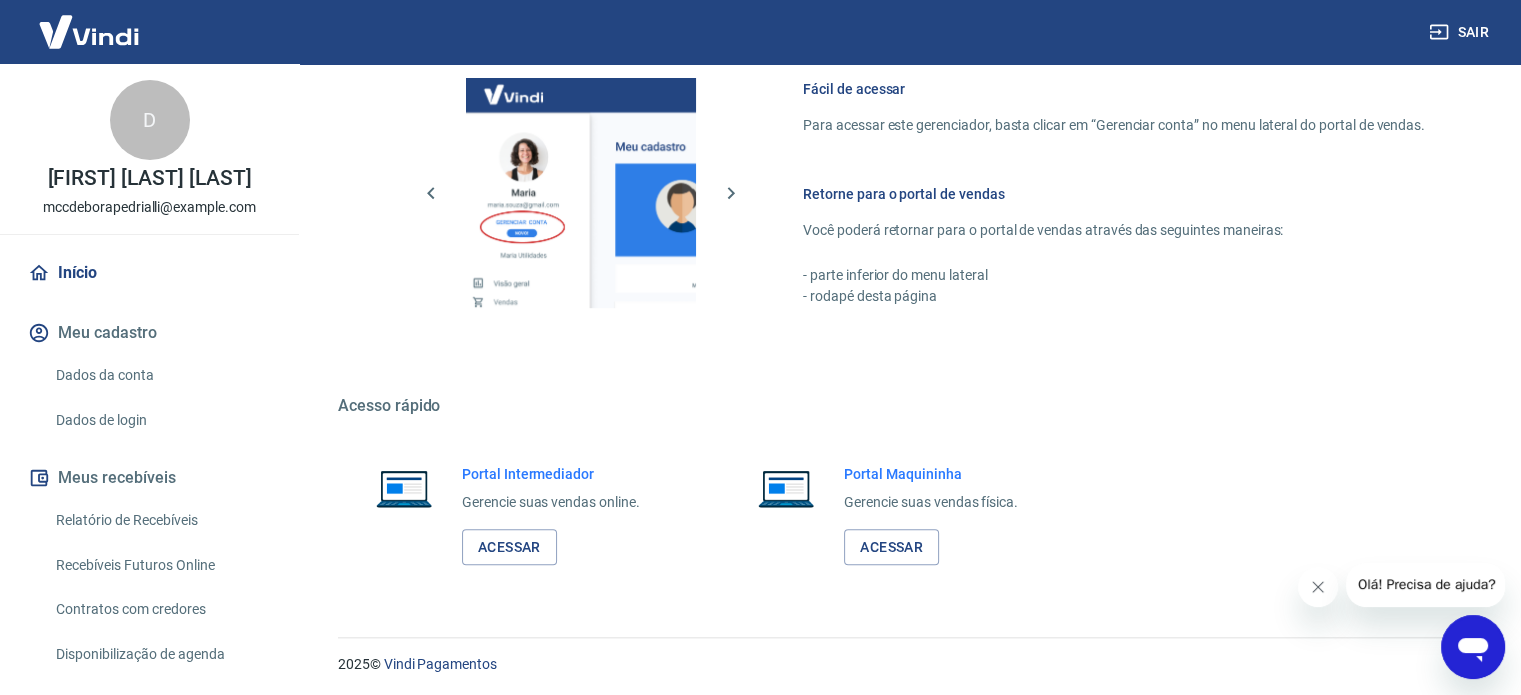 scroll, scrollTop: 1239, scrollLeft: 0, axis: vertical 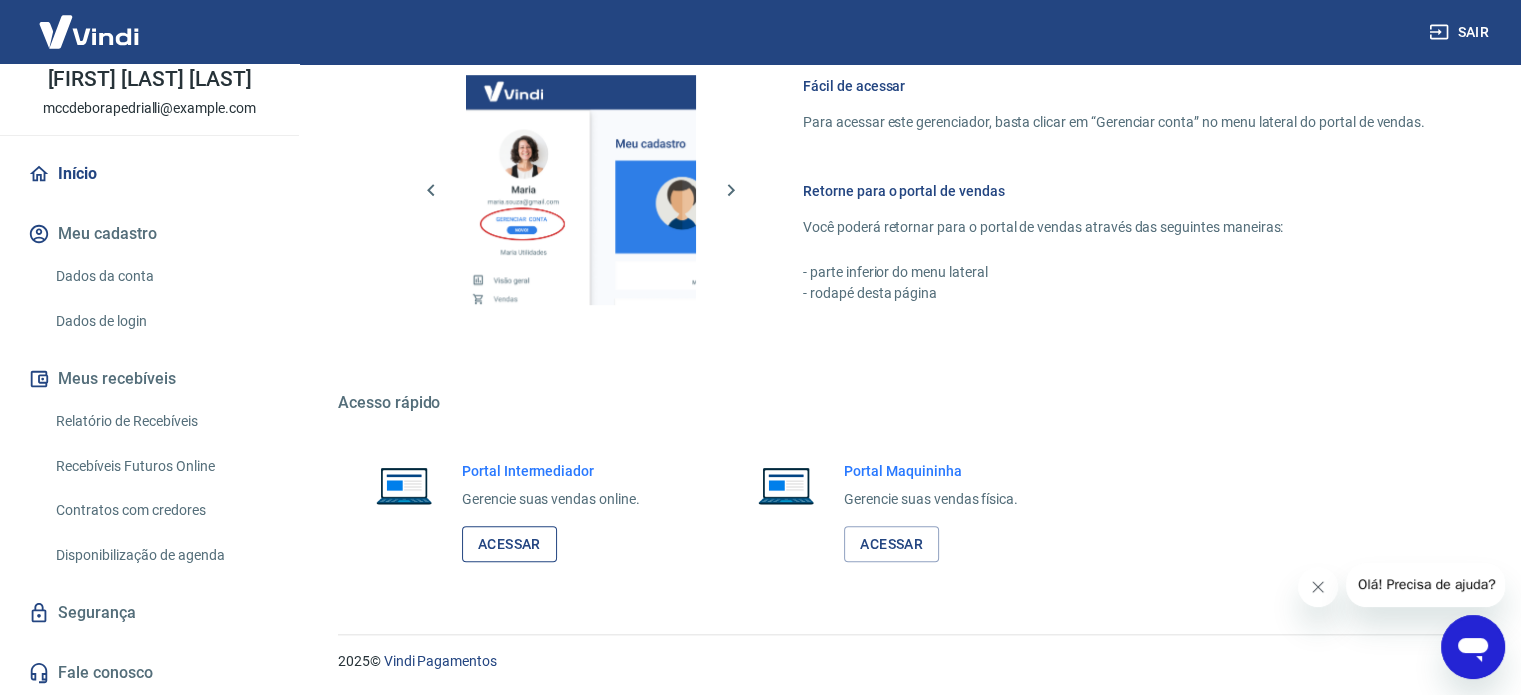 click on "Acessar" at bounding box center [509, 544] 